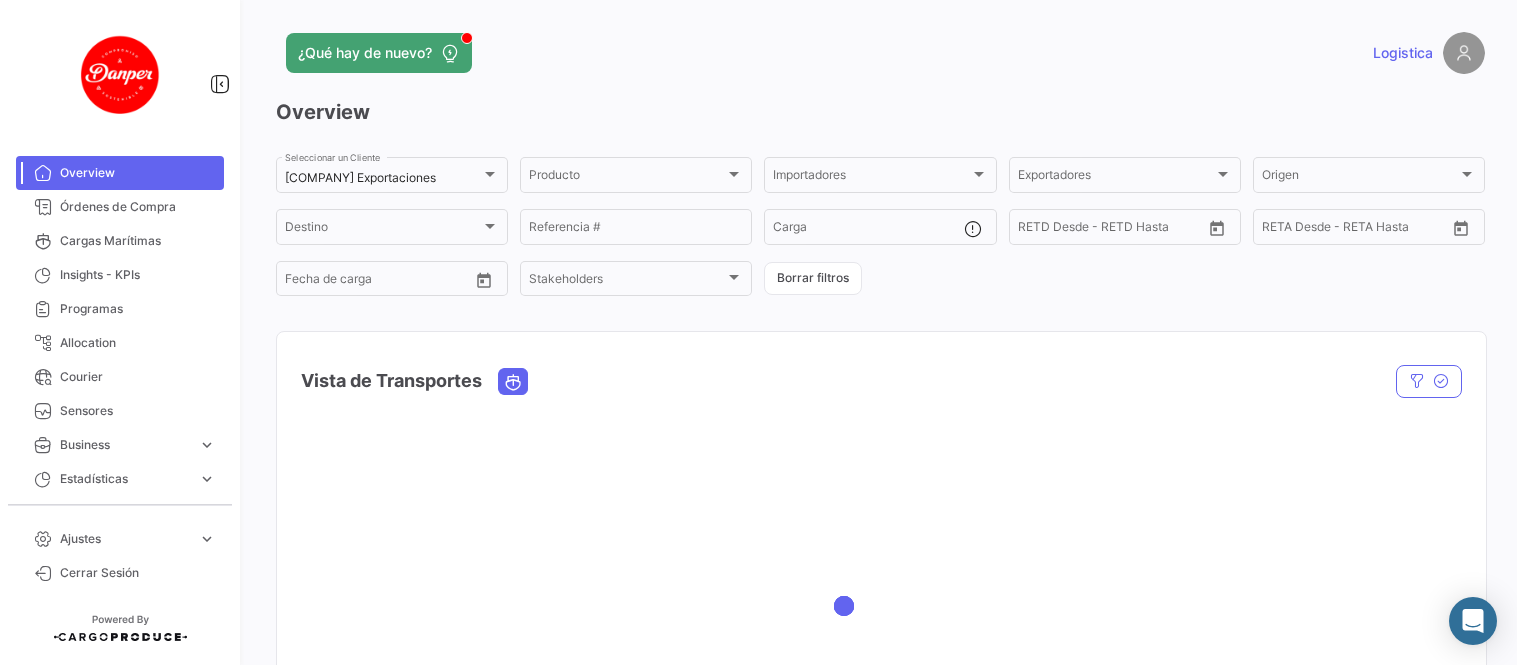 scroll, scrollTop: 0, scrollLeft: 0, axis: both 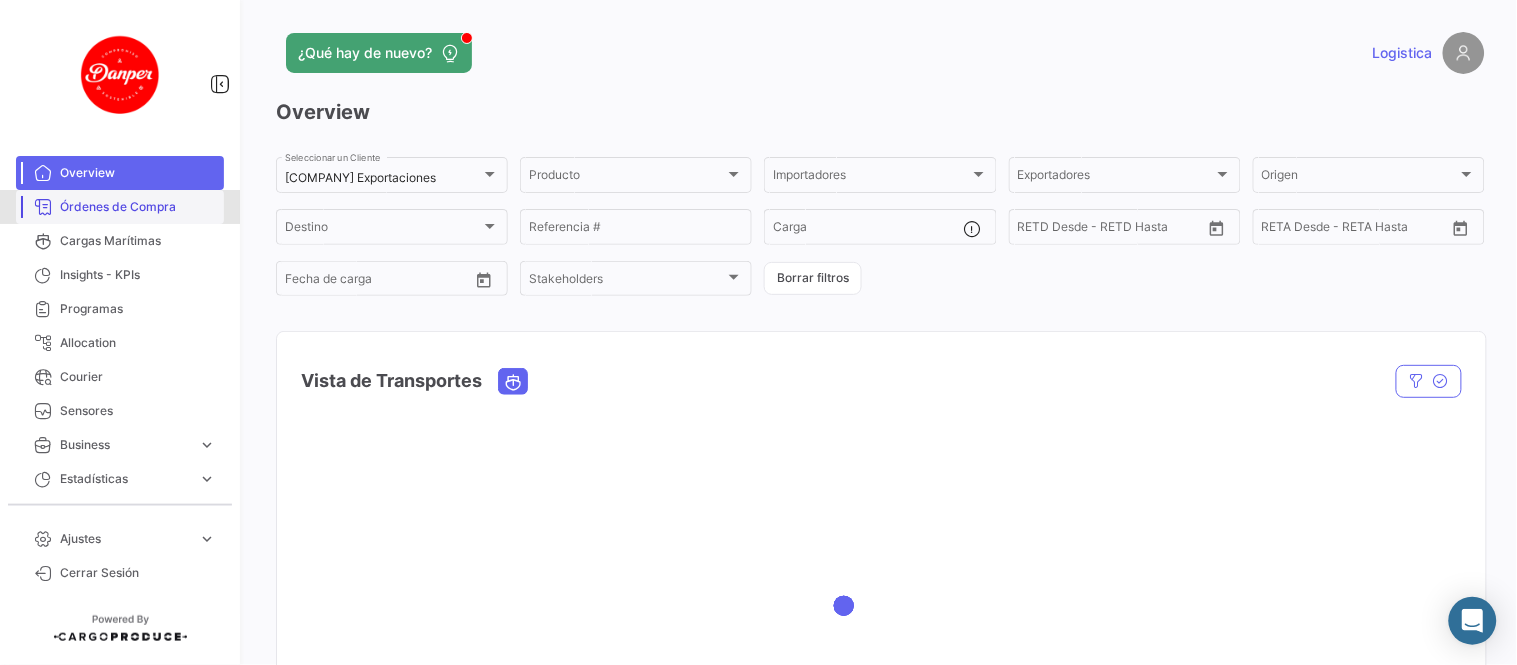 click on "Órdenes de Compra" at bounding box center (120, 207) 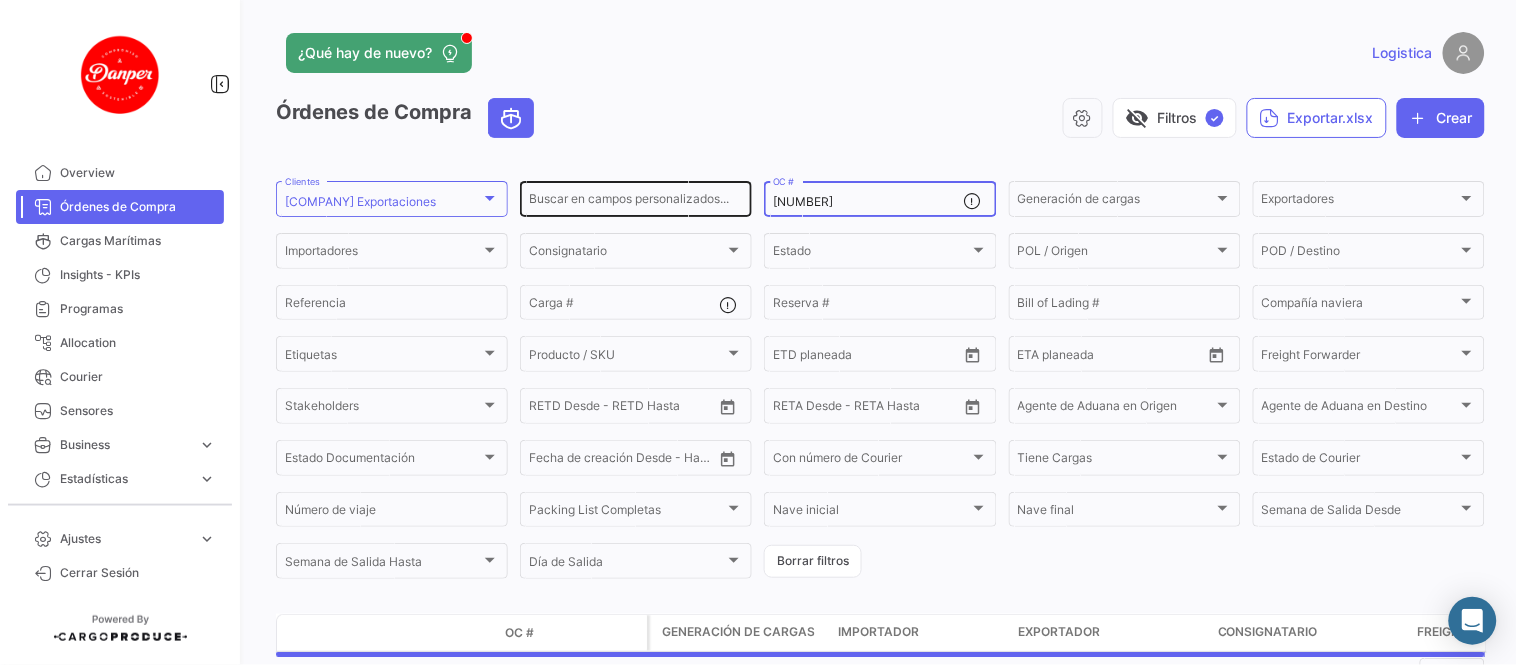 drag, startPoint x: 863, startPoint y: 200, endPoint x: 582, endPoint y: 191, distance: 281.1441 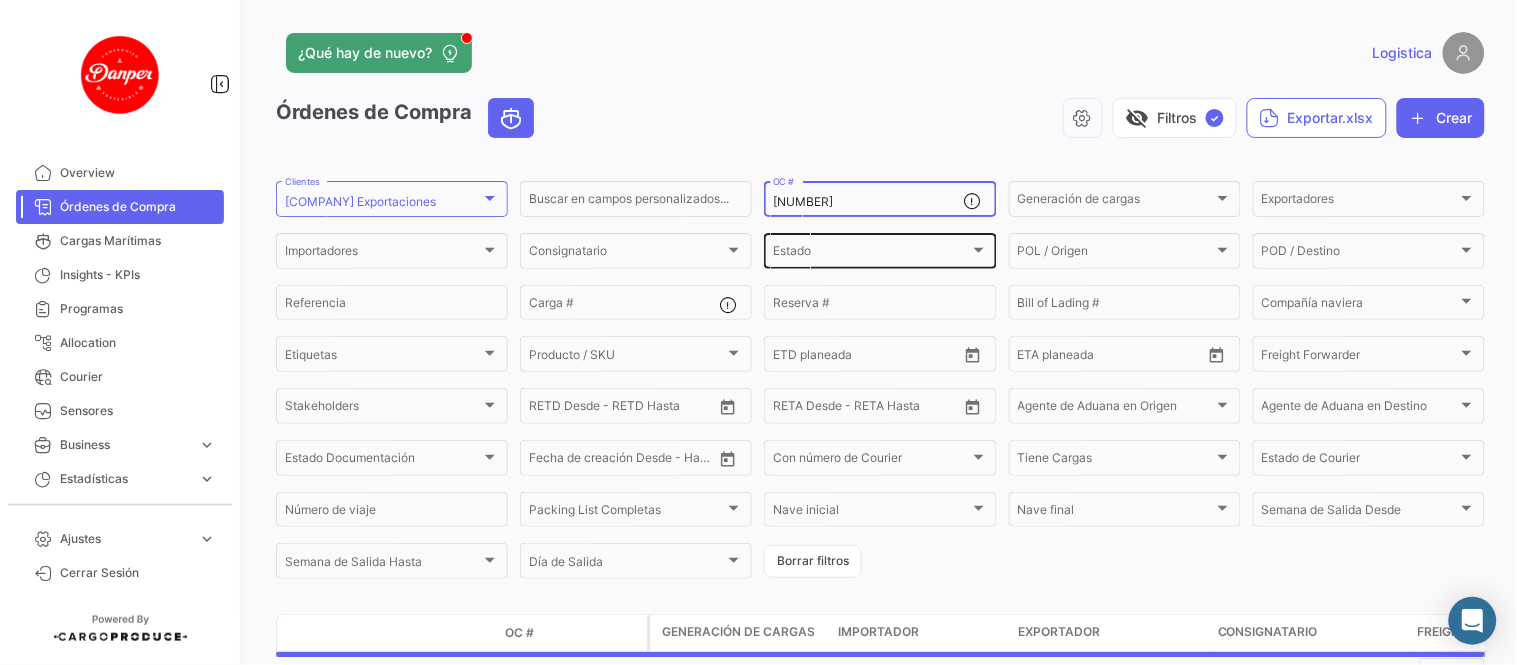 paste on "[NUMBER]" 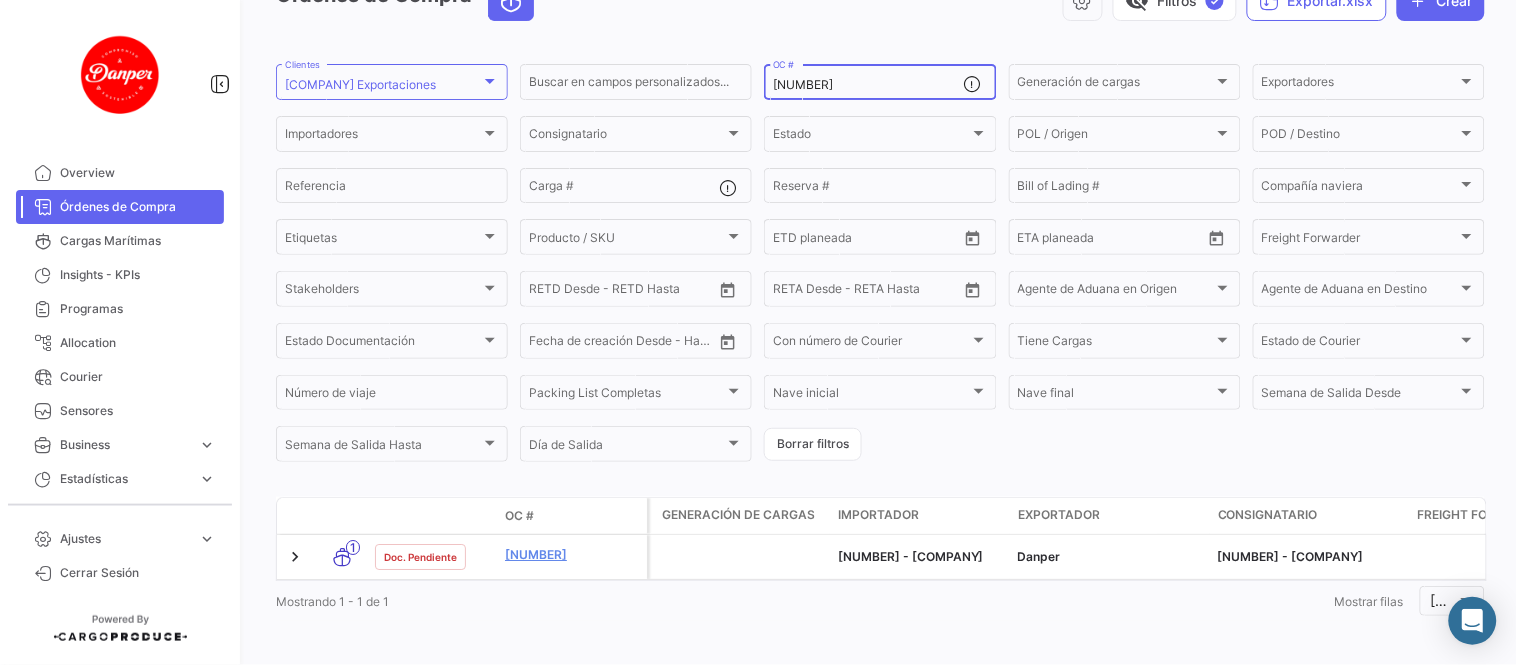 scroll, scrollTop: 137, scrollLeft: 0, axis: vertical 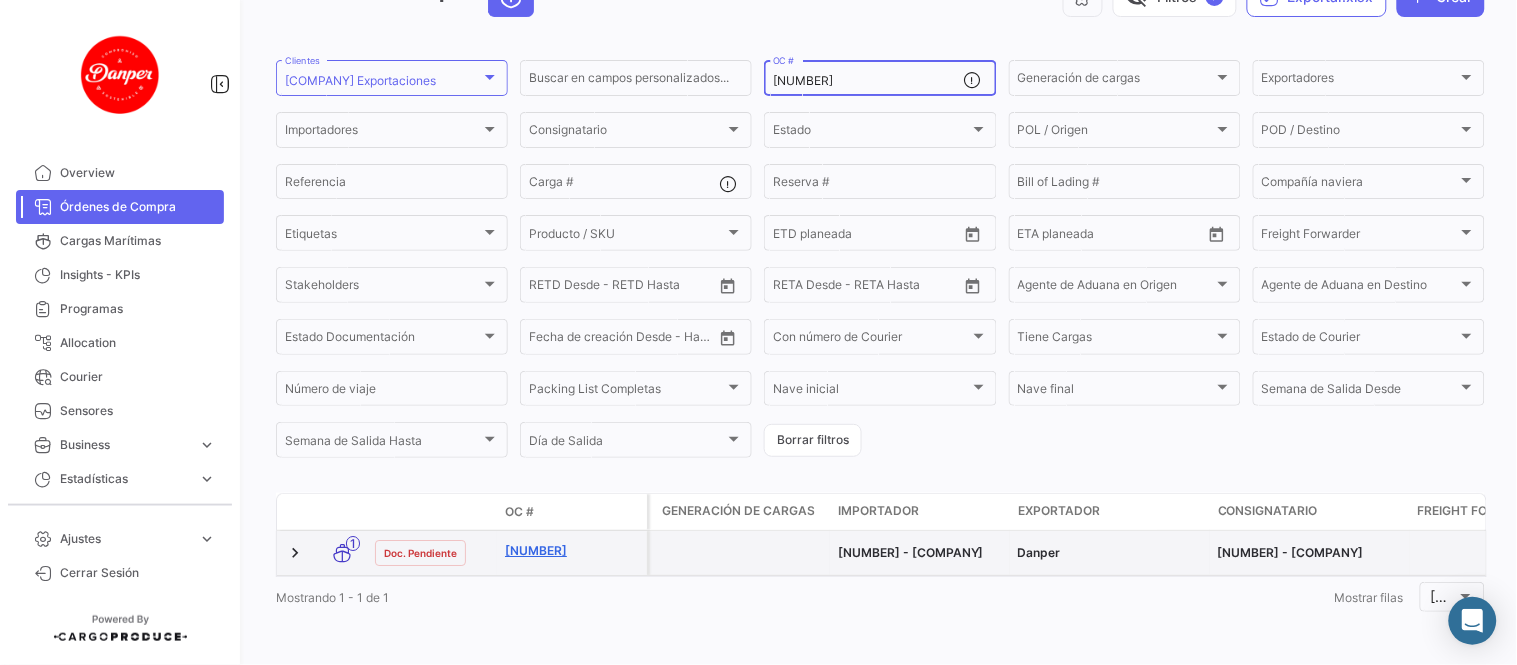 type on "[NUMBER]" 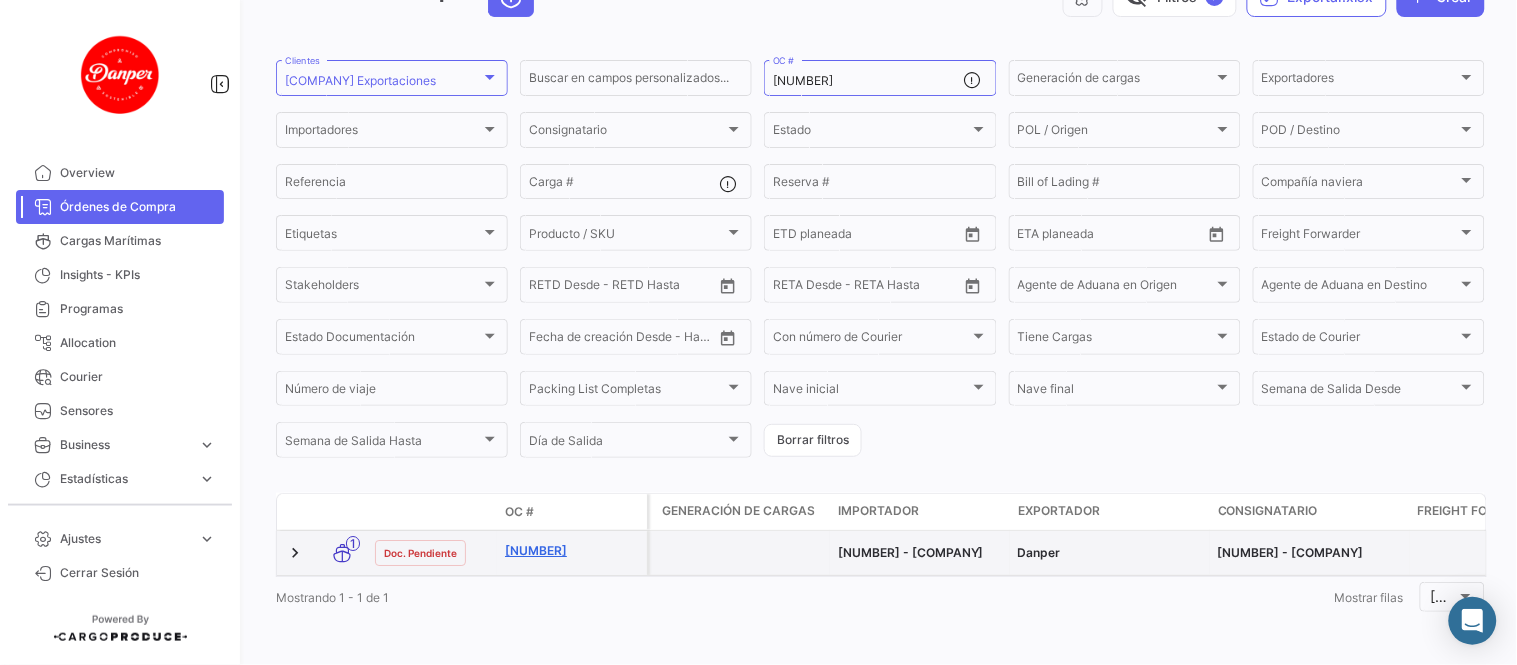 click on "[NUMBER]" at bounding box center [572, 551] 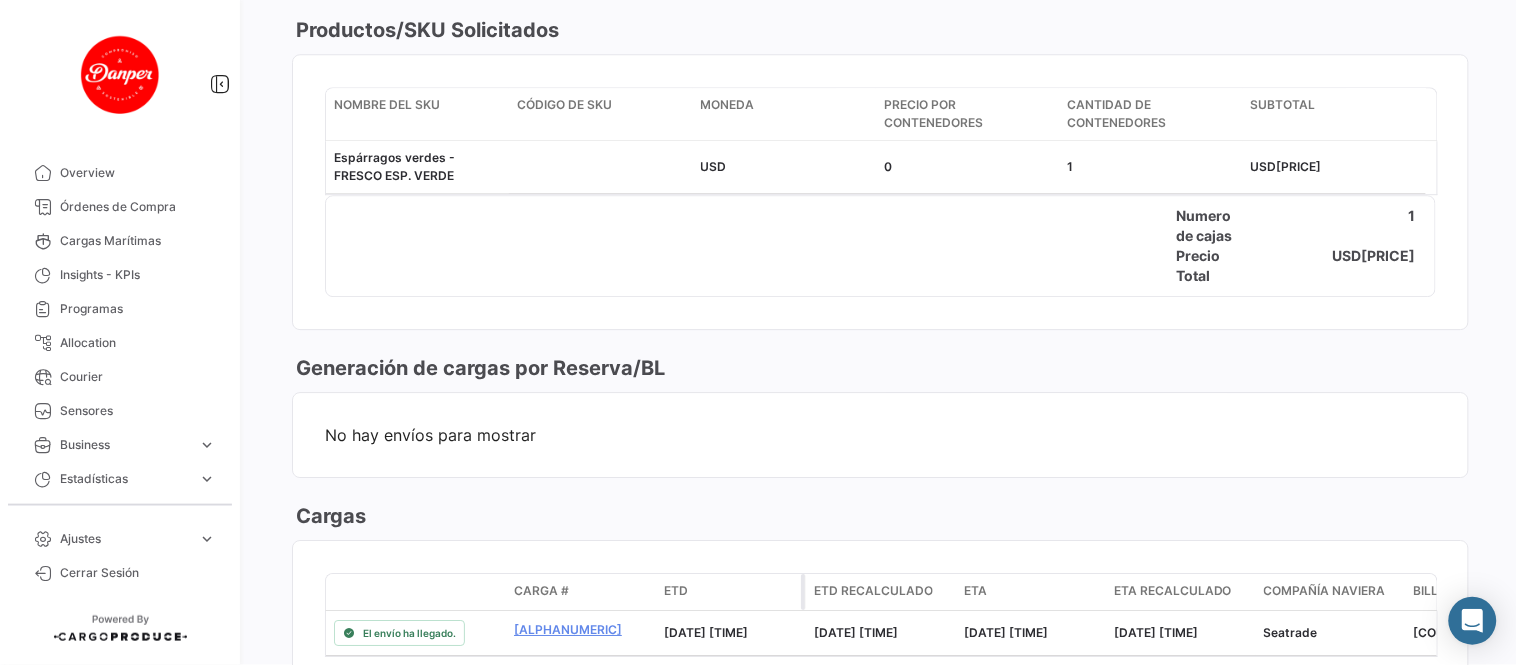 scroll, scrollTop: 1555, scrollLeft: 0, axis: vertical 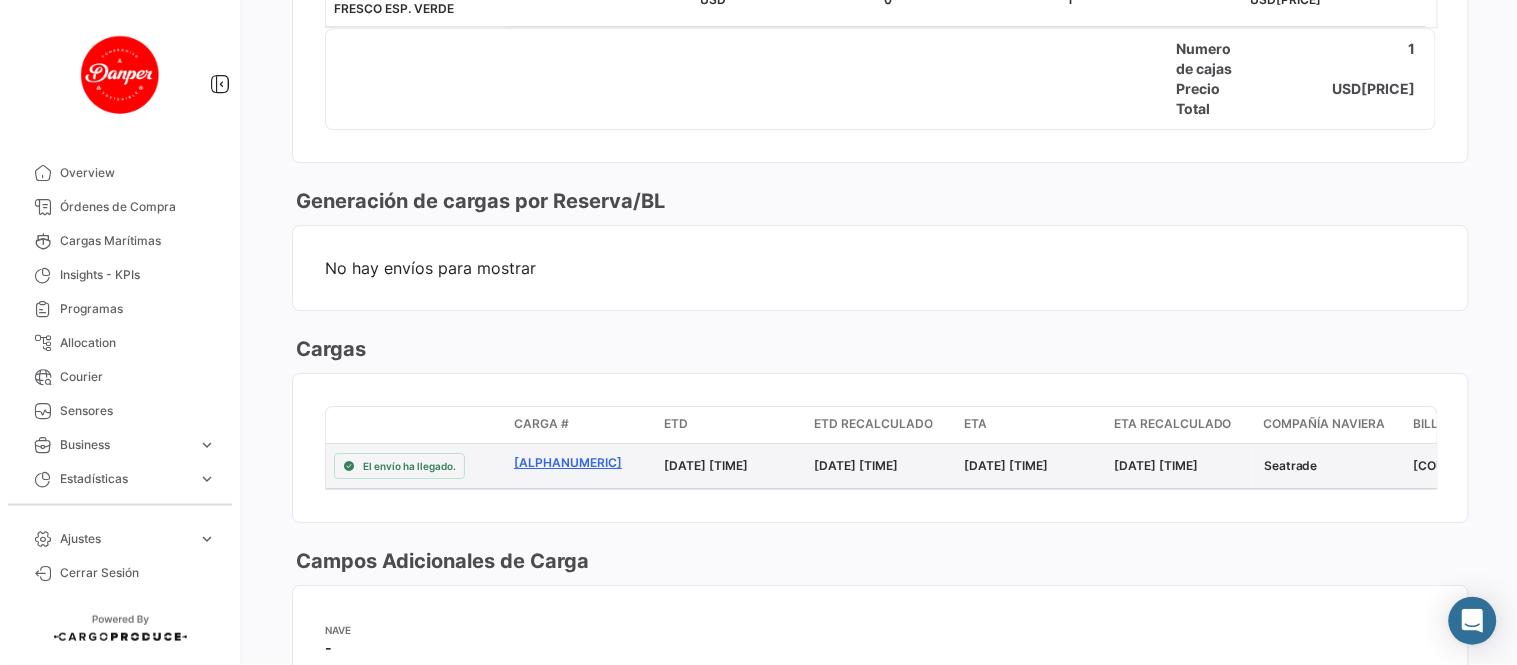 click on "[ALPHANUMERIC]" at bounding box center (581, 463) 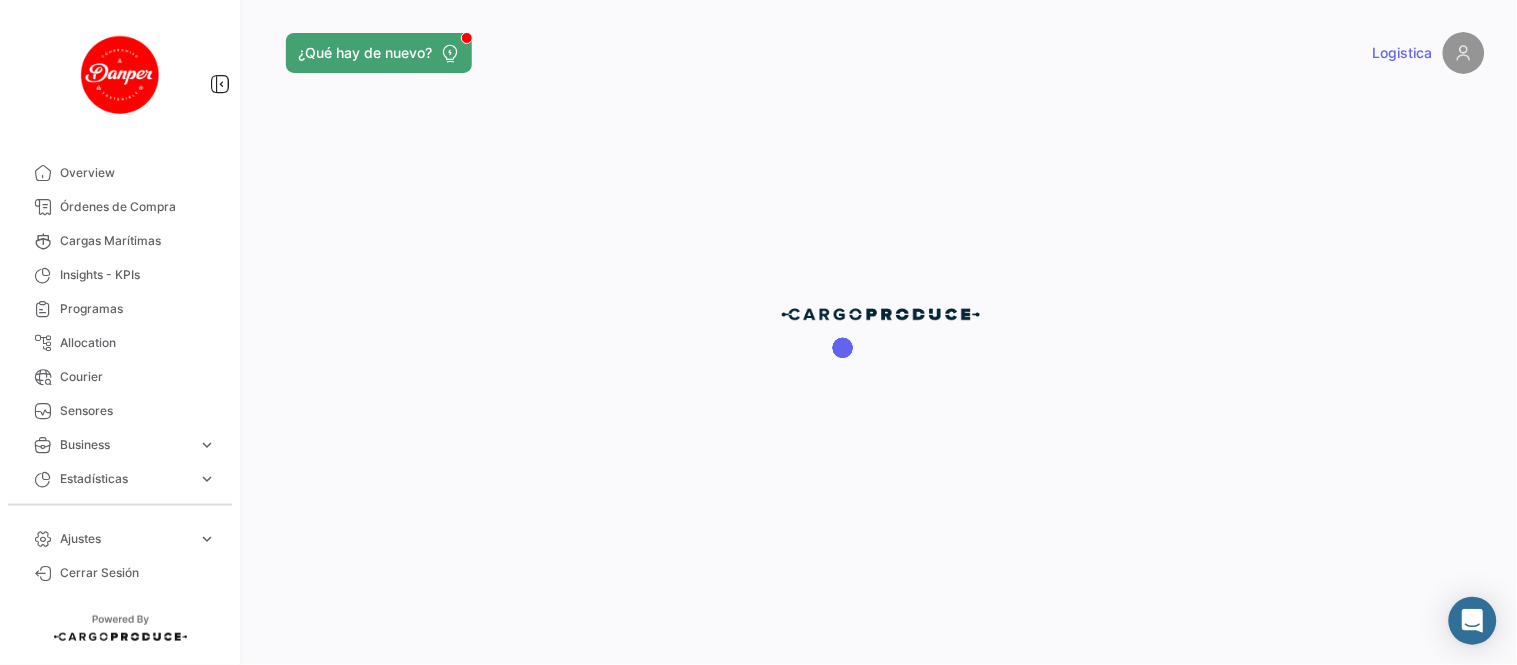 scroll, scrollTop: 0, scrollLeft: 0, axis: both 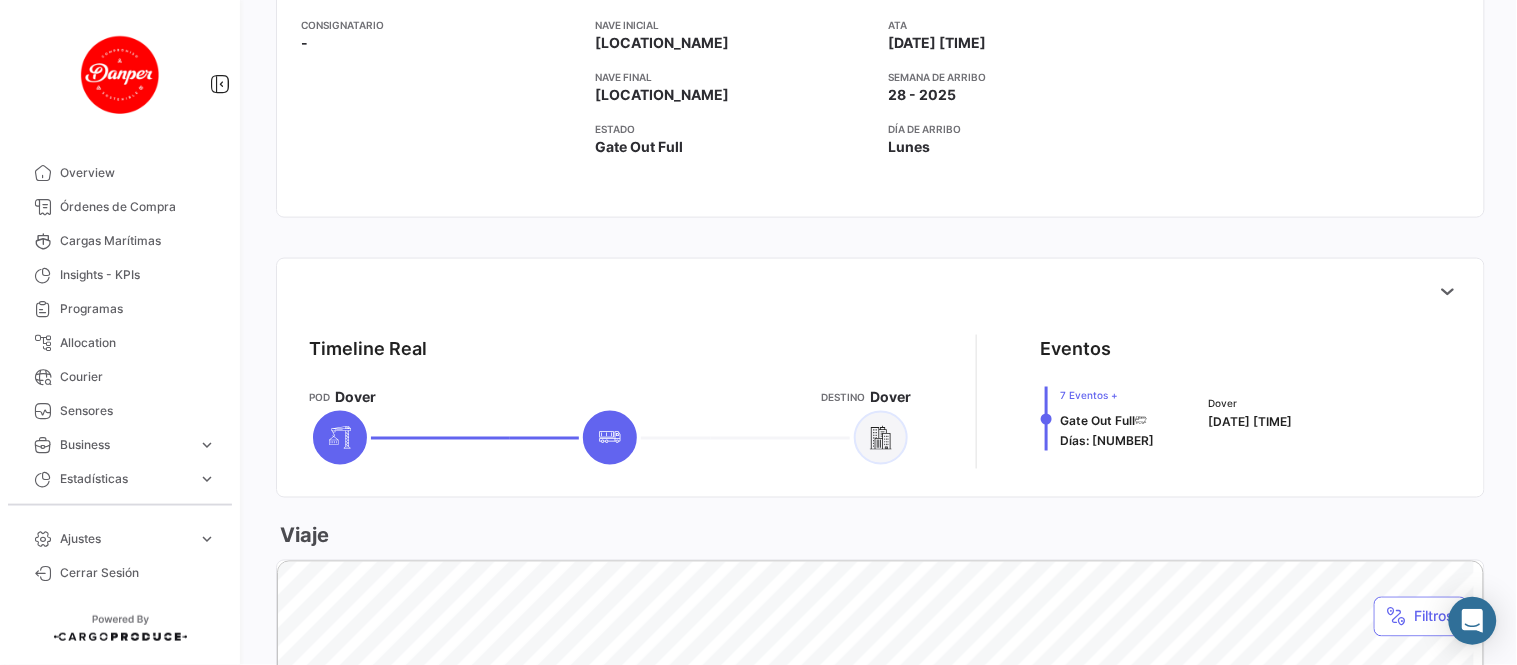 click at bounding box center [1448, 291] 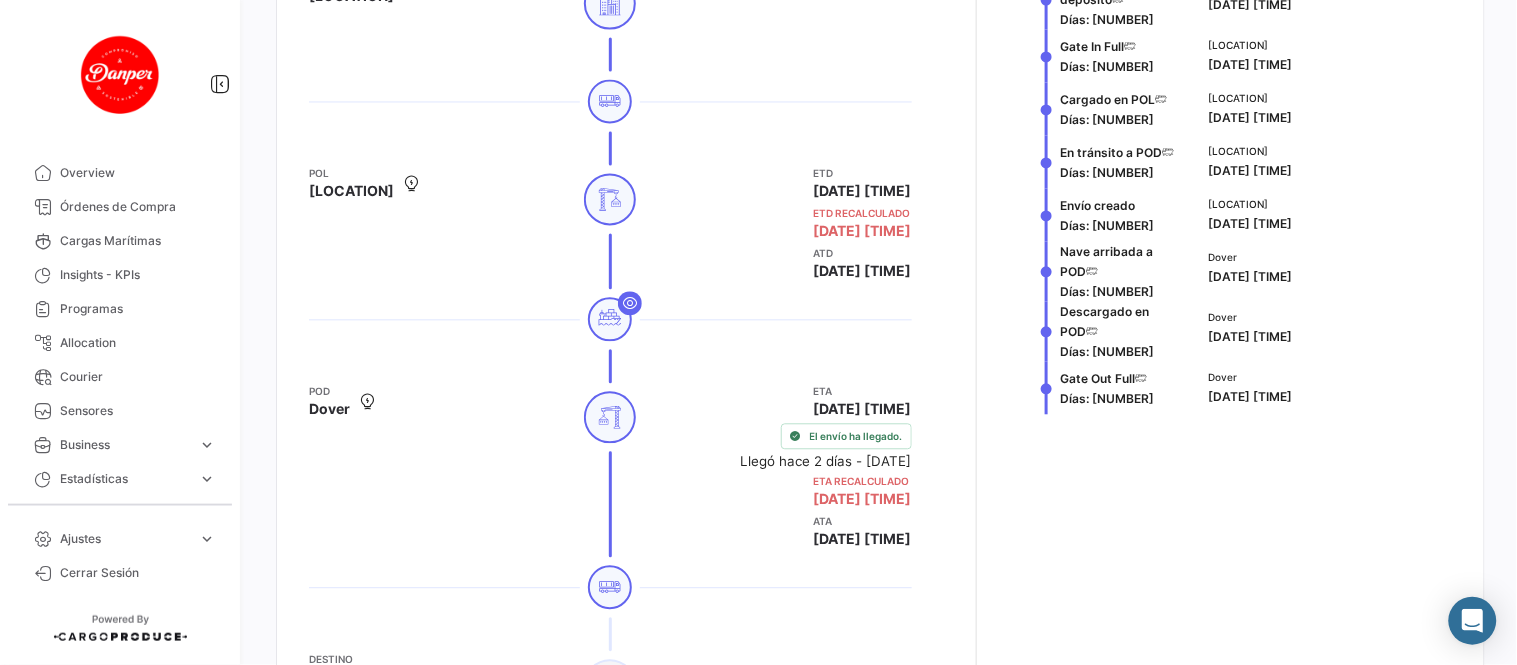 scroll, scrollTop: 1111, scrollLeft: 0, axis: vertical 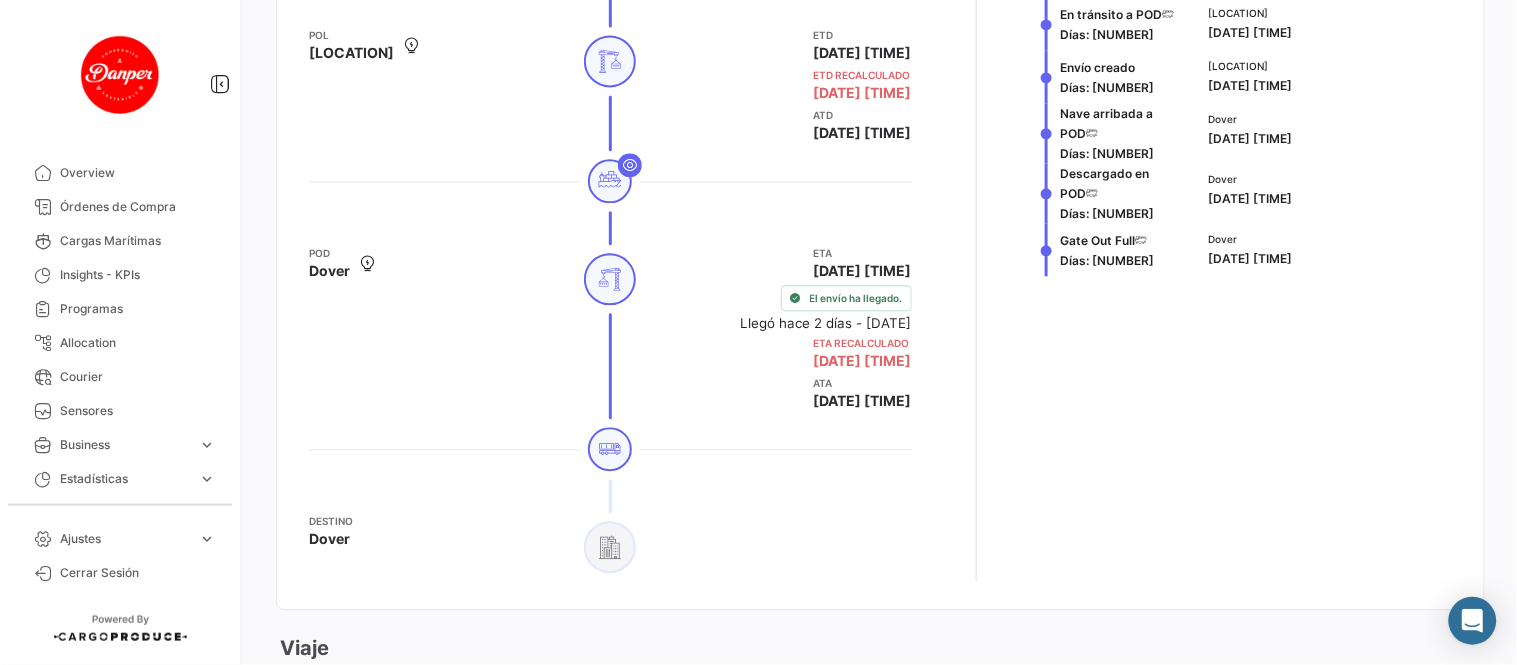 type 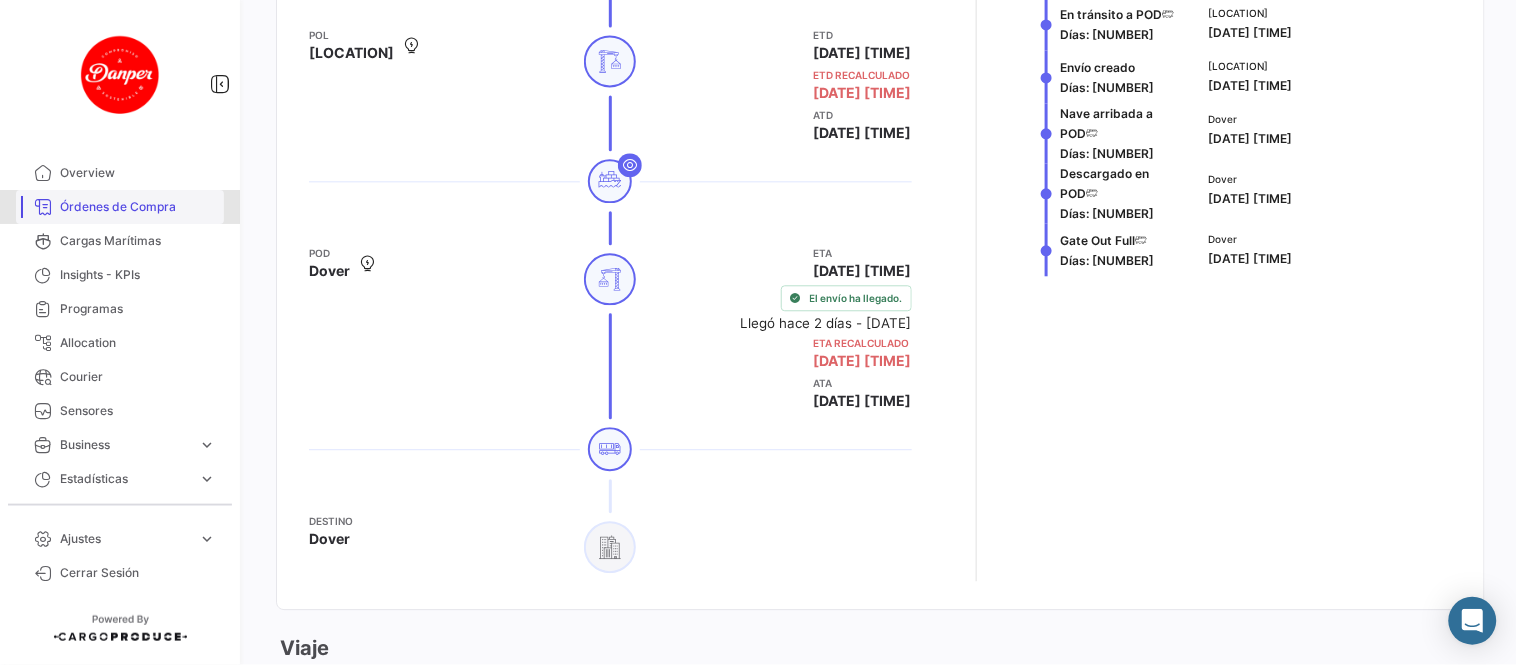 click on "Órdenes de Compra" at bounding box center [138, 207] 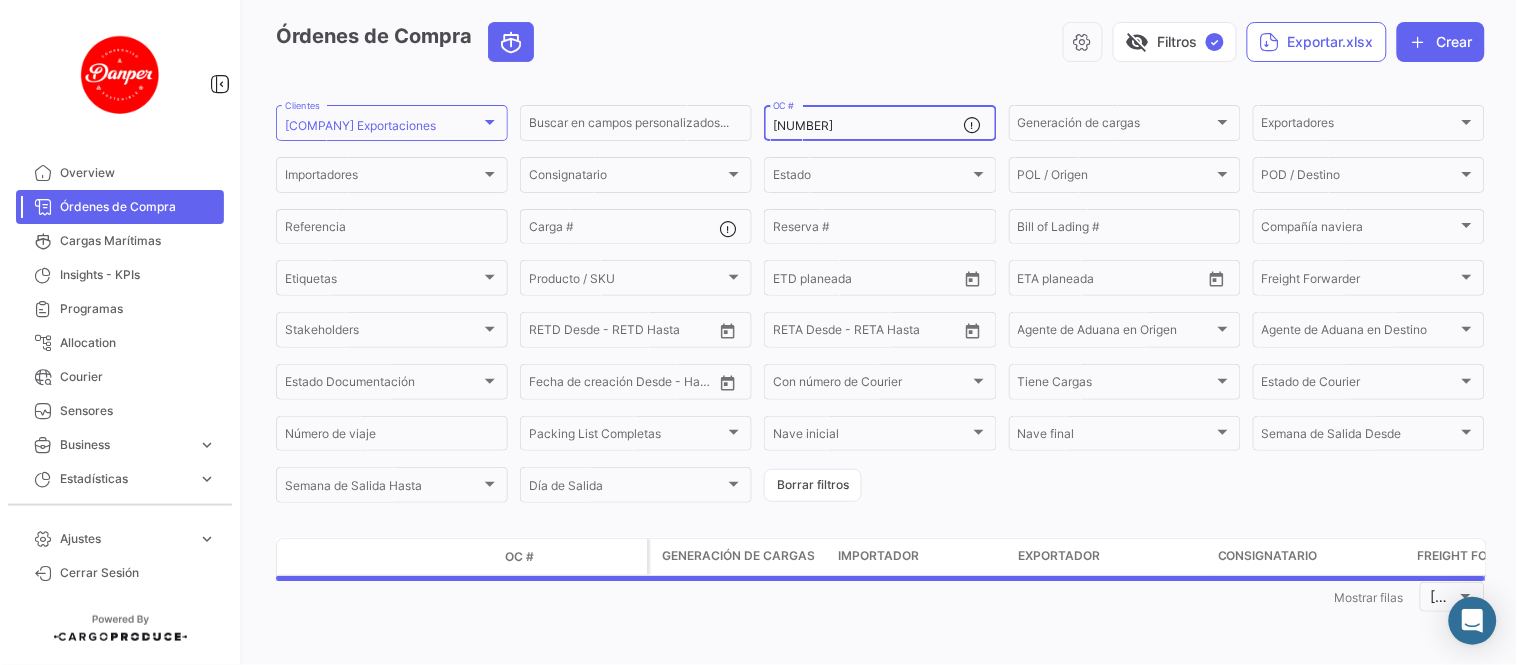 scroll, scrollTop: 0, scrollLeft: 0, axis: both 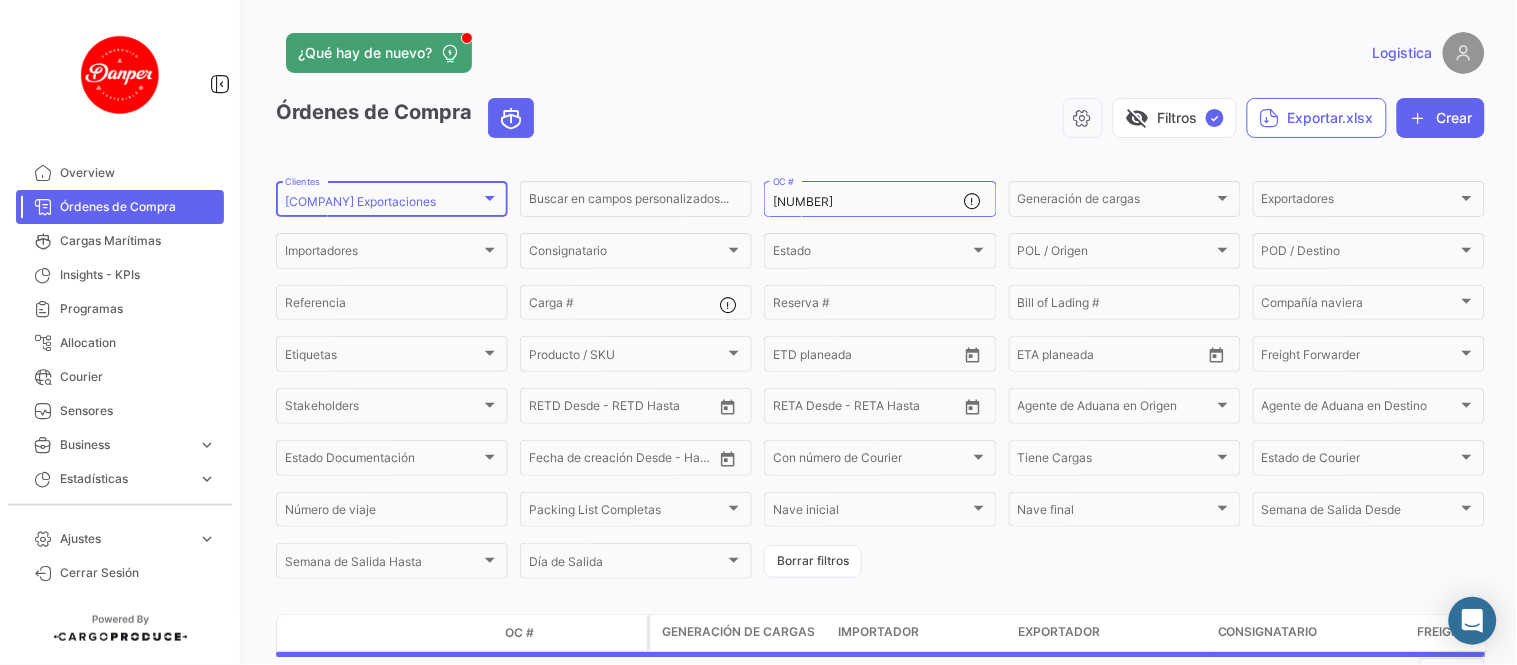 drag, startPoint x: 884, startPoint y: 198, endPoint x: 475, endPoint y: 198, distance: 409 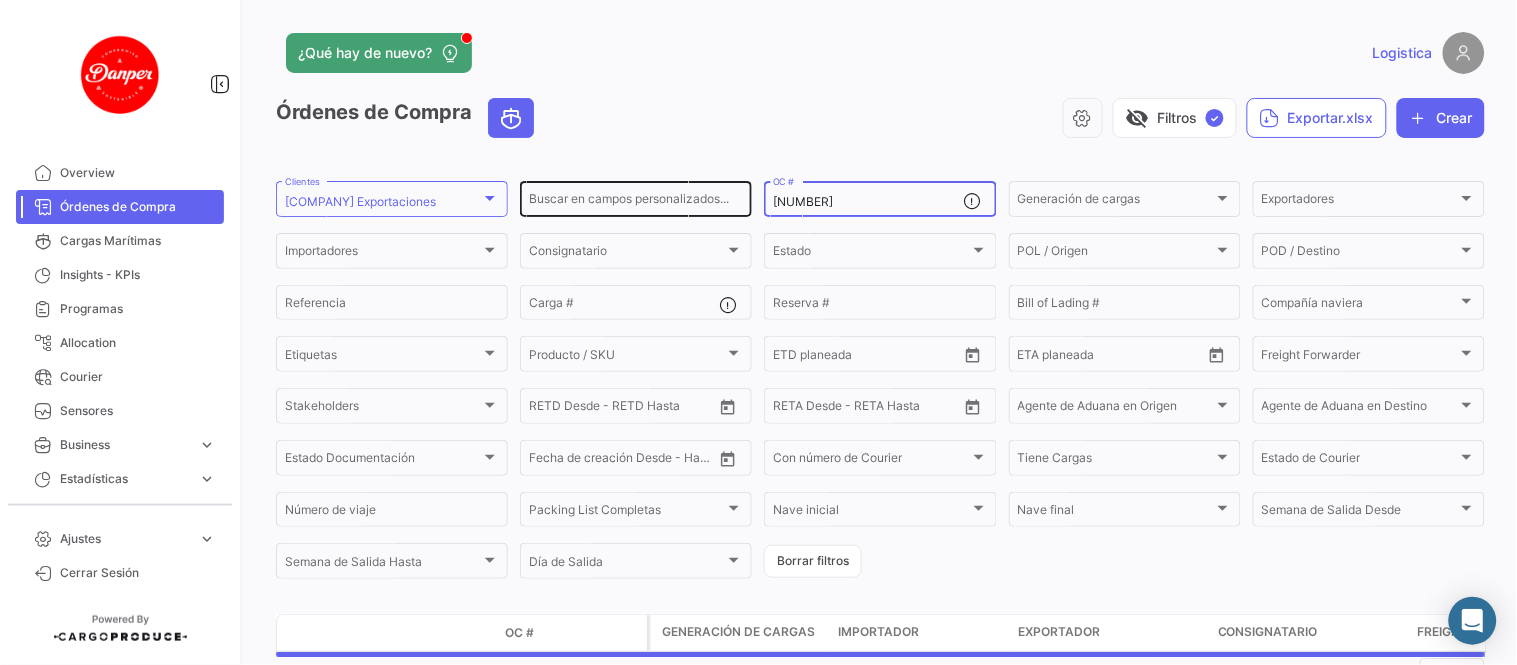 paste on "3" 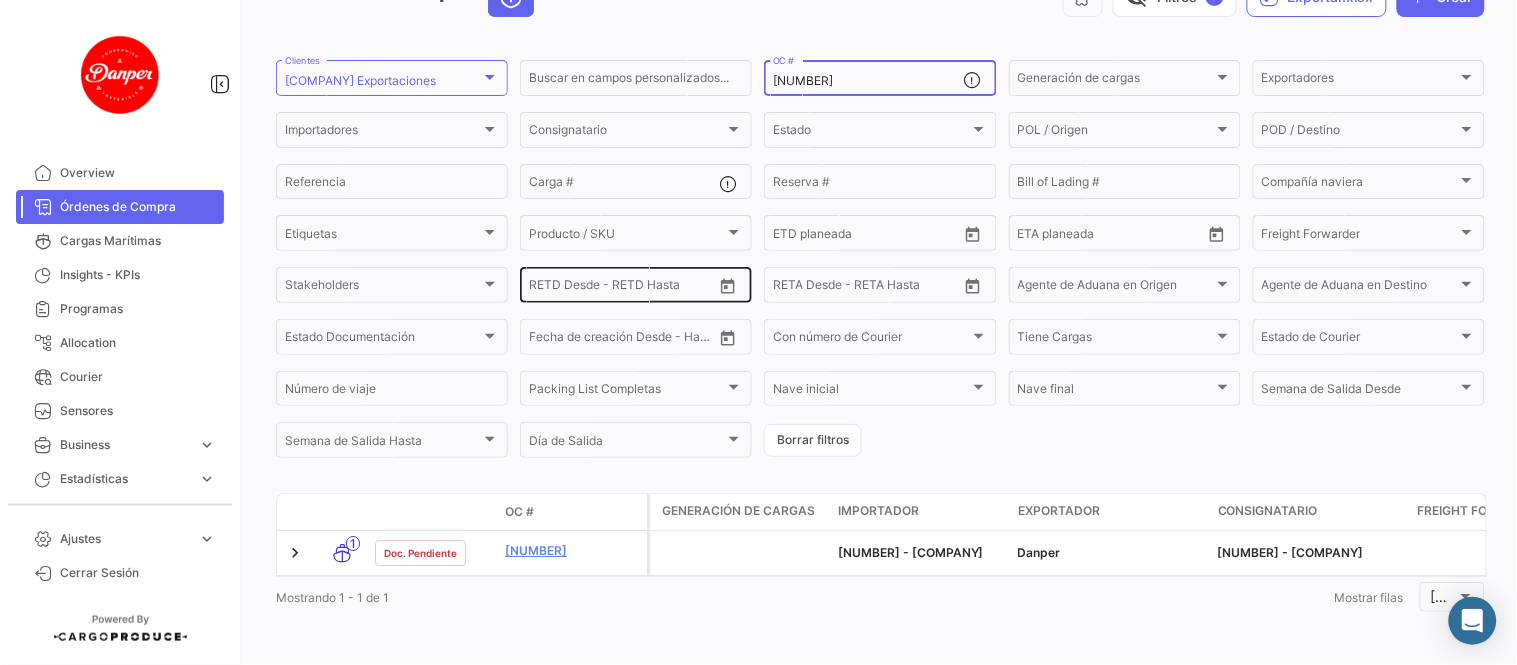 scroll, scrollTop: 137, scrollLeft: 0, axis: vertical 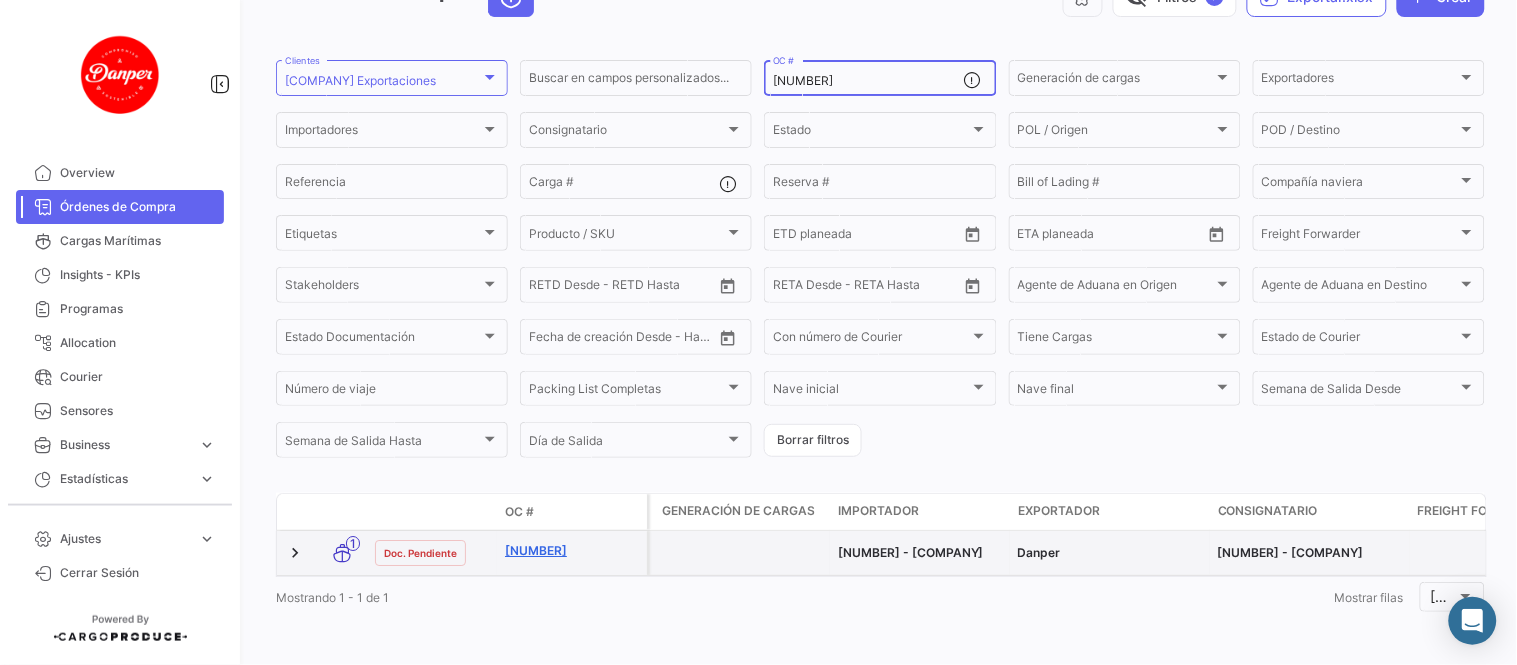 type on "[NUMBER]" 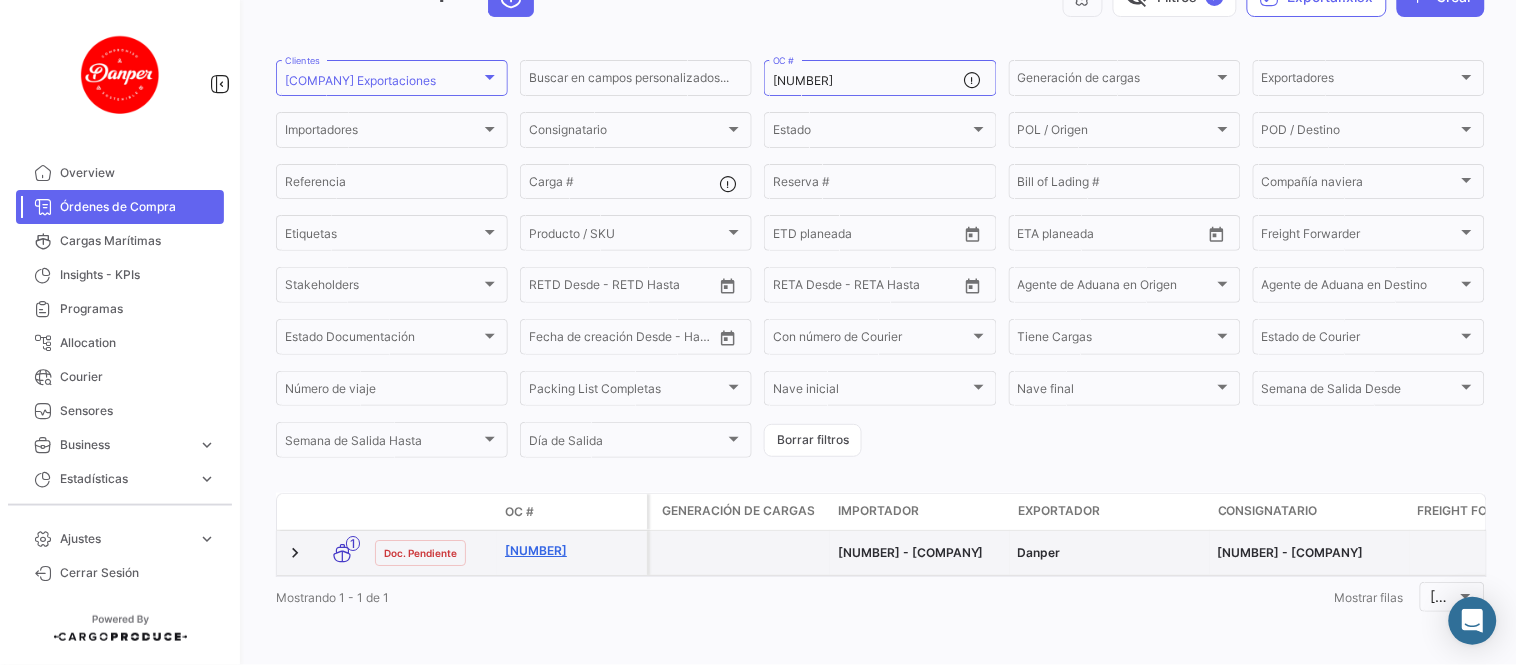 click on "[NUMBER]" at bounding box center [572, 551] 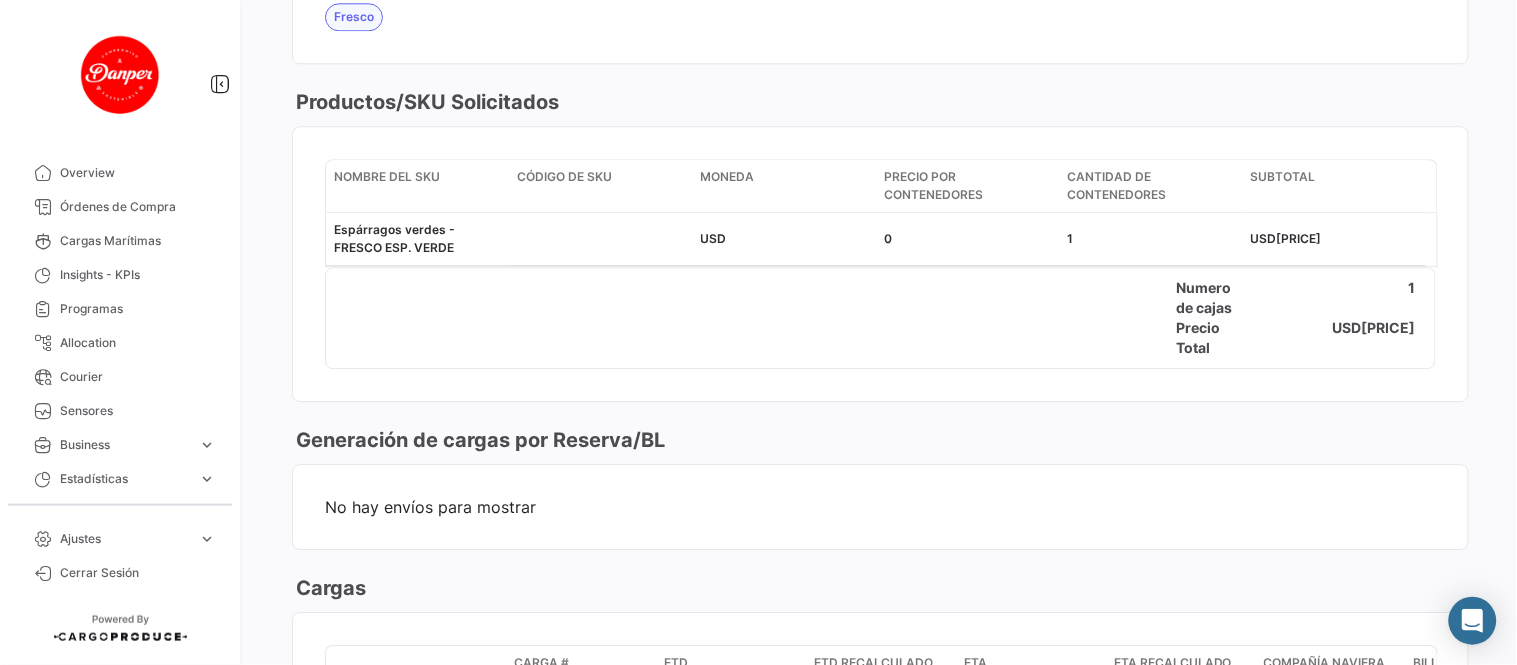 scroll, scrollTop: 1444, scrollLeft: 0, axis: vertical 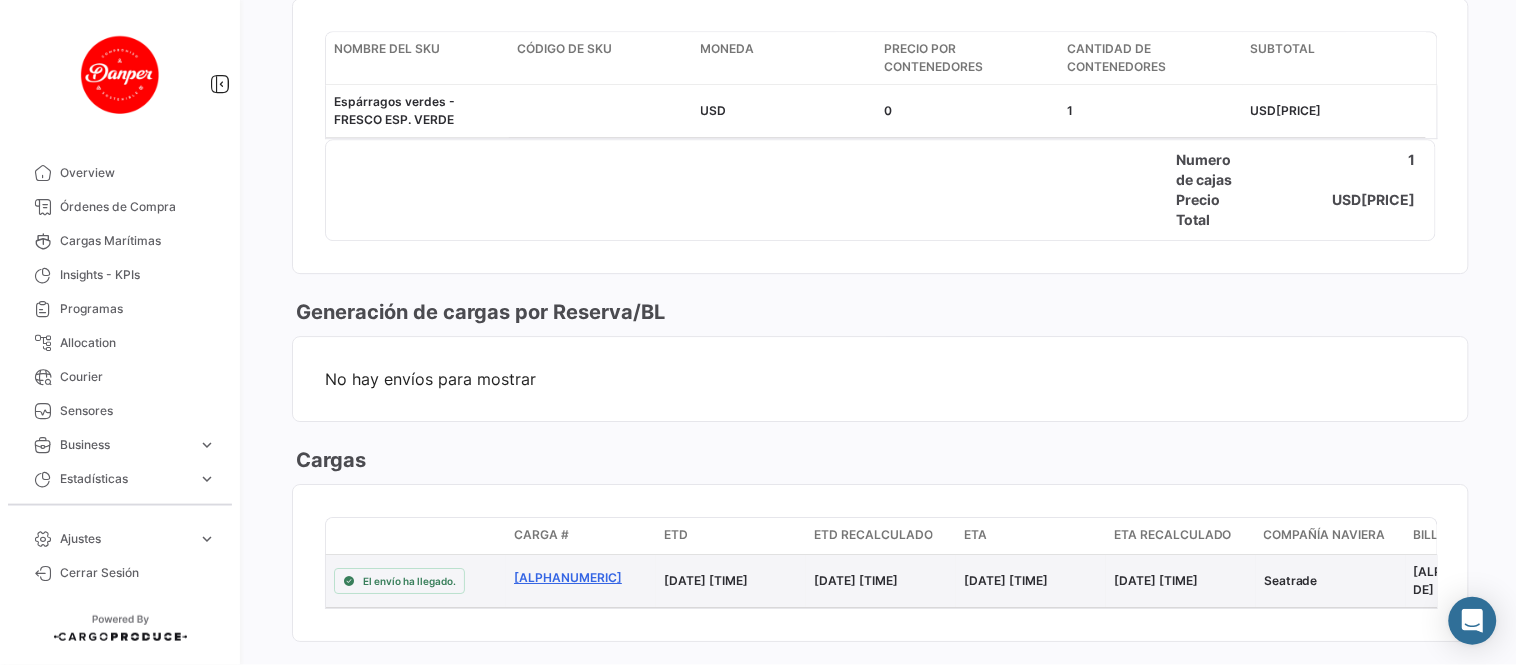 click on "[ALPHANUMERIC]" at bounding box center [581, 578] 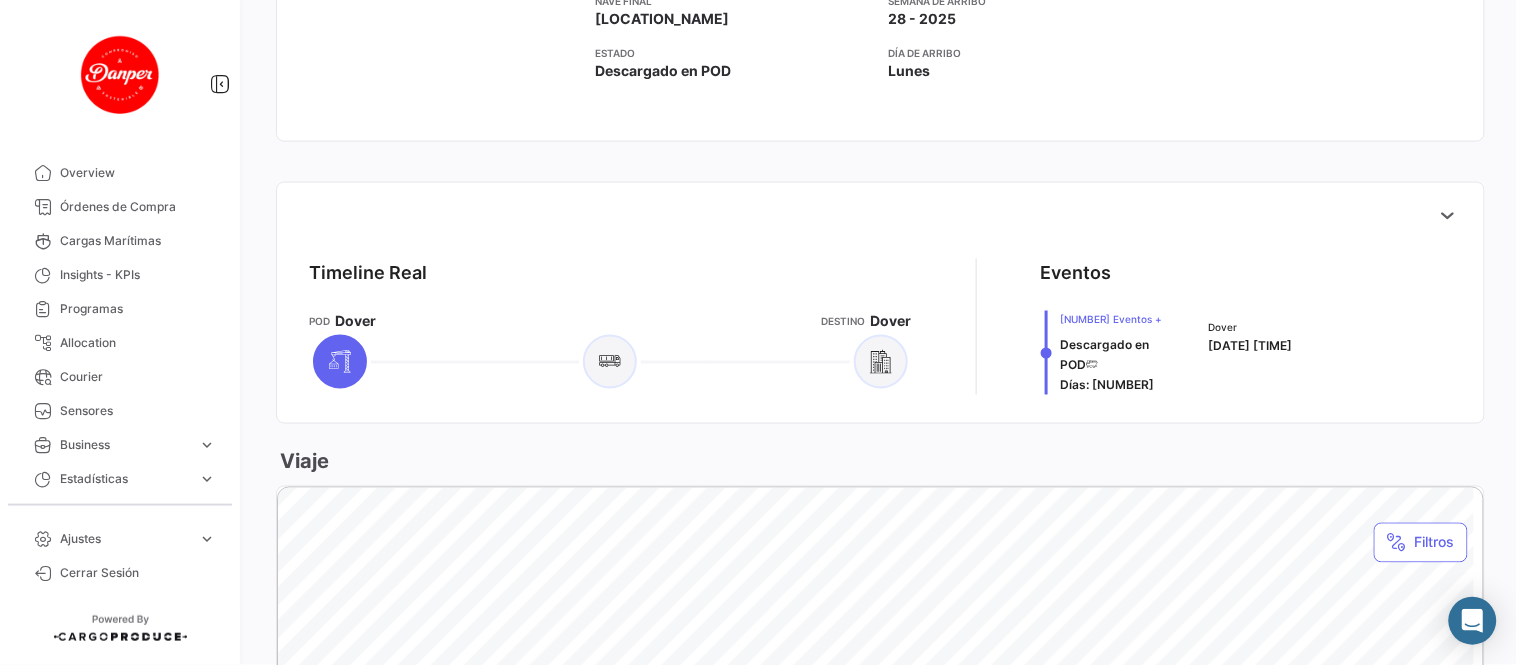 scroll, scrollTop: 777, scrollLeft: 0, axis: vertical 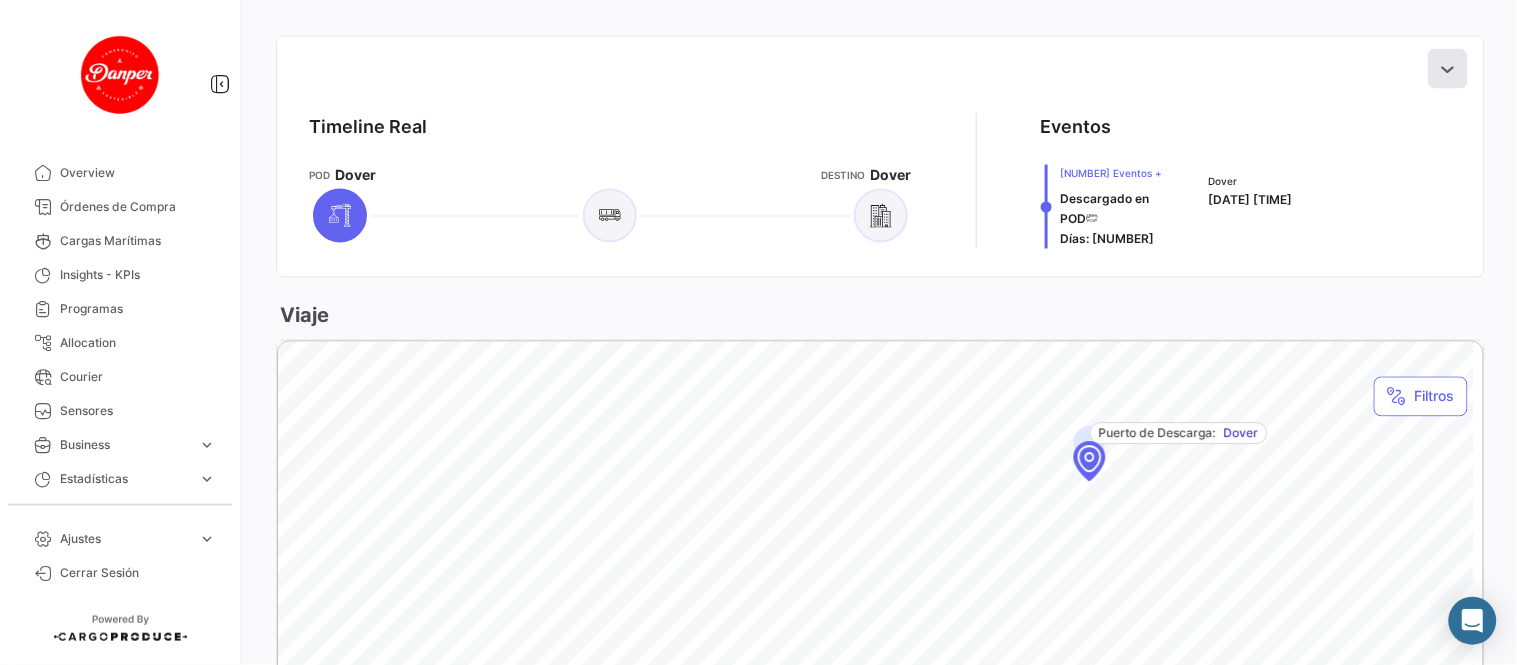 click at bounding box center [1448, 69] 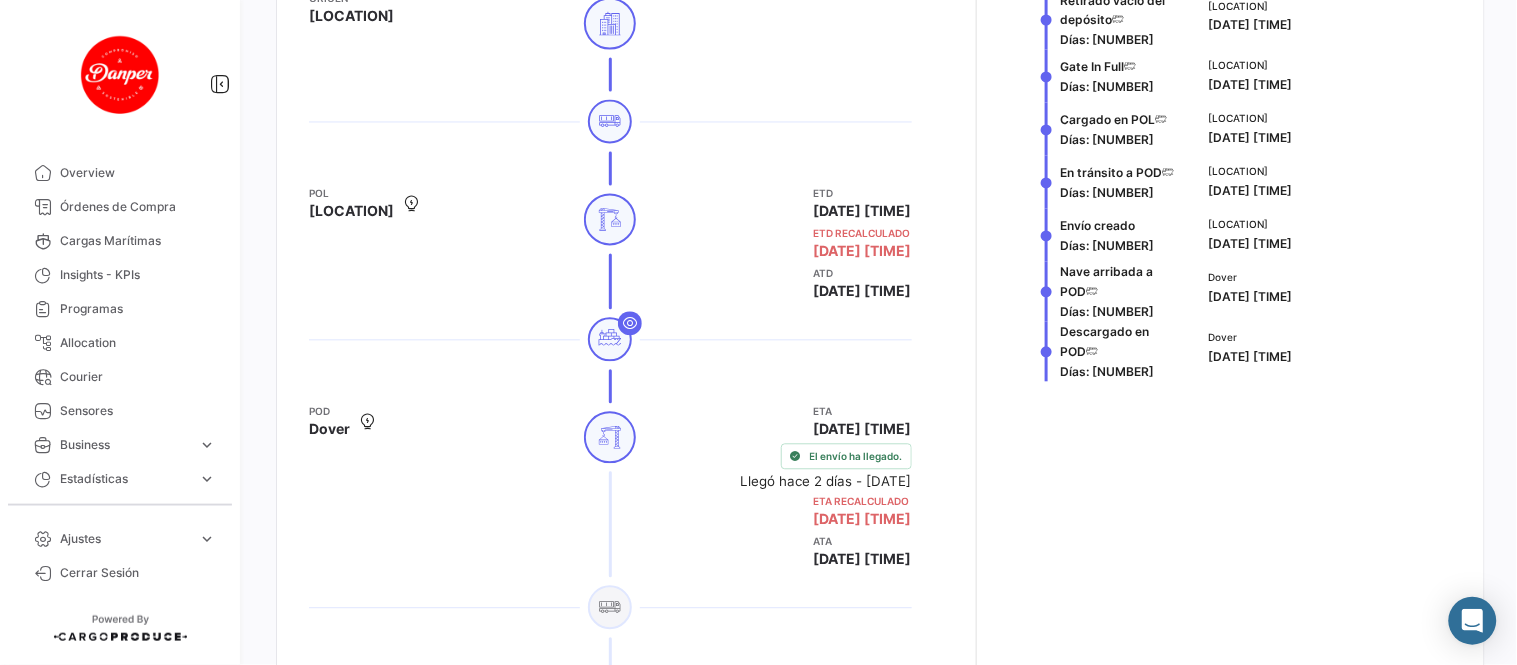 scroll, scrollTop: 1000, scrollLeft: 0, axis: vertical 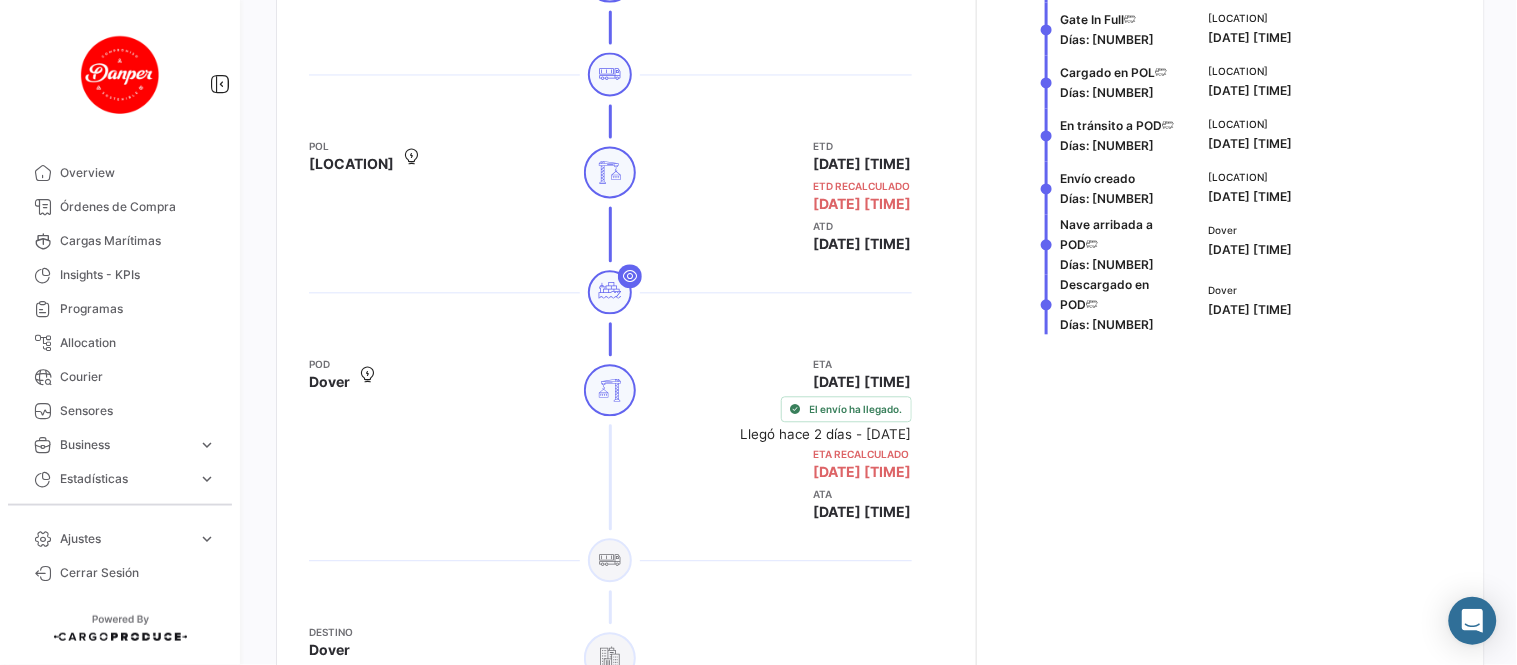 type 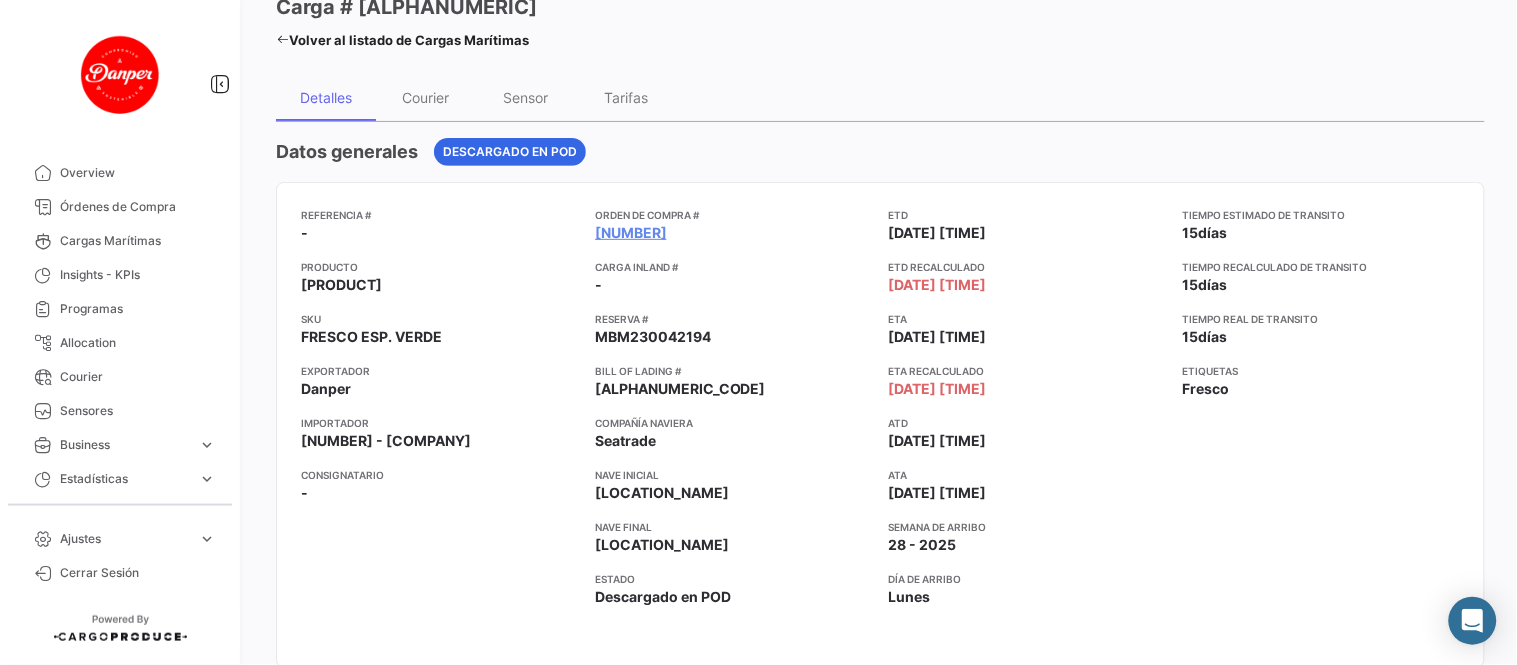scroll, scrollTop: 0, scrollLeft: 0, axis: both 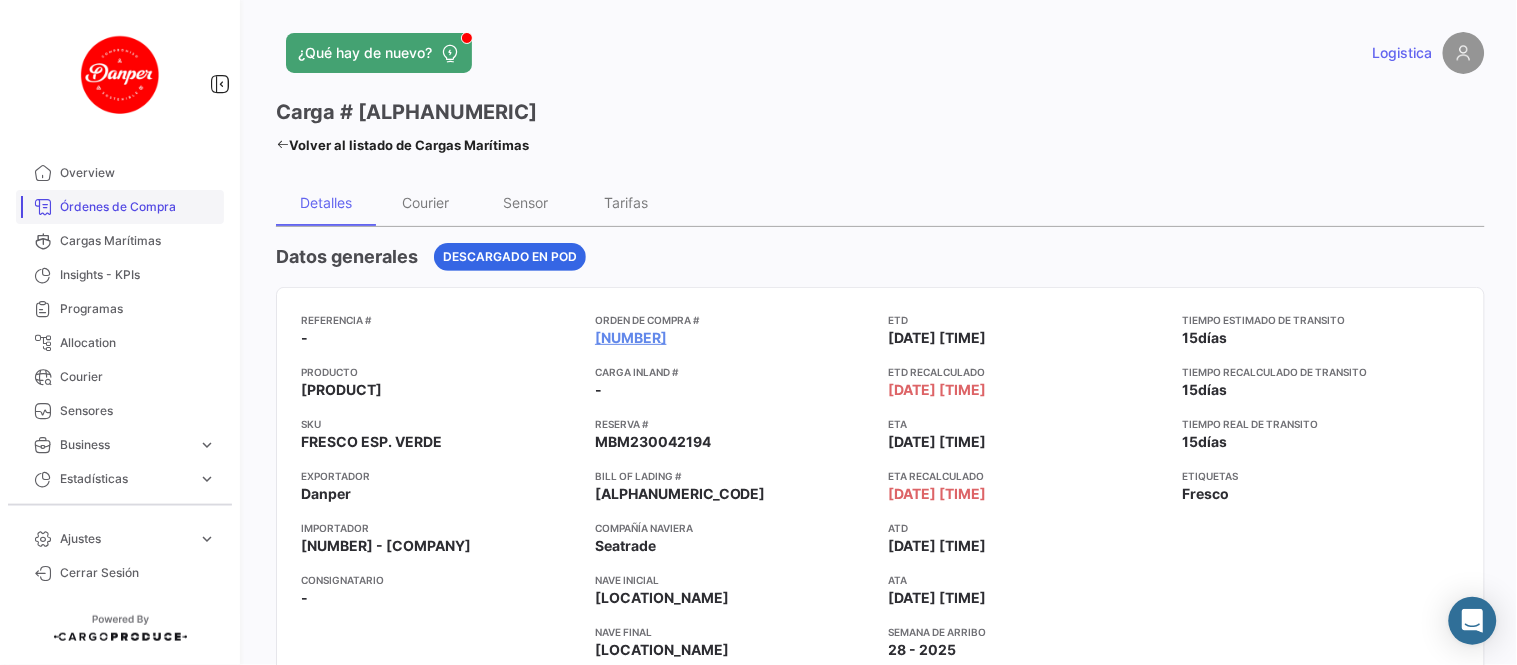 click on "Órdenes de Compra" at bounding box center (138, 207) 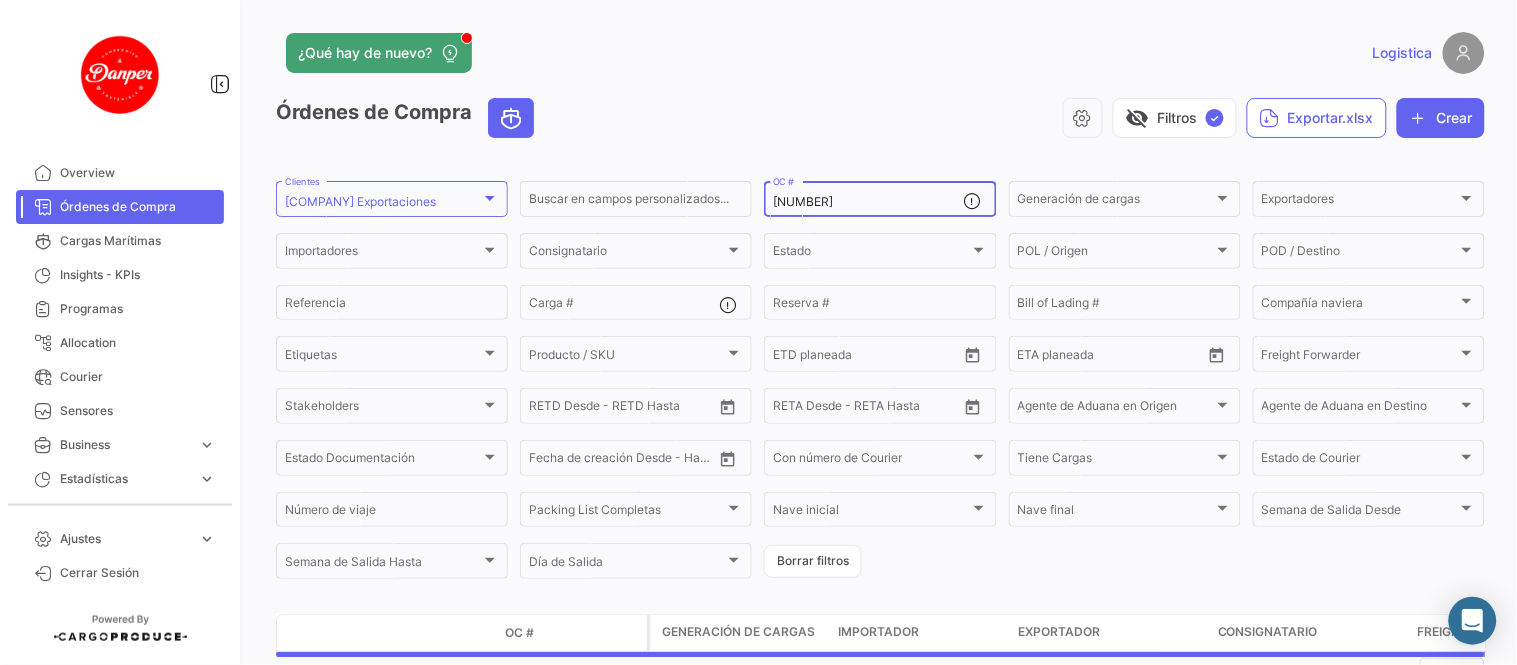 drag, startPoint x: 865, startPoint y: 201, endPoint x: 448, endPoint y: 176, distance: 417.74872 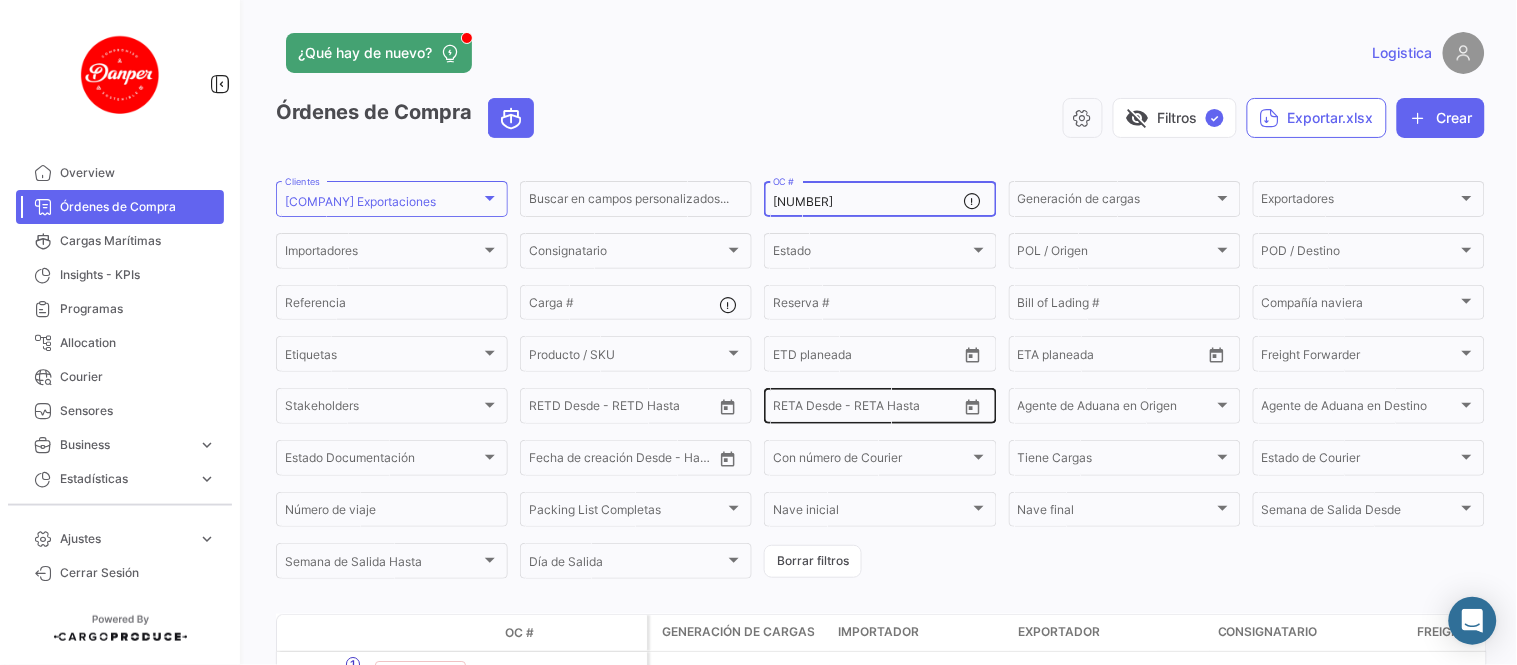 scroll, scrollTop: 145, scrollLeft: 0, axis: vertical 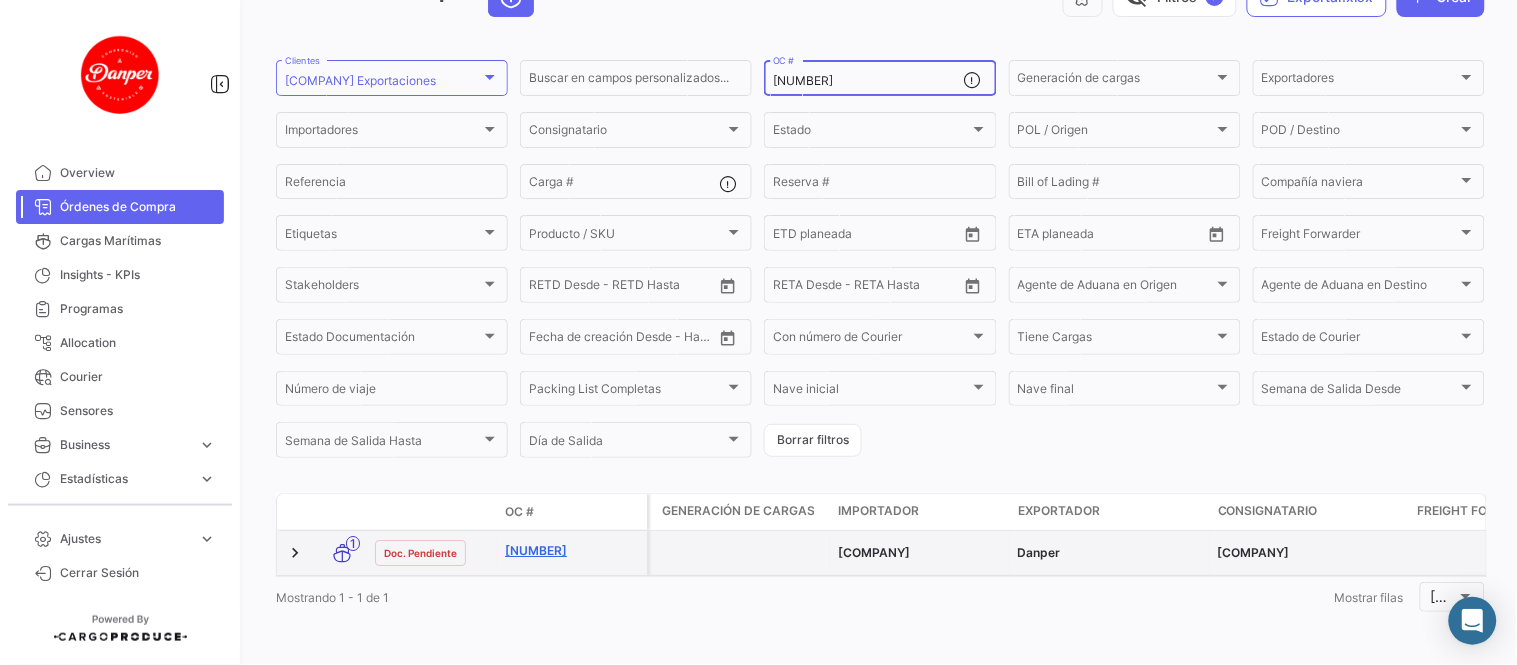 click on "[NUMBER]" at bounding box center [572, 551] 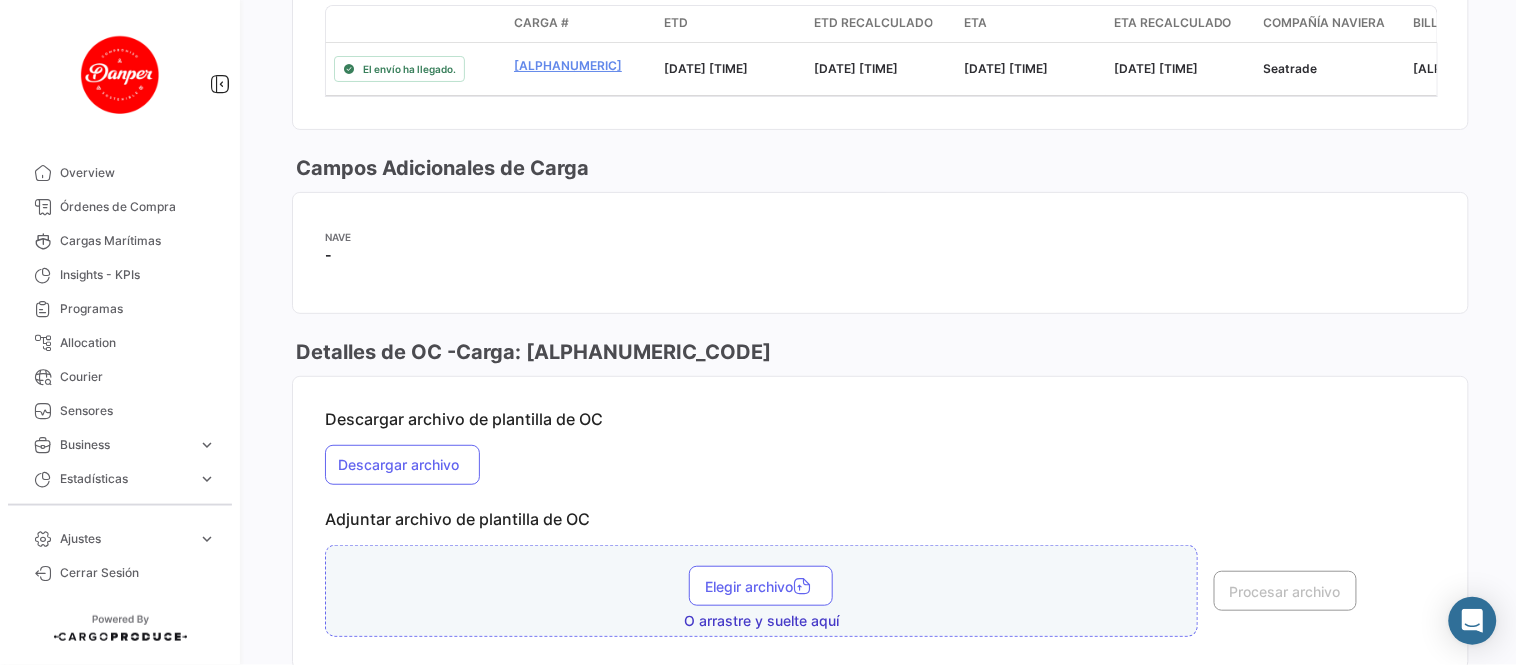 scroll, scrollTop: 1821, scrollLeft: 0, axis: vertical 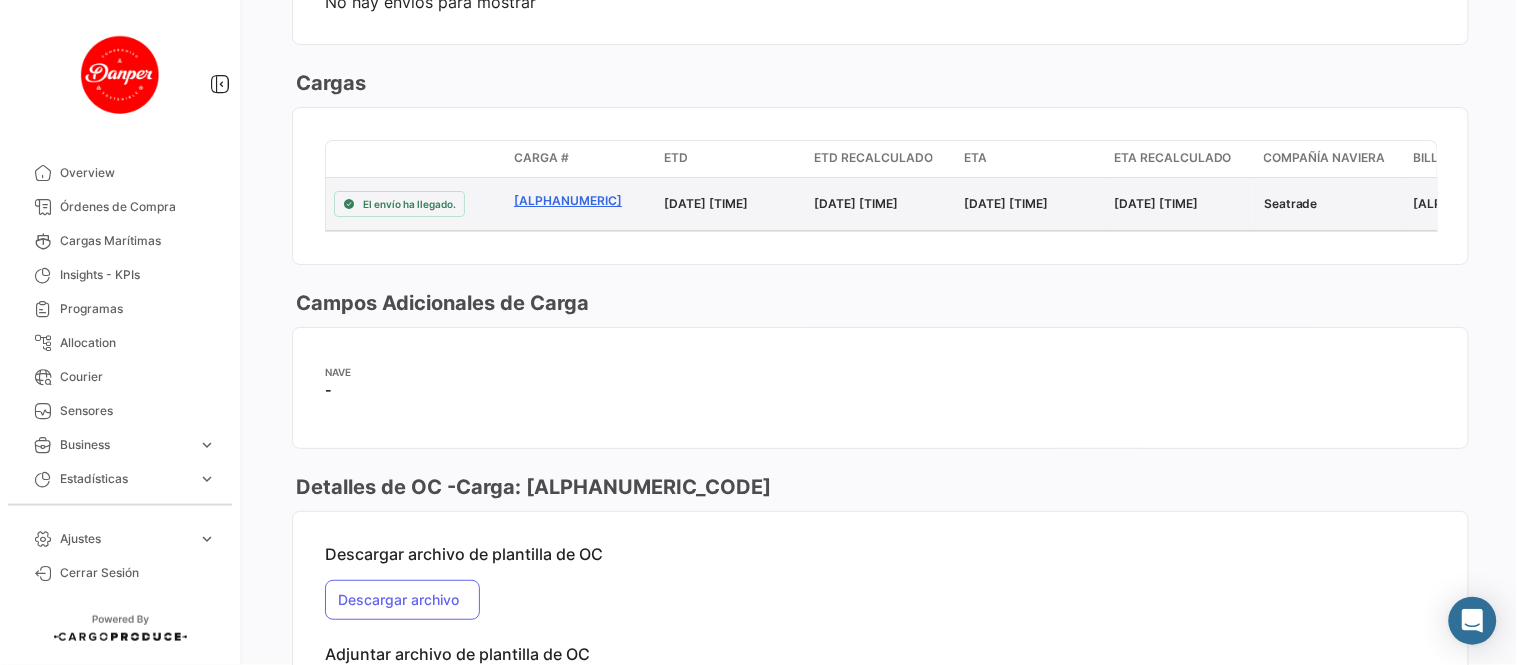 click on "[ALPHANUMERIC]" at bounding box center [581, 201] 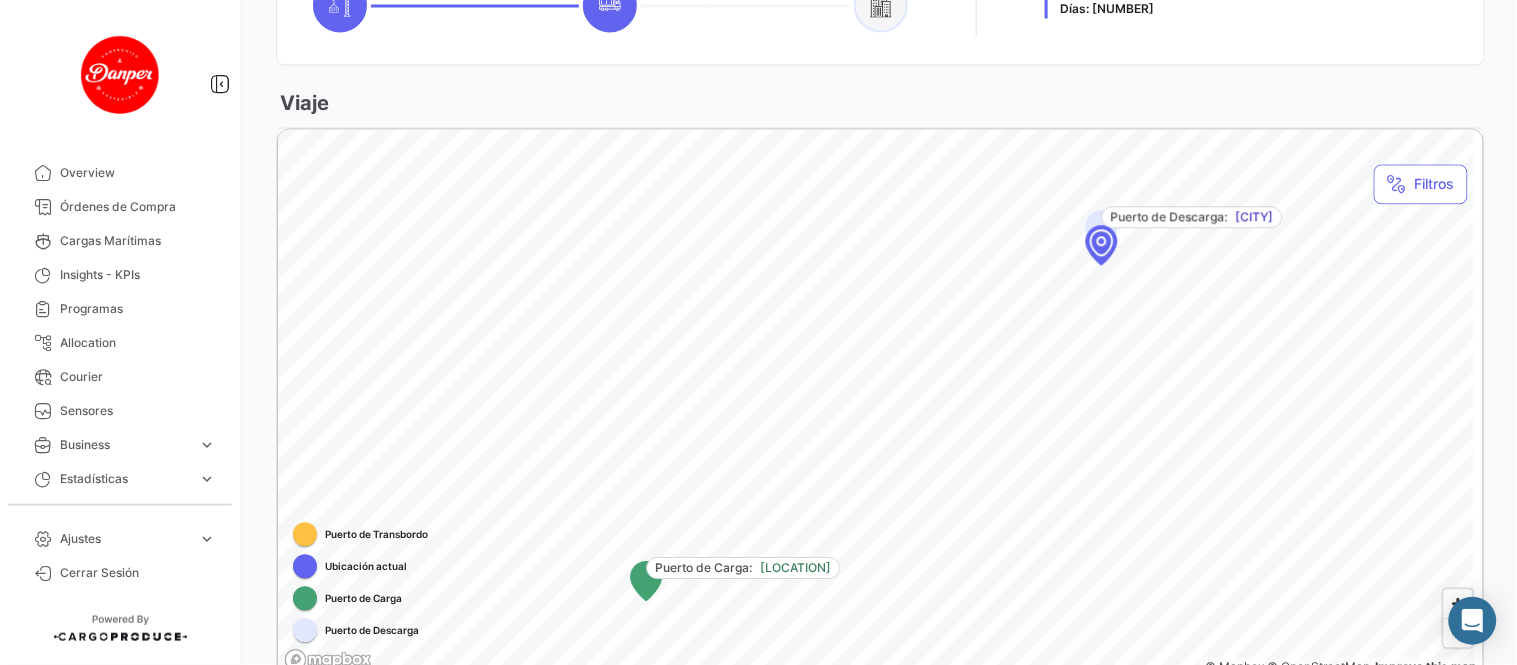 scroll, scrollTop: 766, scrollLeft: 0, axis: vertical 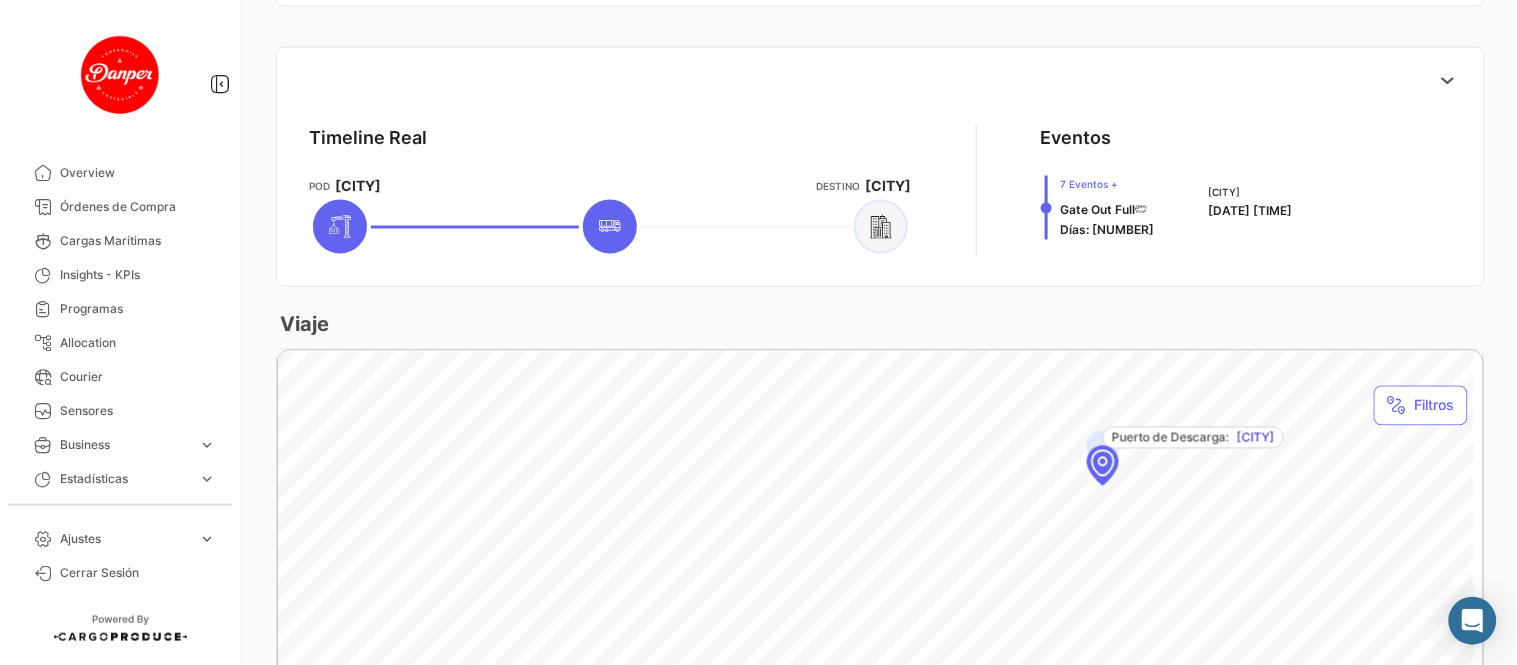 click on "Timeline Real POD
Vlissingen
Destino
Vlissingen
Eventos 7 Eventos + Gate Out Full
Días: [NUMBER]
Vlissingen [DATE] [TIME]" at bounding box center [880, 167] 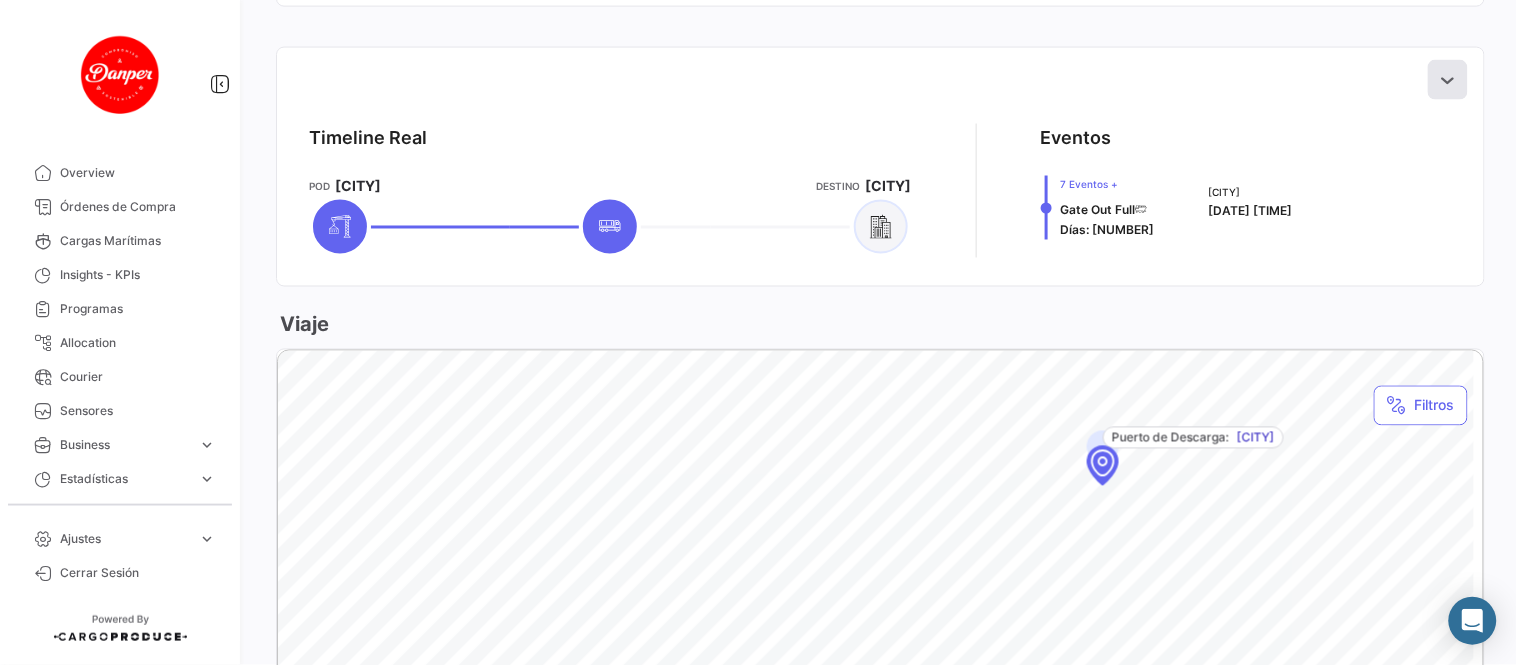 click at bounding box center (1448, 80) 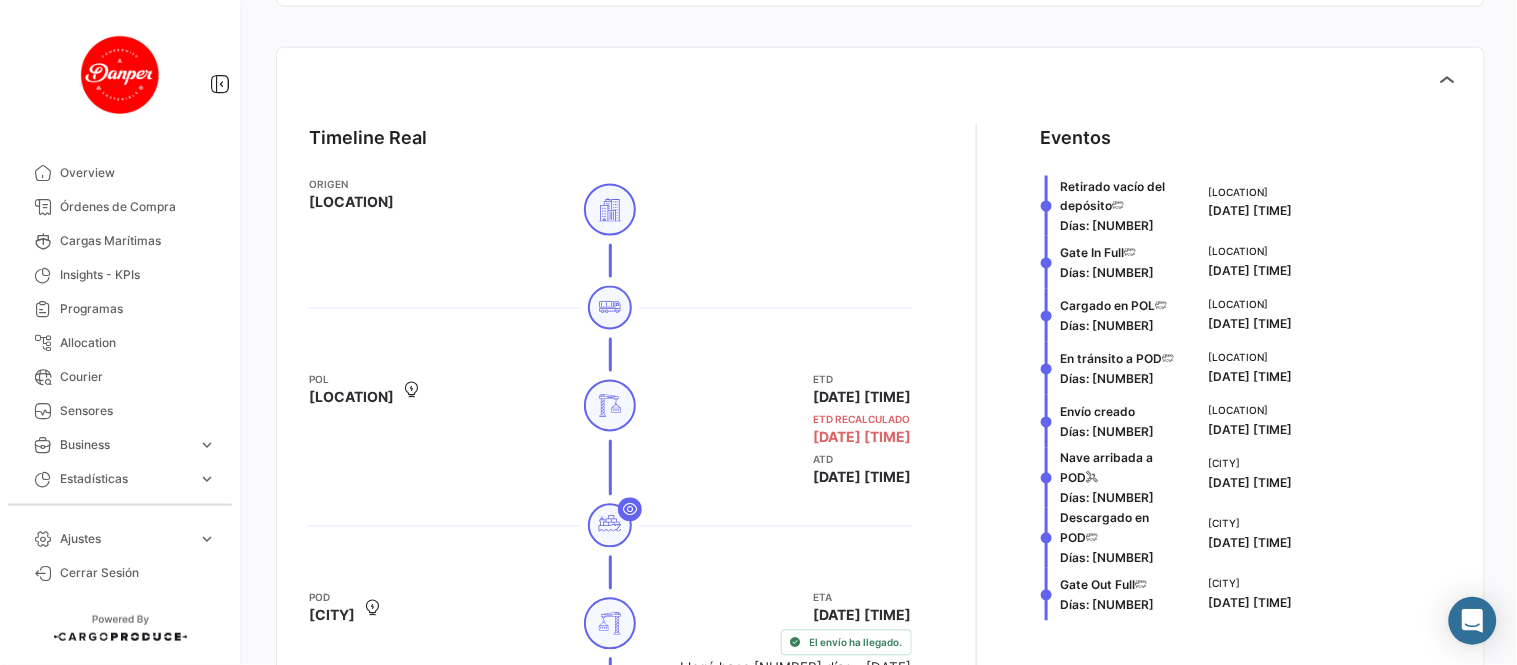scroll, scrollTop: 1211, scrollLeft: 0, axis: vertical 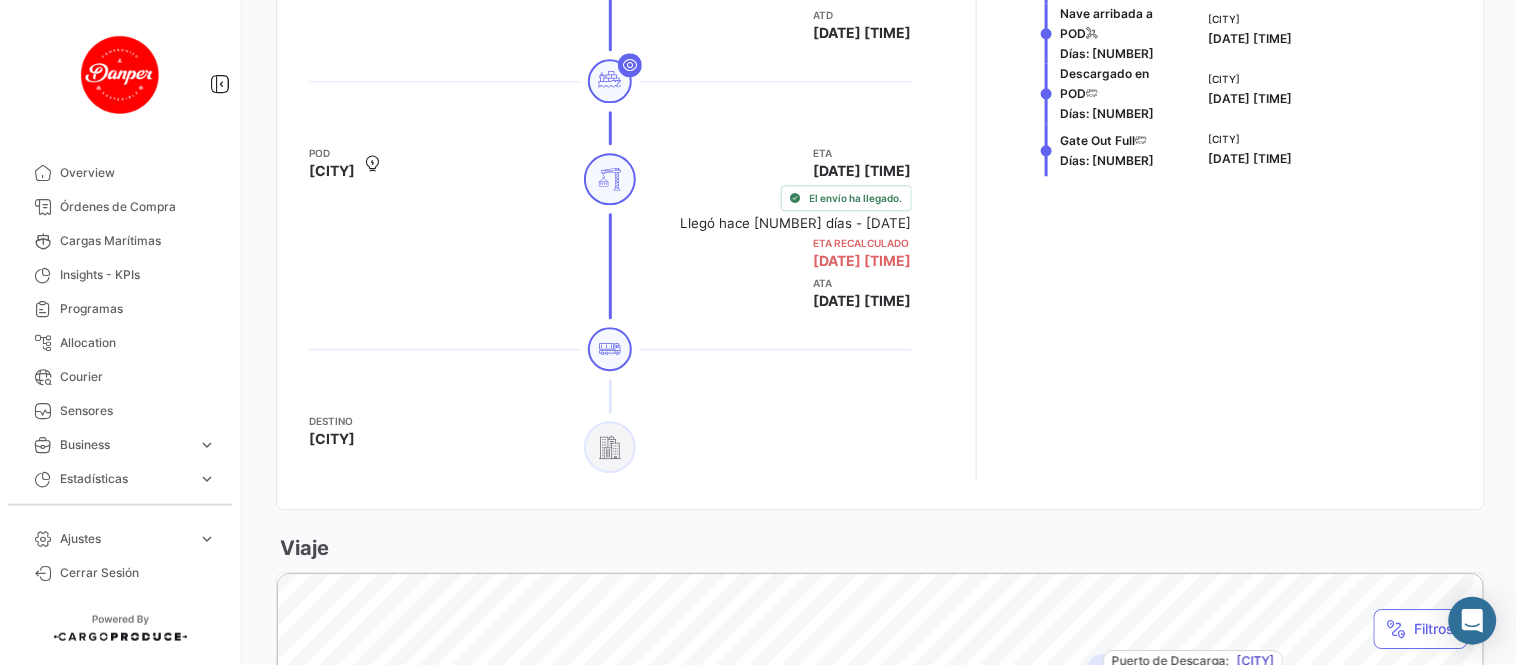 type 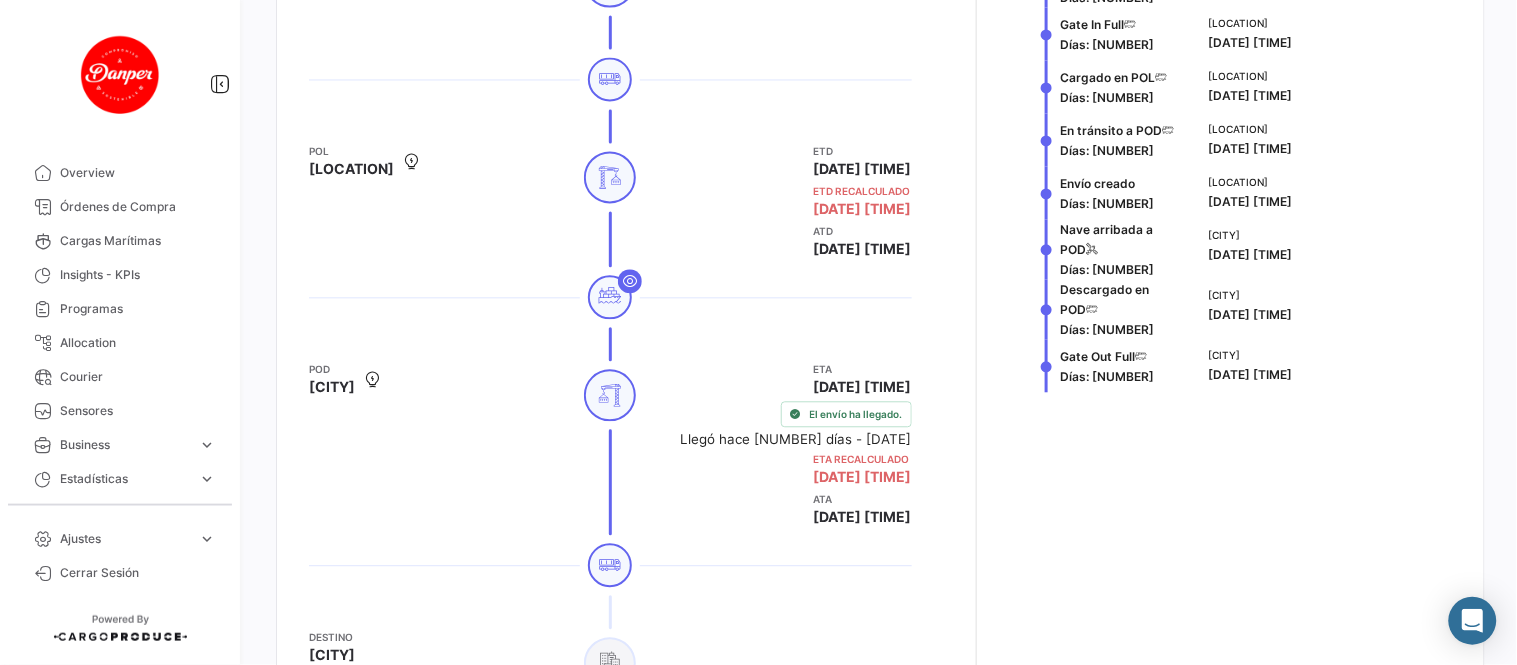 scroll, scrollTop: 988, scrollLeft: 0, axis: vertical 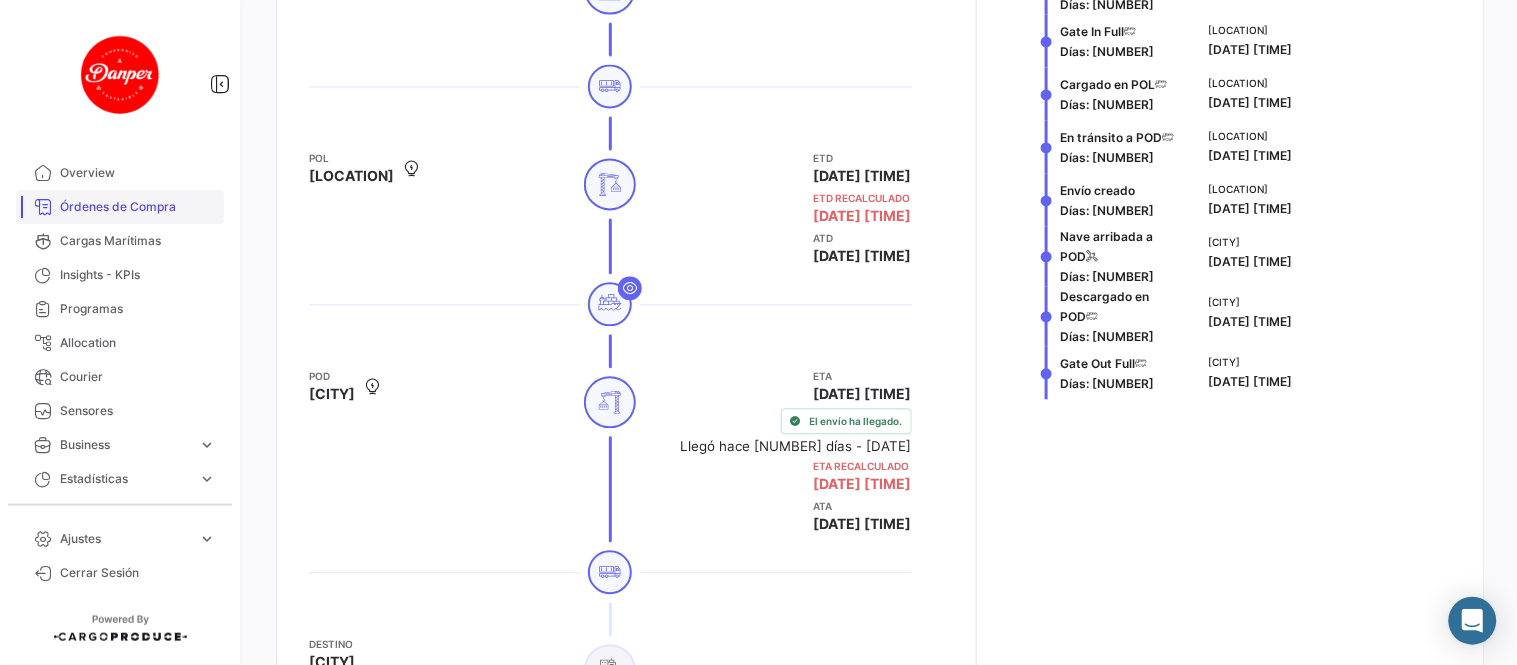 click on "Órdenes de Compra" at bounding box center (120, 207) 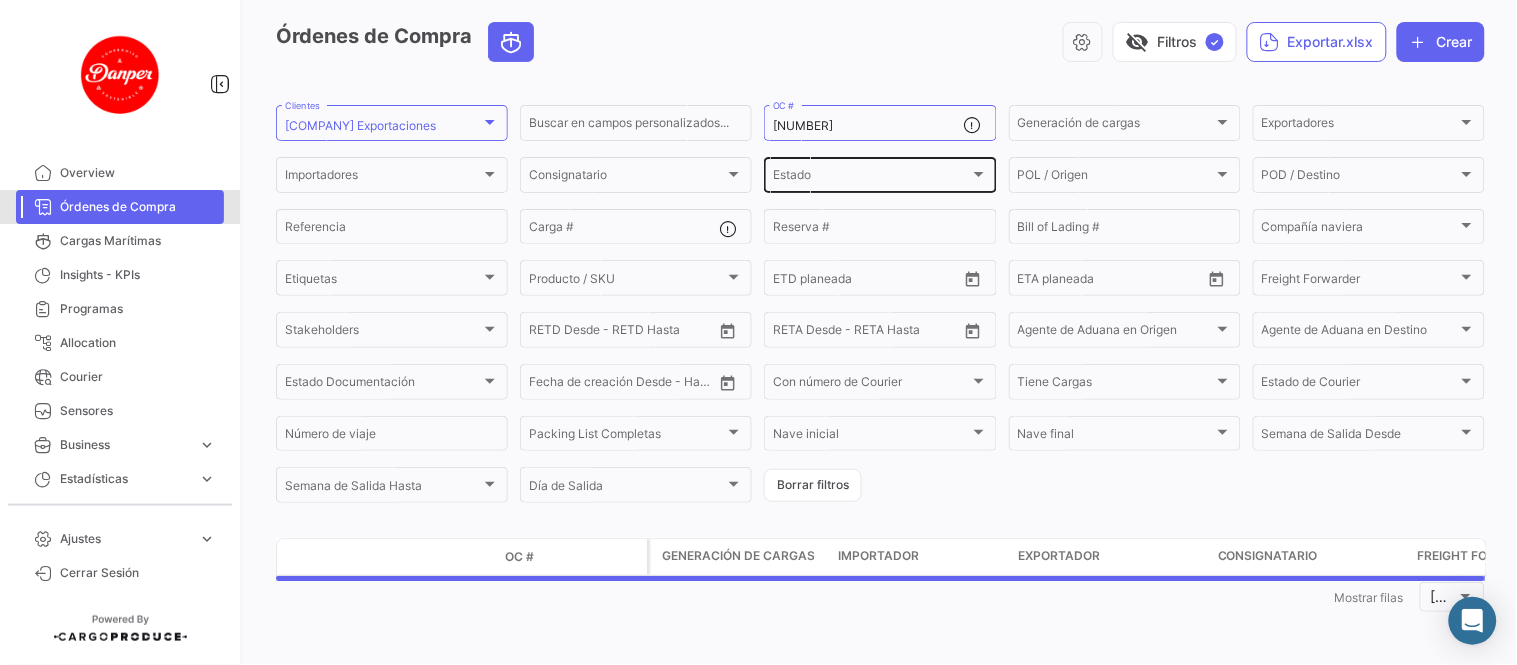 scroll, scrollTop: 0, scrollLeft: 0, axis: both 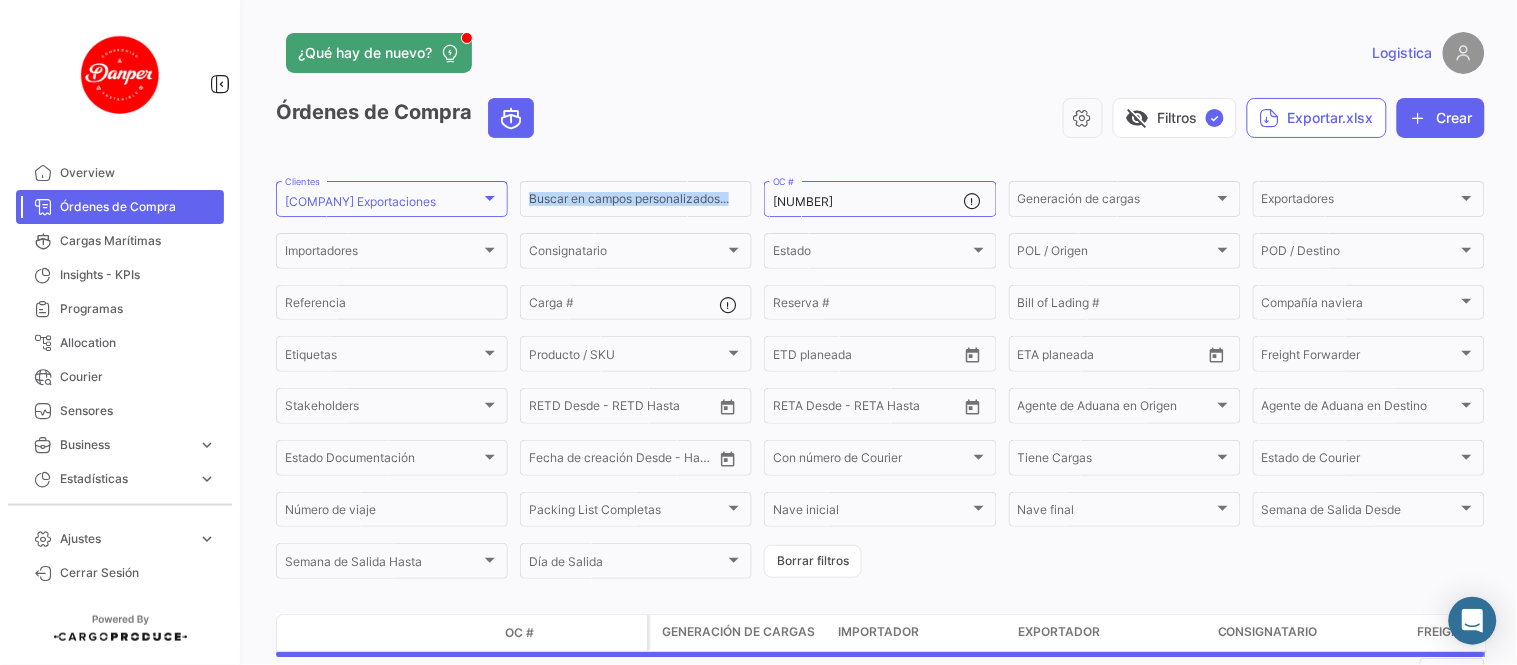 drag, startPoint x: 888, startPoint y: 211, endPoint x: 515, endPoint y: 182, distance: 374.12564 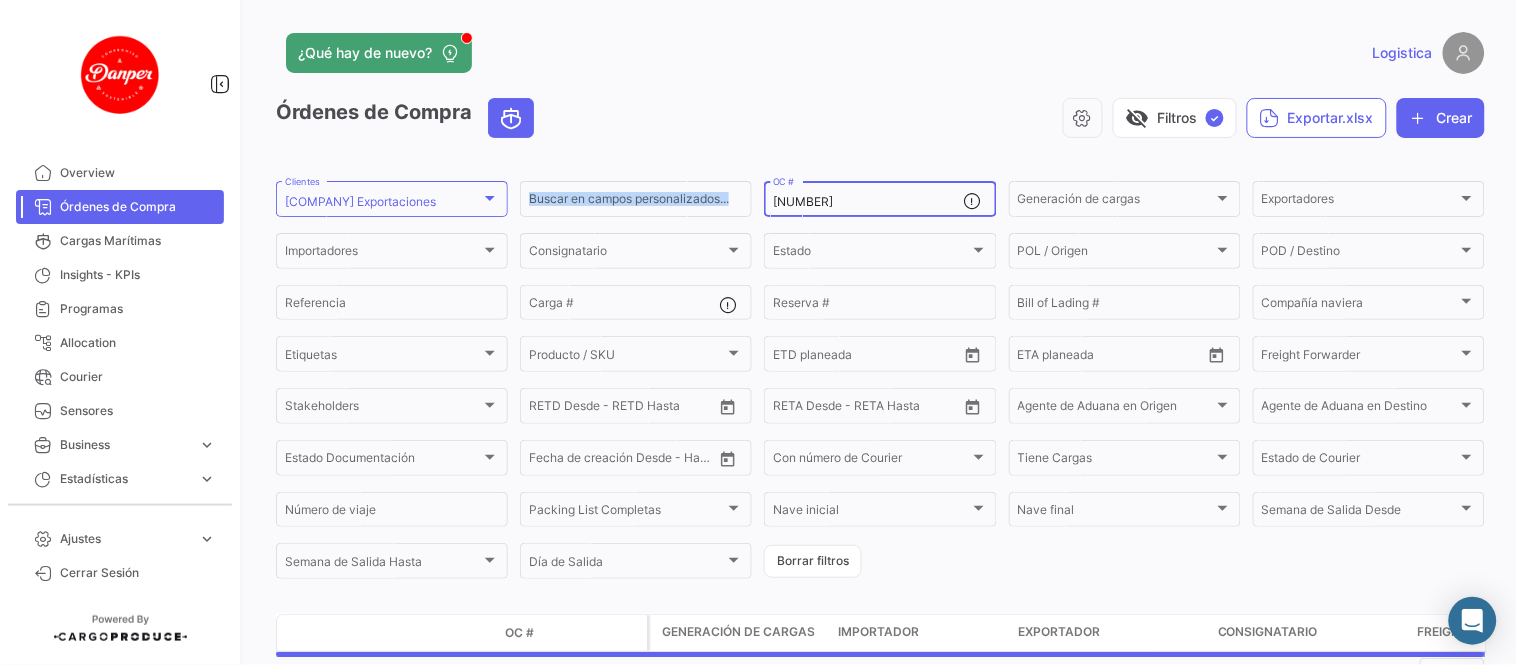 click on "[NUMBER]" at bounding box center (868, 202) 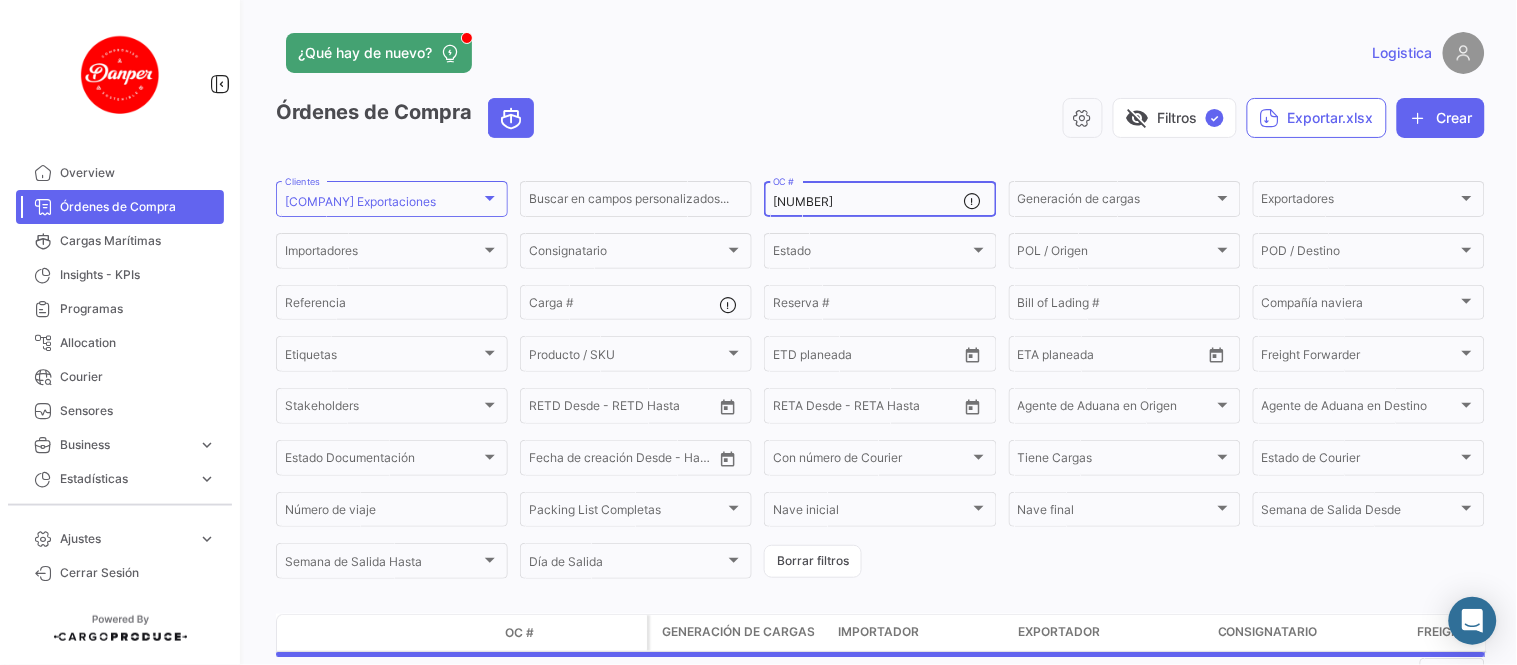 paste on "[NUMBER]" 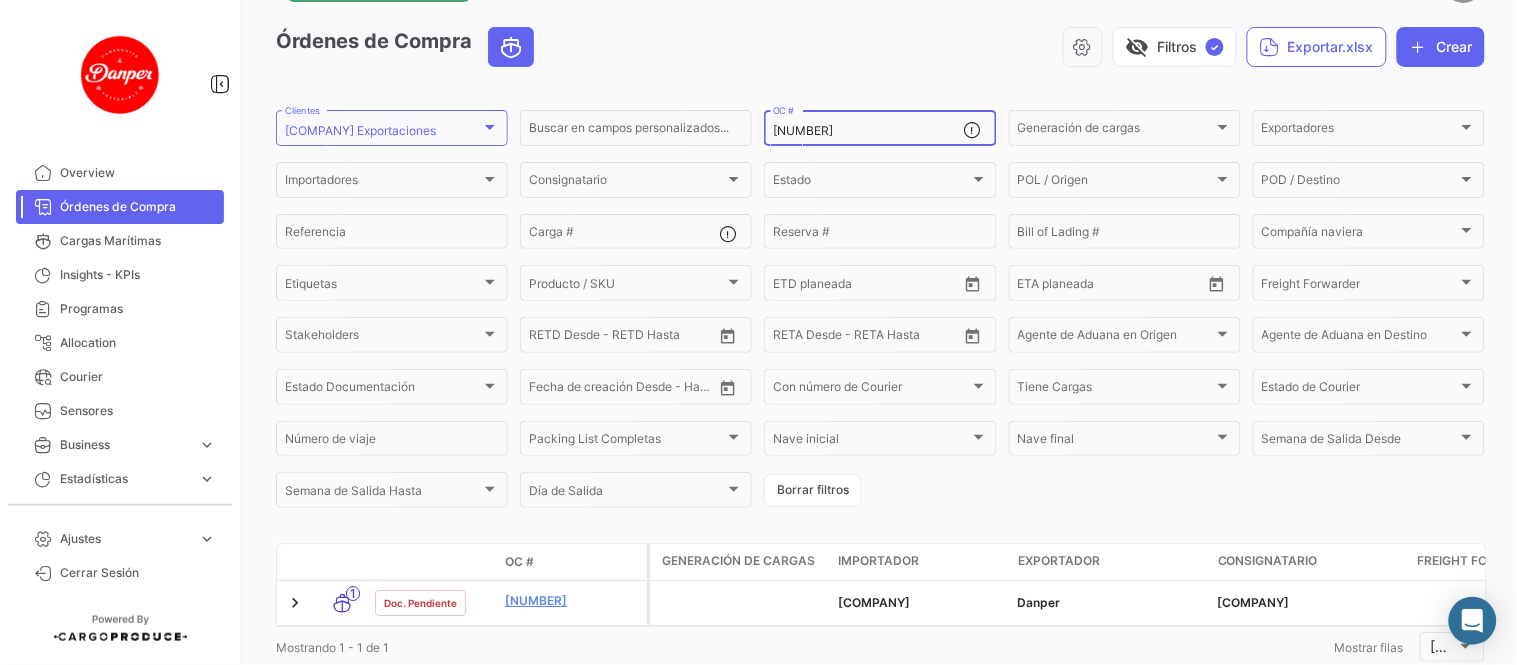 scroll, scrollTop: 145, scrollLeft: 0, axis: vertical 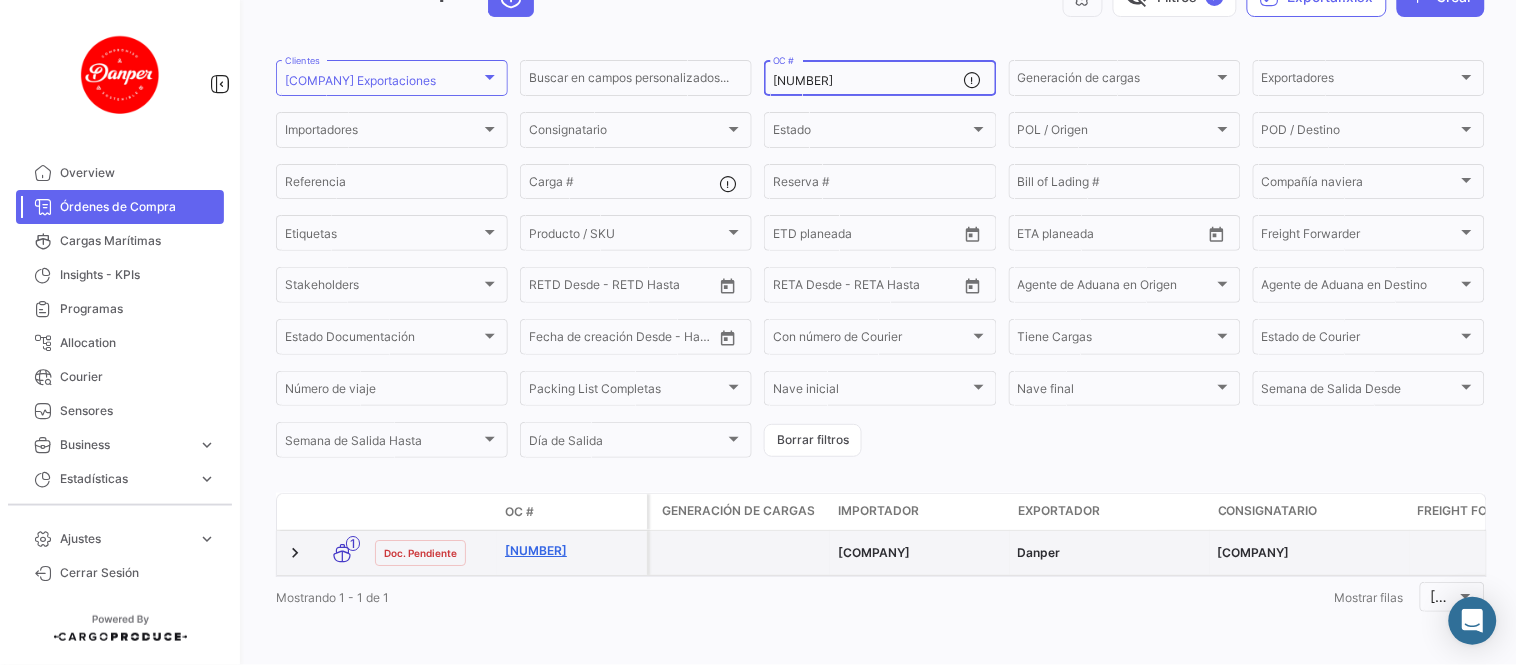 click on "[NUMBER]" at bounding box center (572, 551) 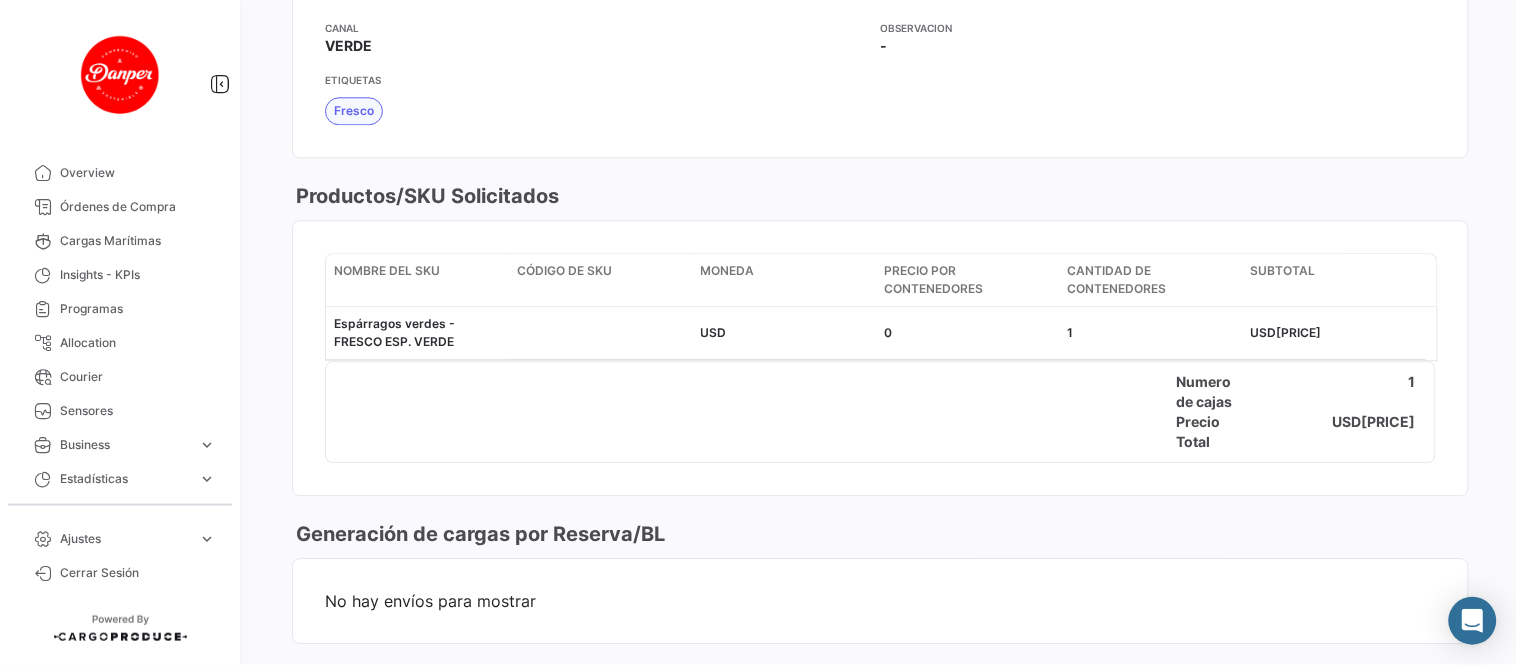 scroll, scrollTop: 1555, scrollLeft: 0, axis: vertical 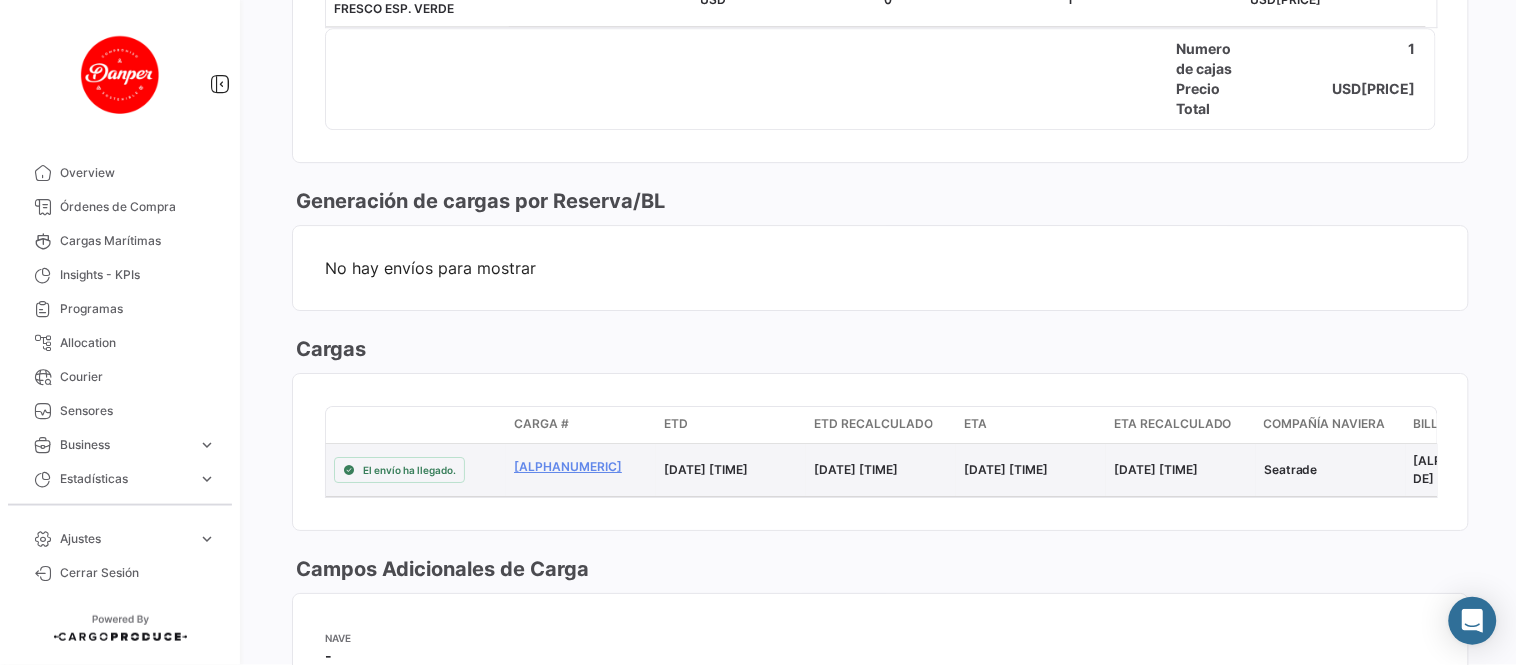 click on "[ALPHANUMERIC]" at bounding box center [416, 470] 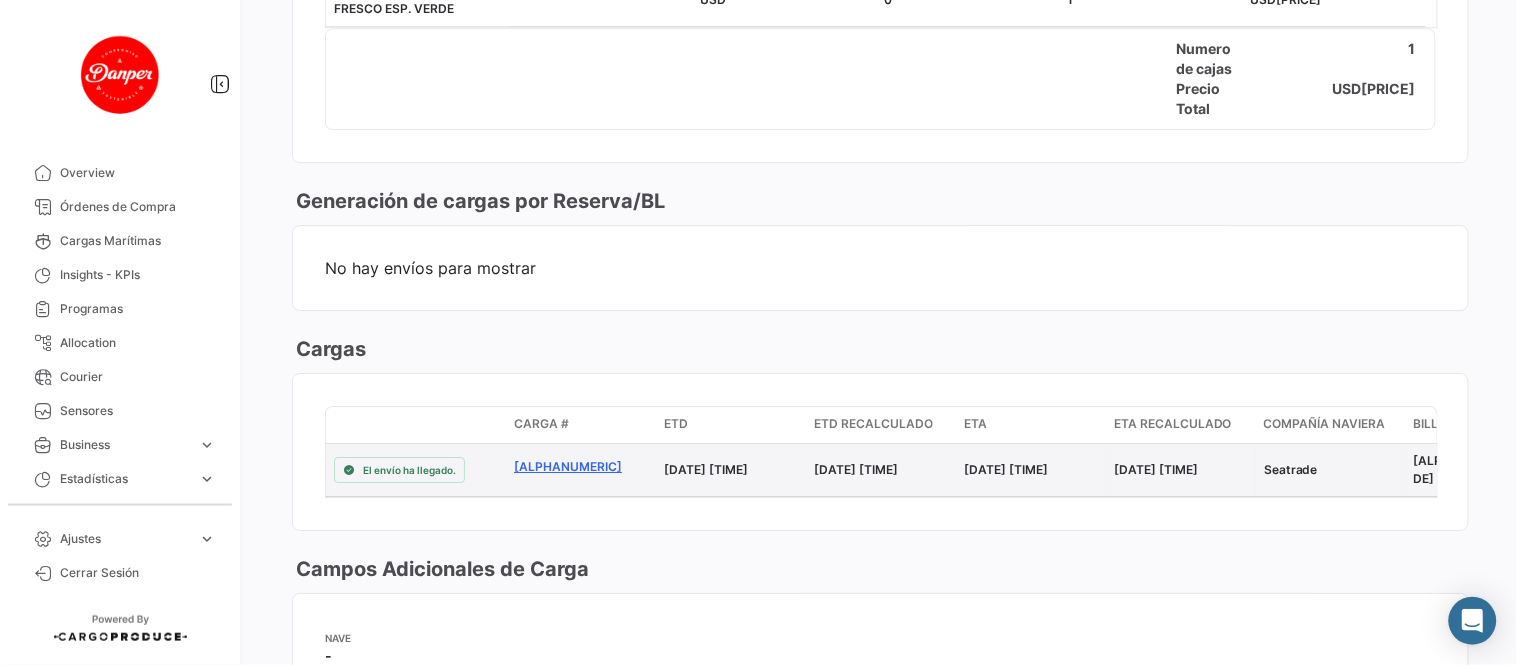 click on "[ALPHANUMERIC]" at bounding box center (581, 467) 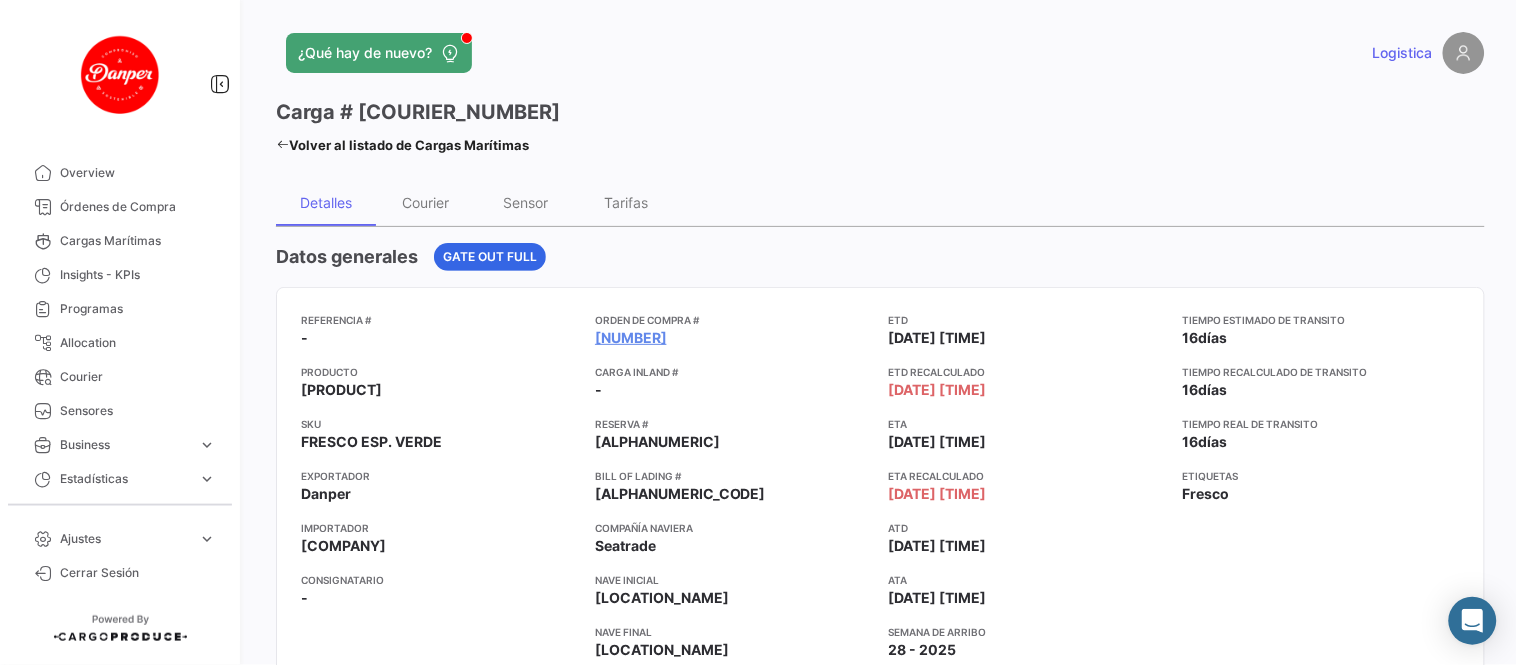 scroll, scrollTop: 555, scrollLeft: 0, axis: vertical 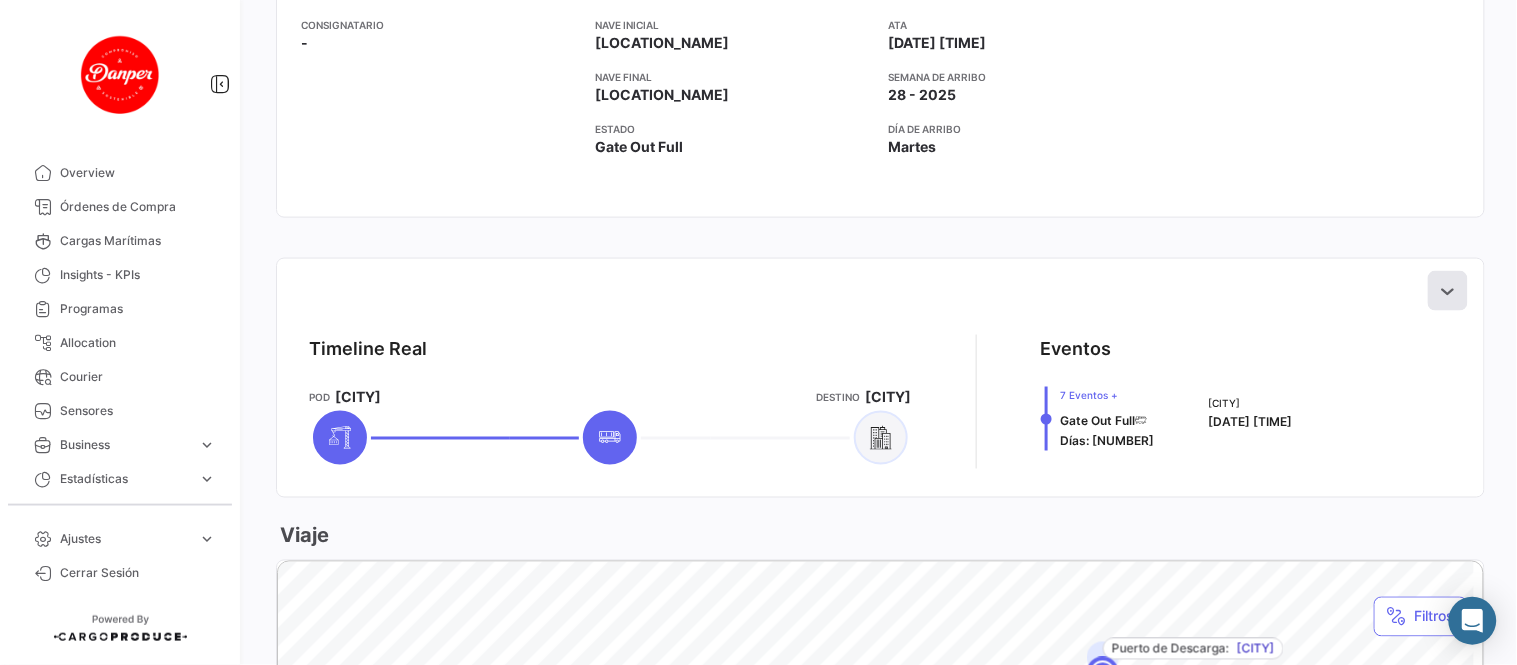 click at bounding box center [1448, 291] 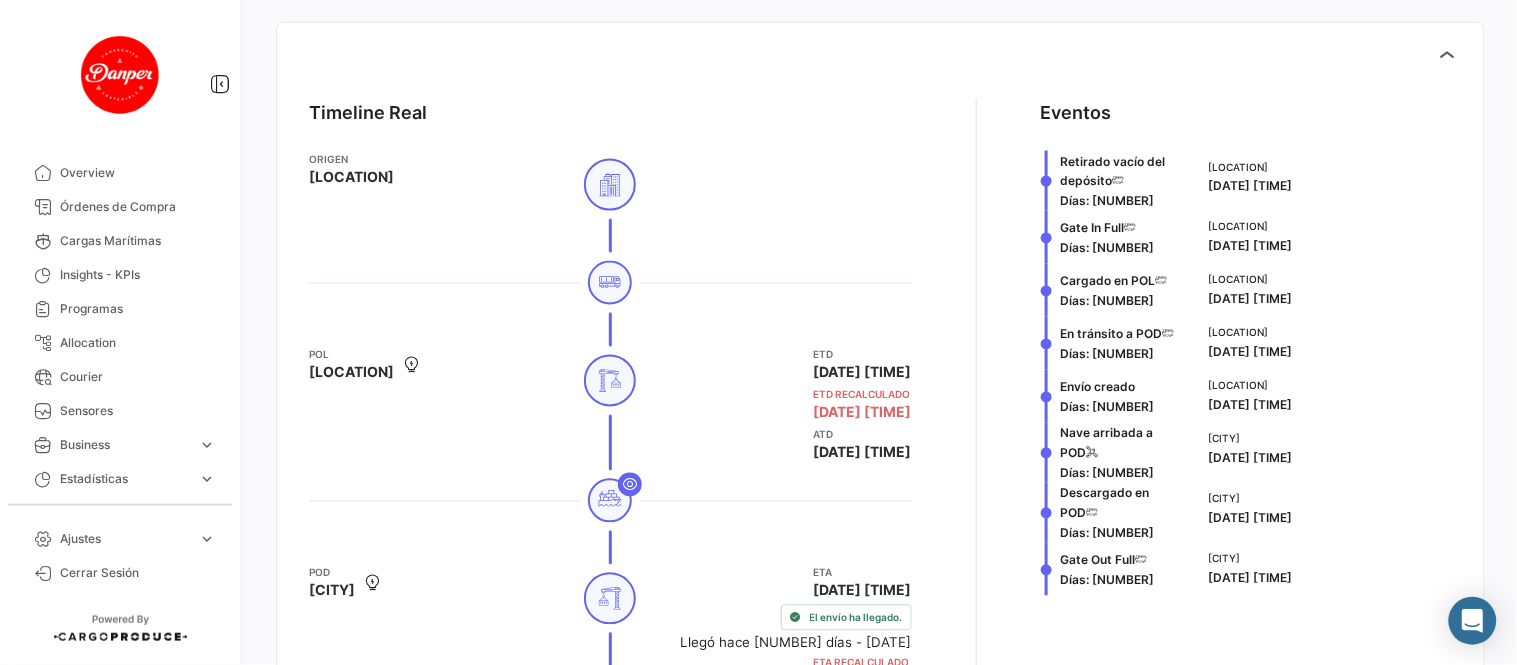 scroll, scrollTop: 1000, scrollLeft: 0, axis: vertical 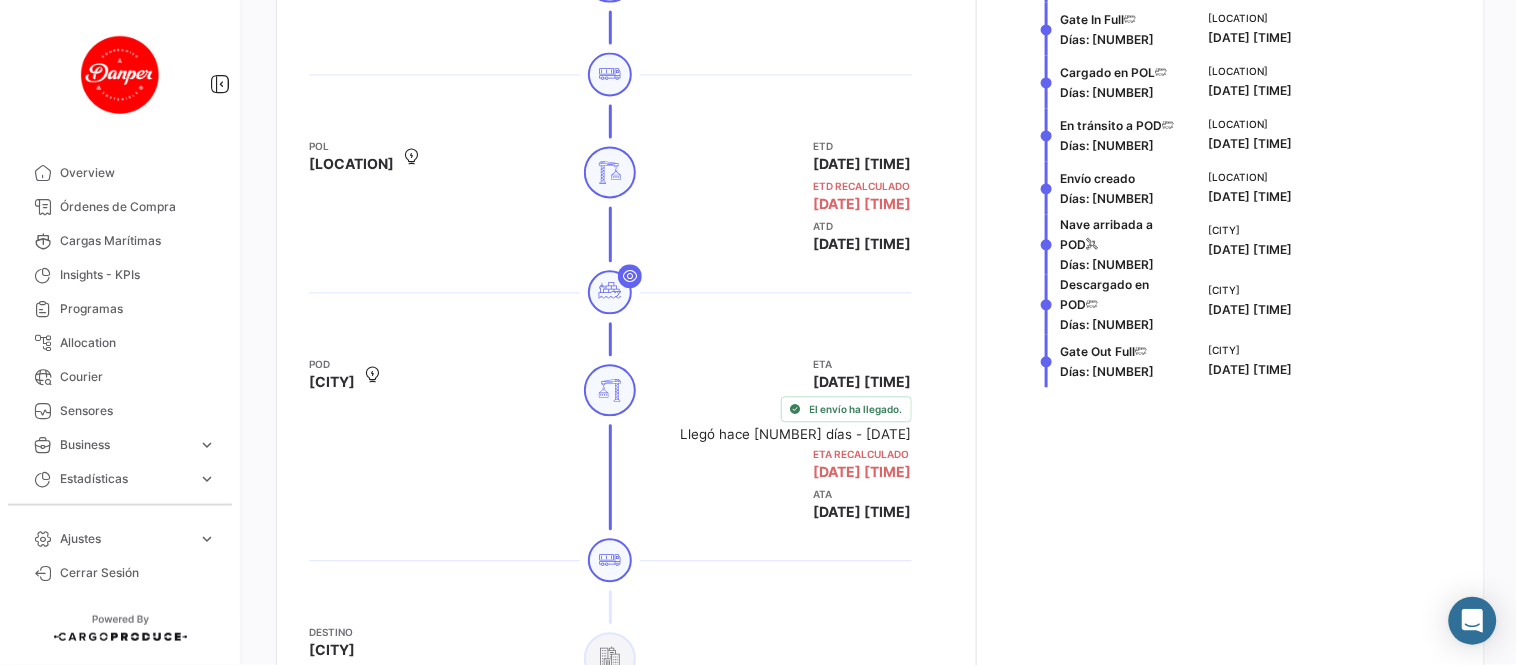 type 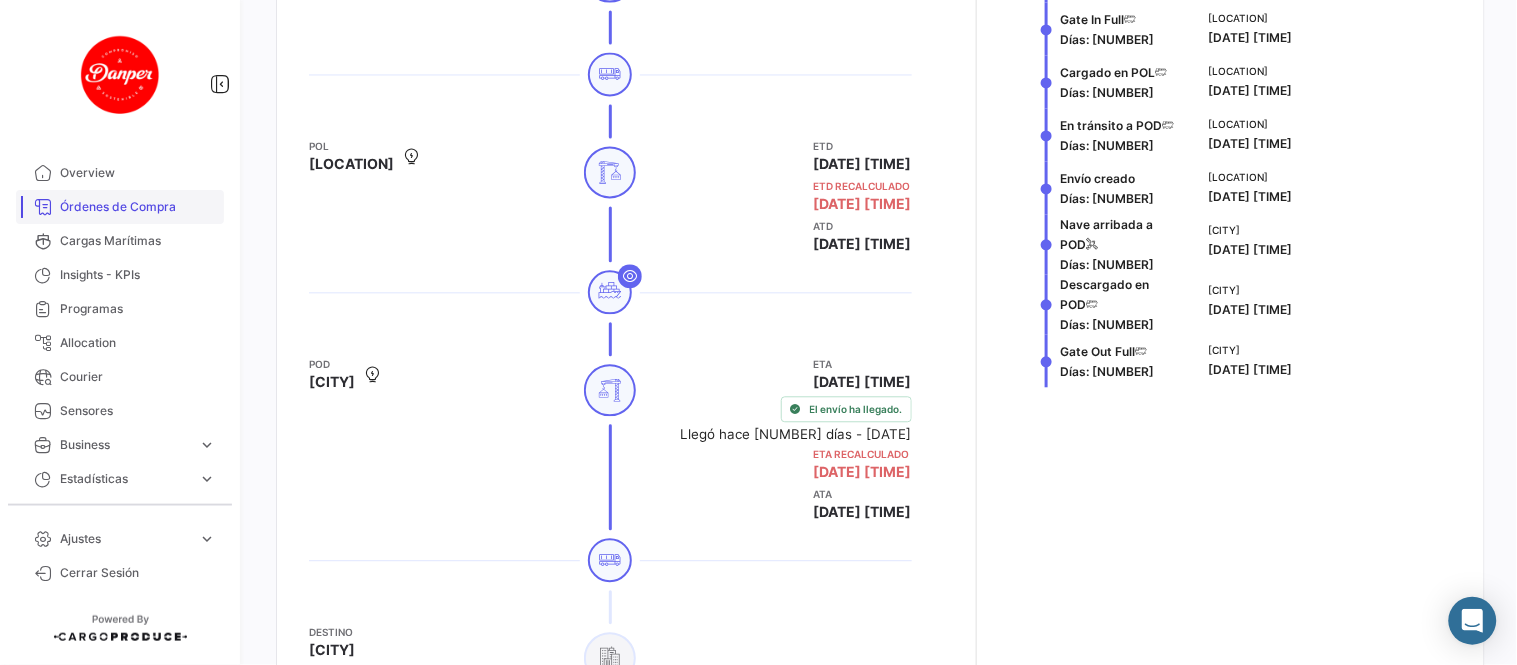 click on "Órdenes de Compra" at bounding box center (138, 207) 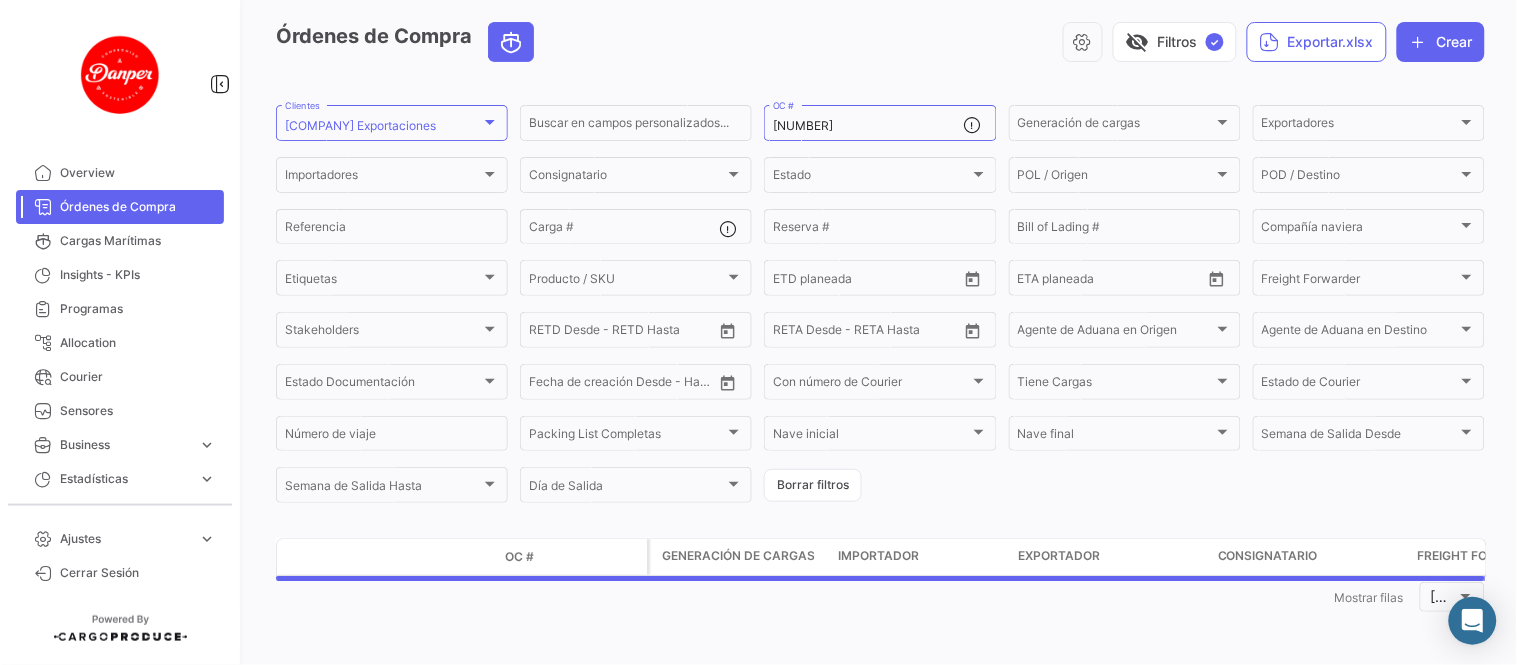 scroll, scrollTop: 0, scrollLeft: 0, axis: both 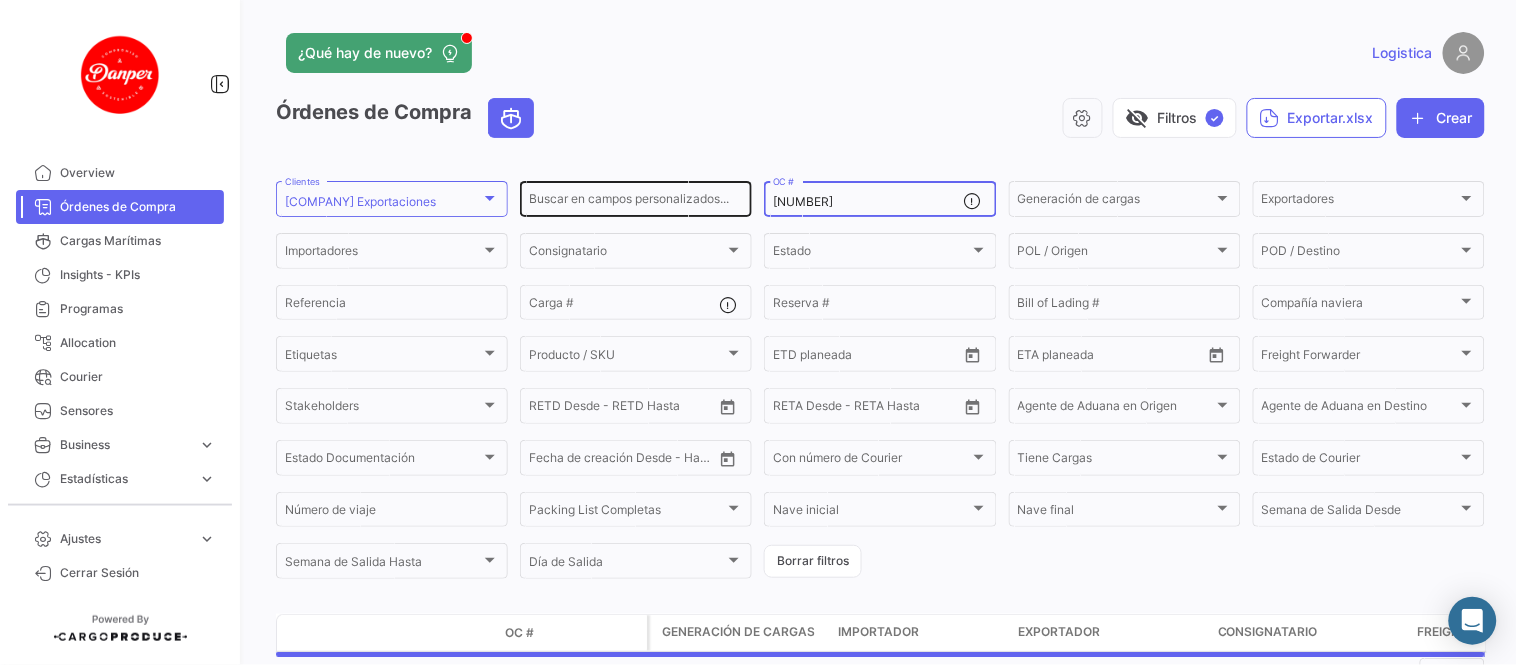 drag, startPoint x: 857, startPoint y: 195, endPoint x: 661, endPoint y: 194, distance: 196.00255 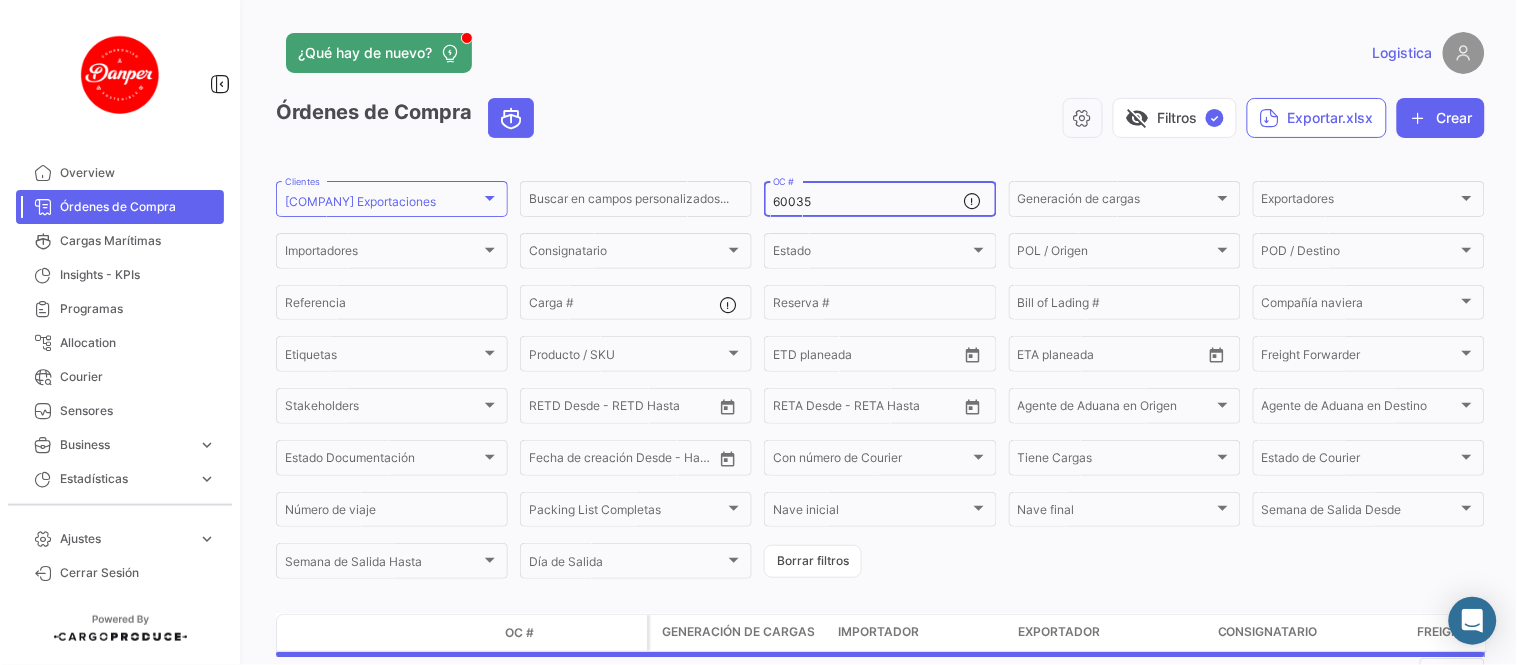 type on "60035" 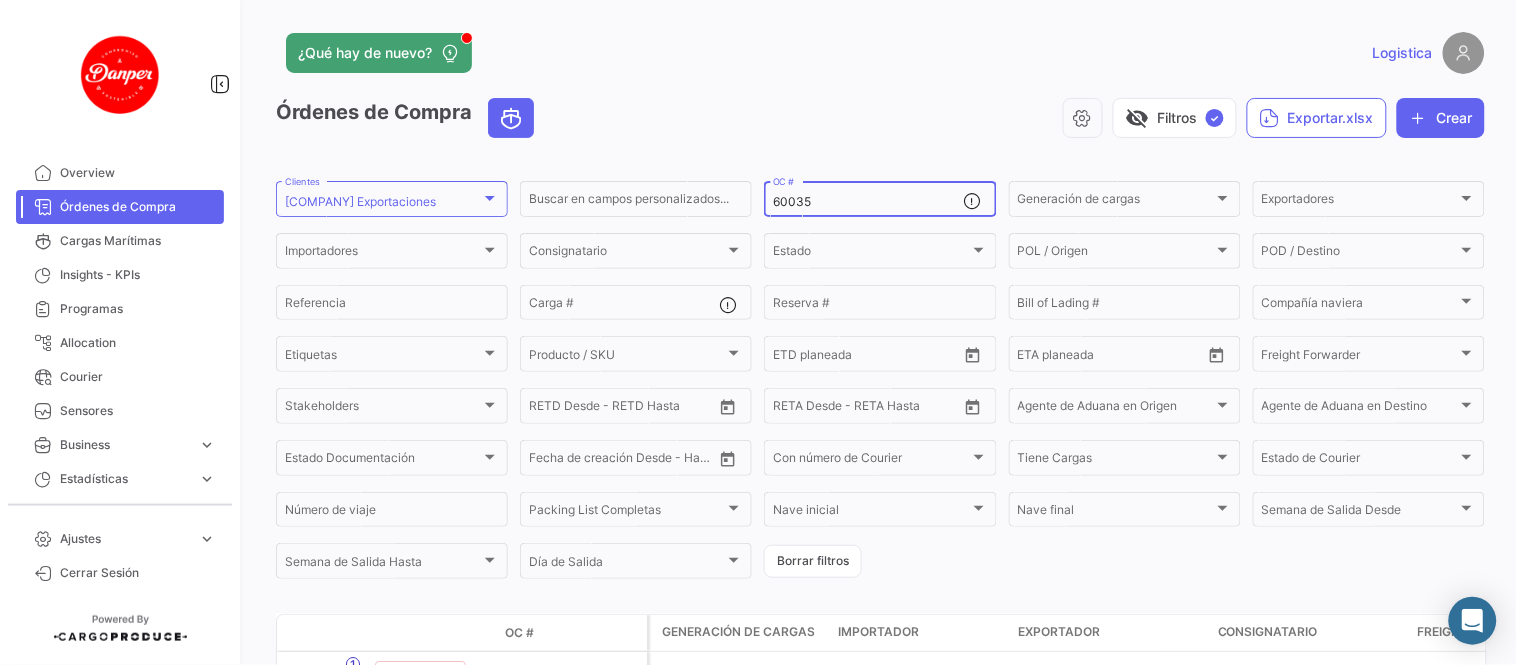 drag, startPoint x: 920, startPoint y: 195, endPoint x: 541, endPoint y: 162, distance: 380.43396 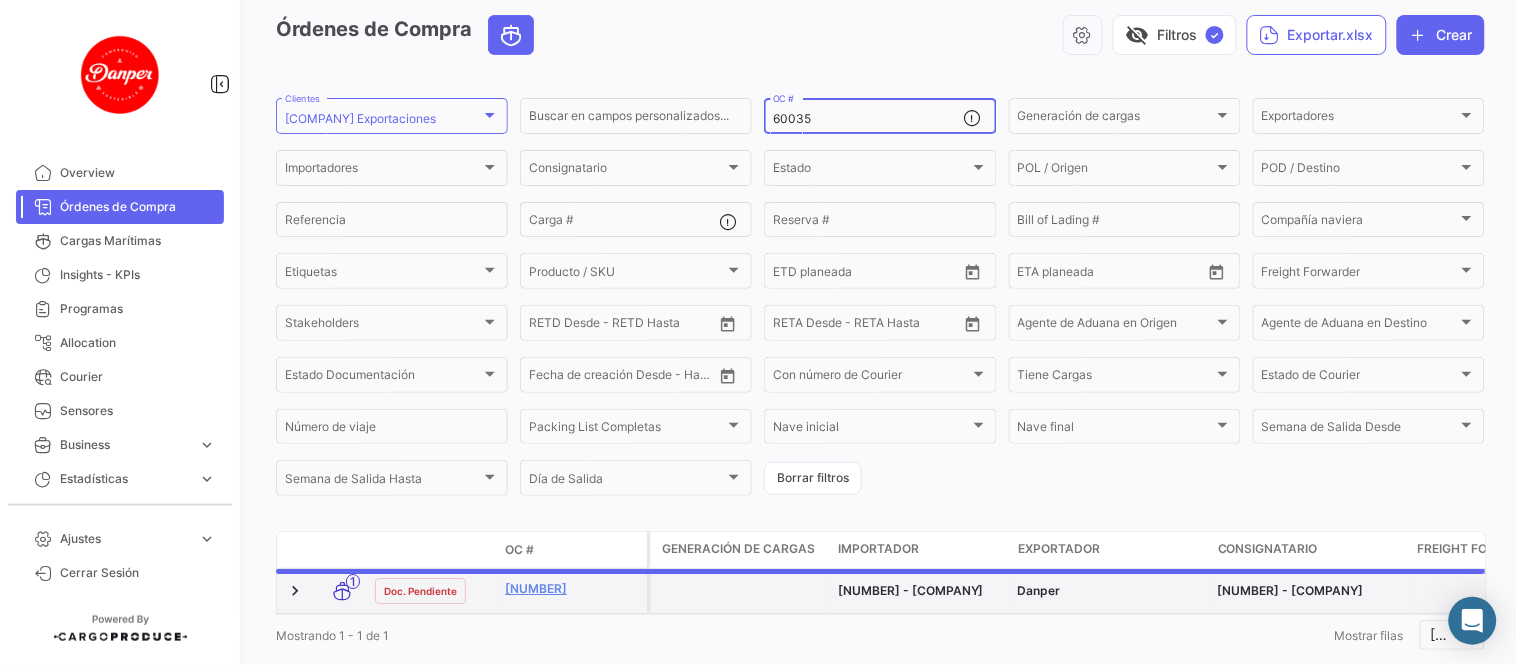 scroll, scrollTop: 137, scrollLeft: 0, axis: vertical 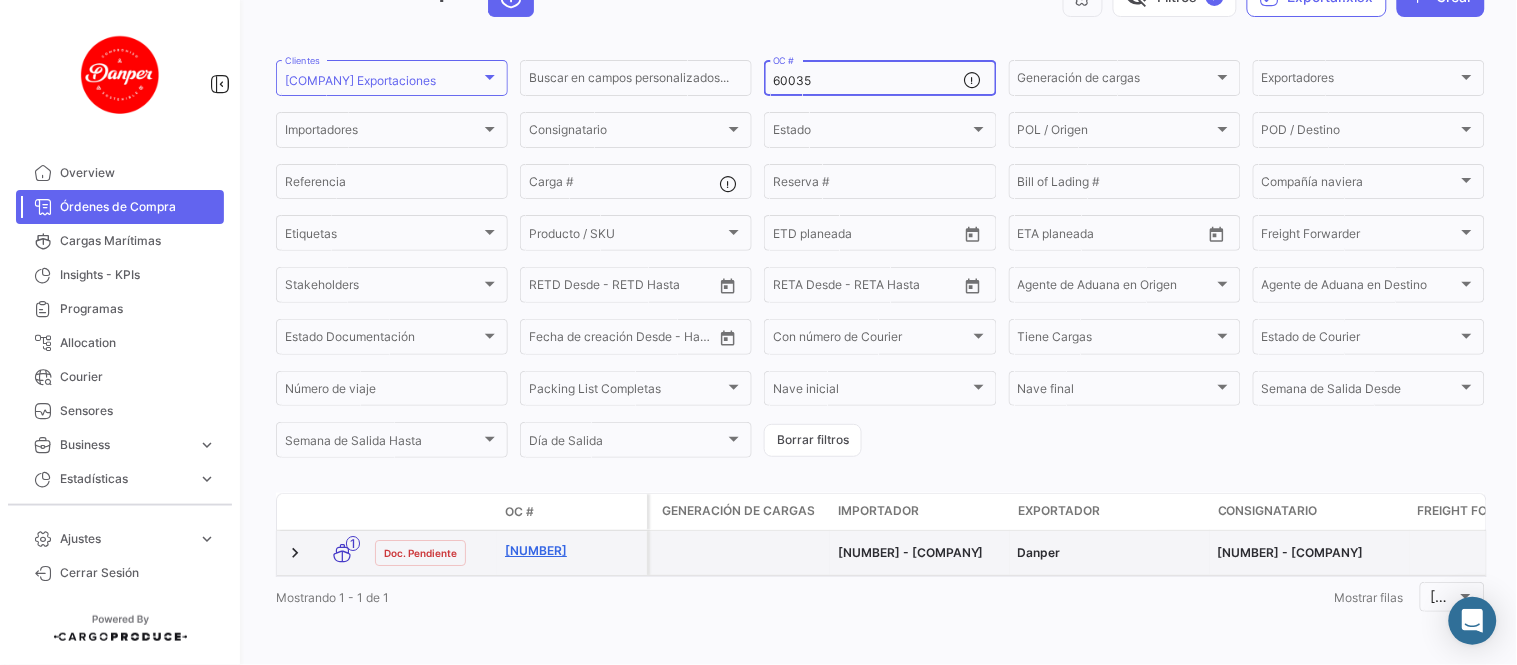 click on "[NUMBER]" at bounding box center [572, 551] 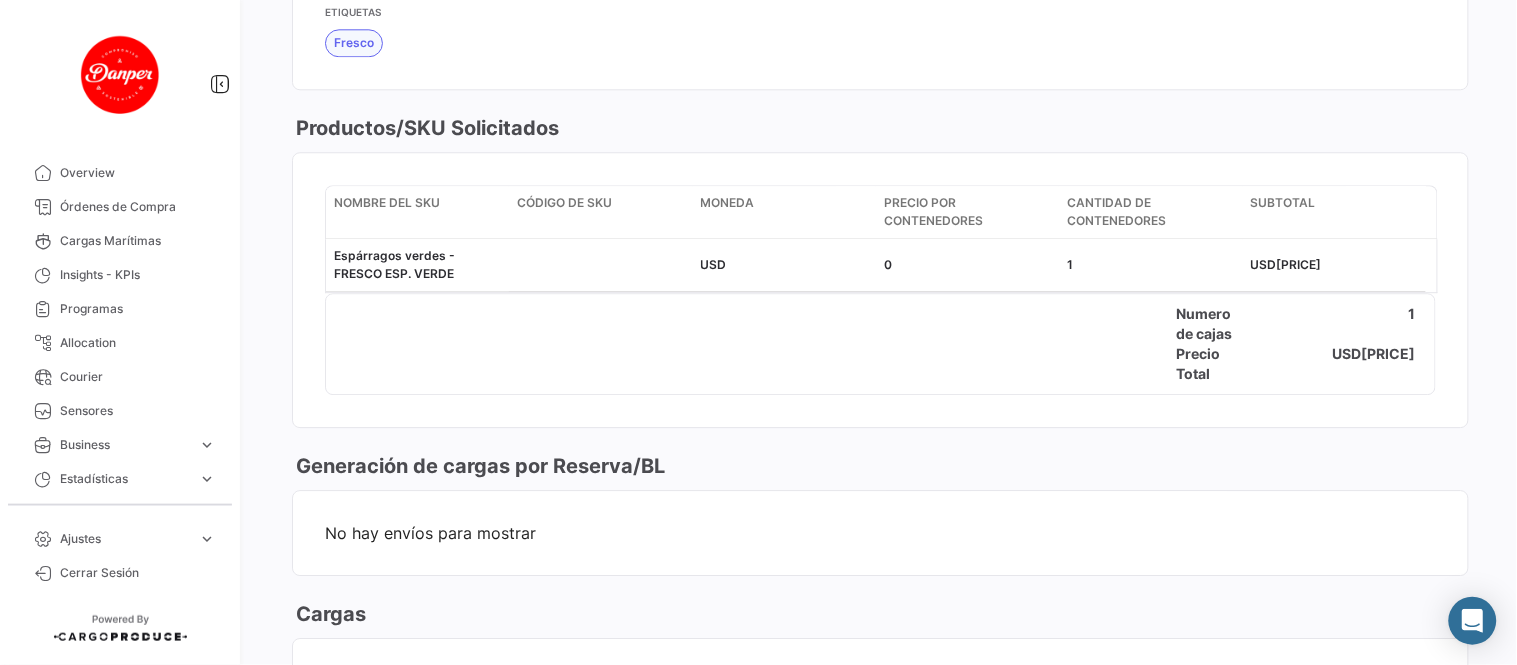 scroll, scrollTop: 1444, scrollLeft: 0, axis: vertical 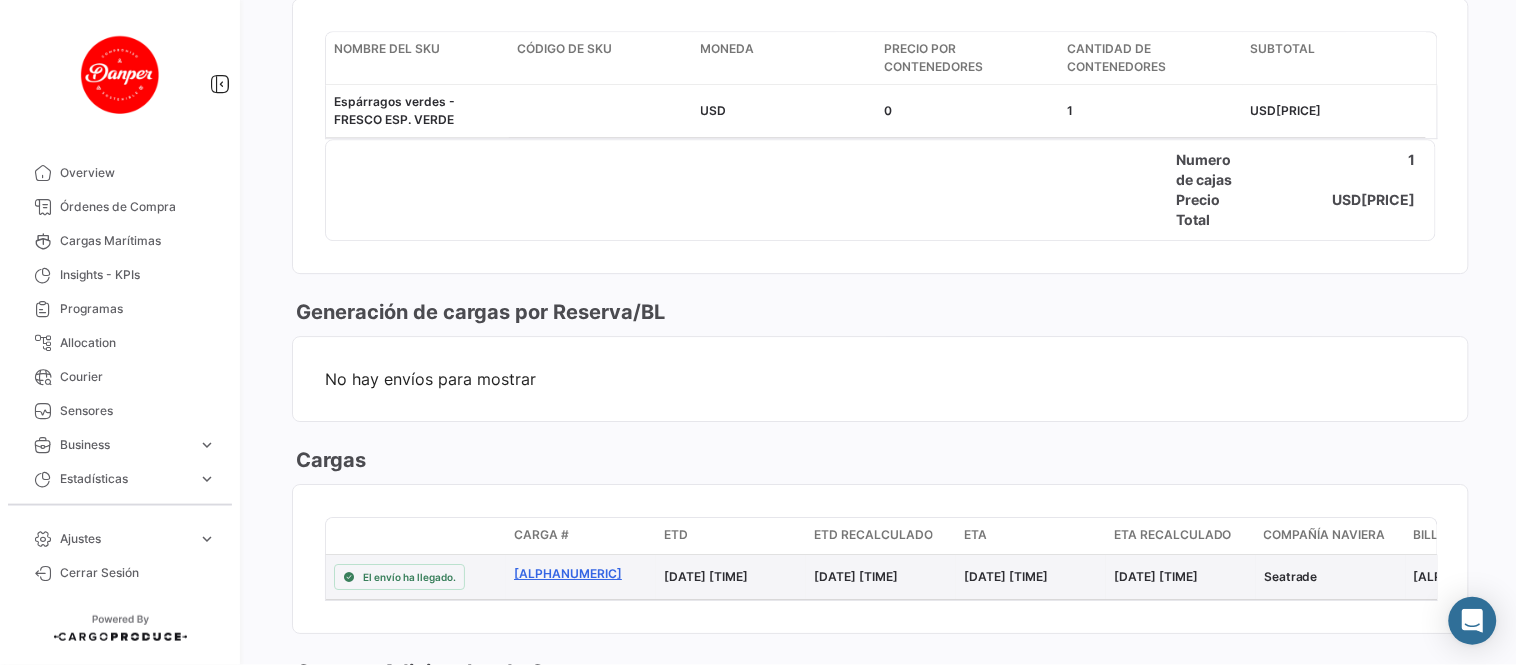 click on "[ALPHANUMERIC]" at bounding box center [581, 574] 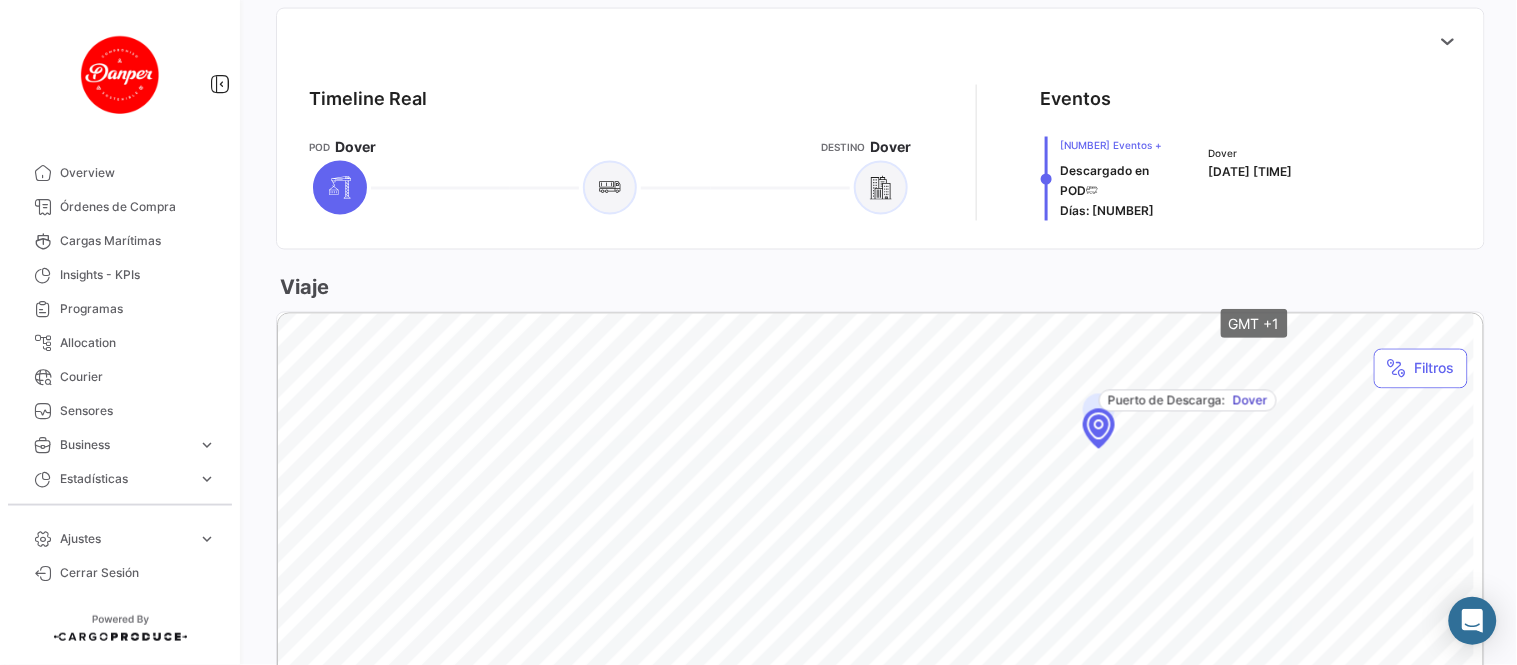 scroll, scrollTop: 666, scrollLeft: 0, axis: vertical 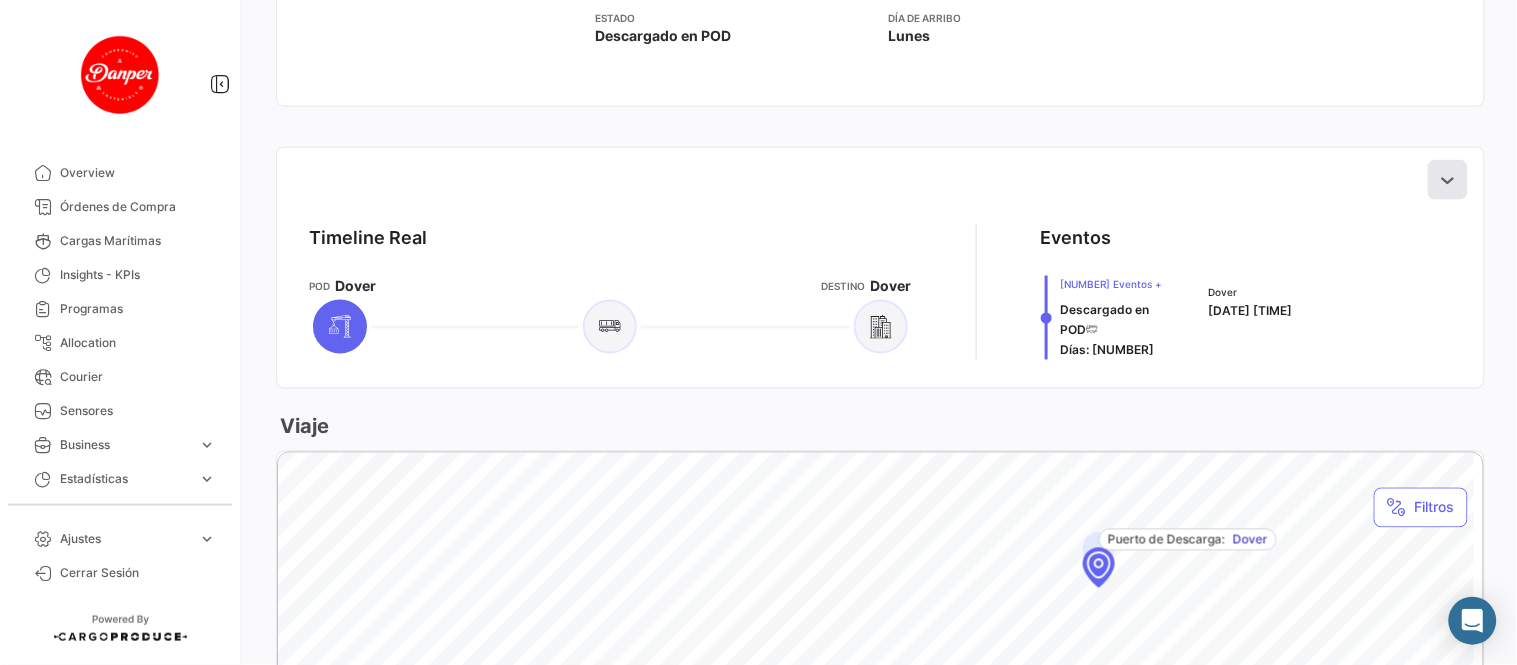 click at bounding box center [1448, 180] 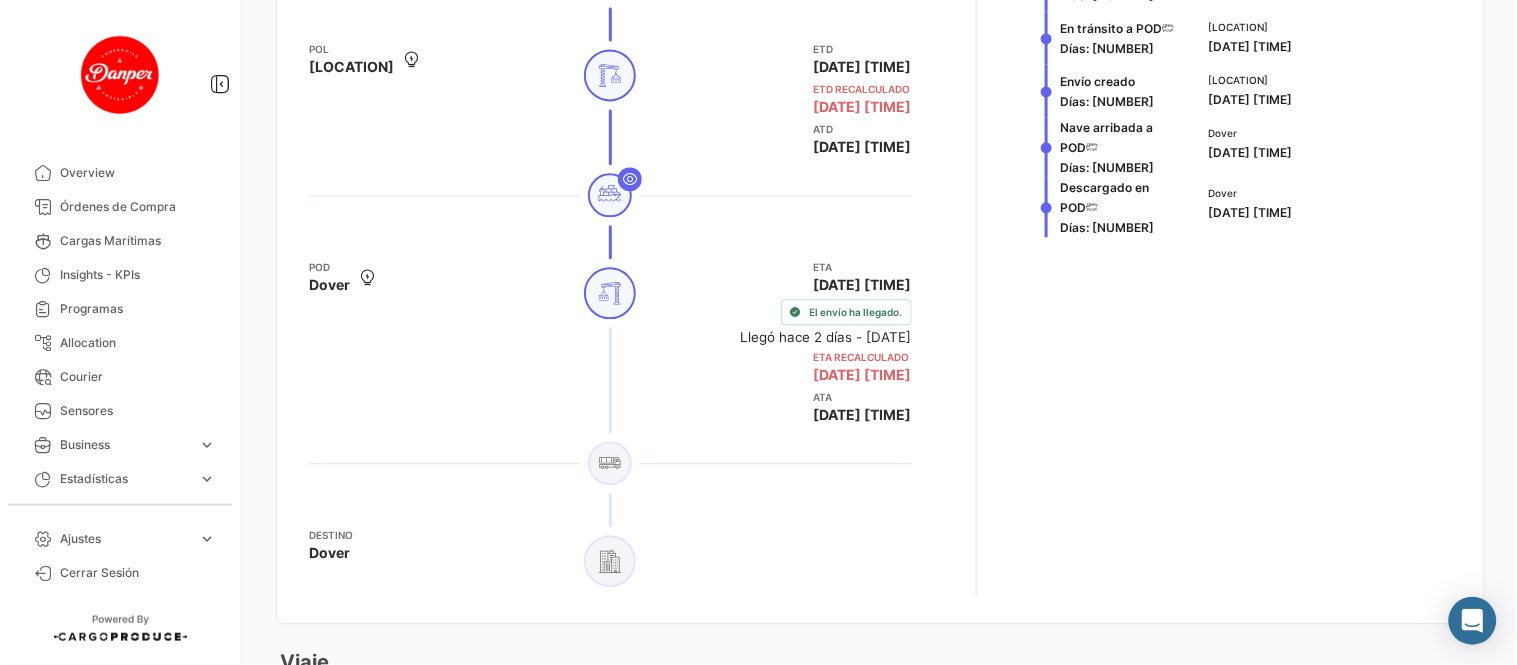 scroll, scrollTop: 1111, scrollLeft: 0, axis: vertical 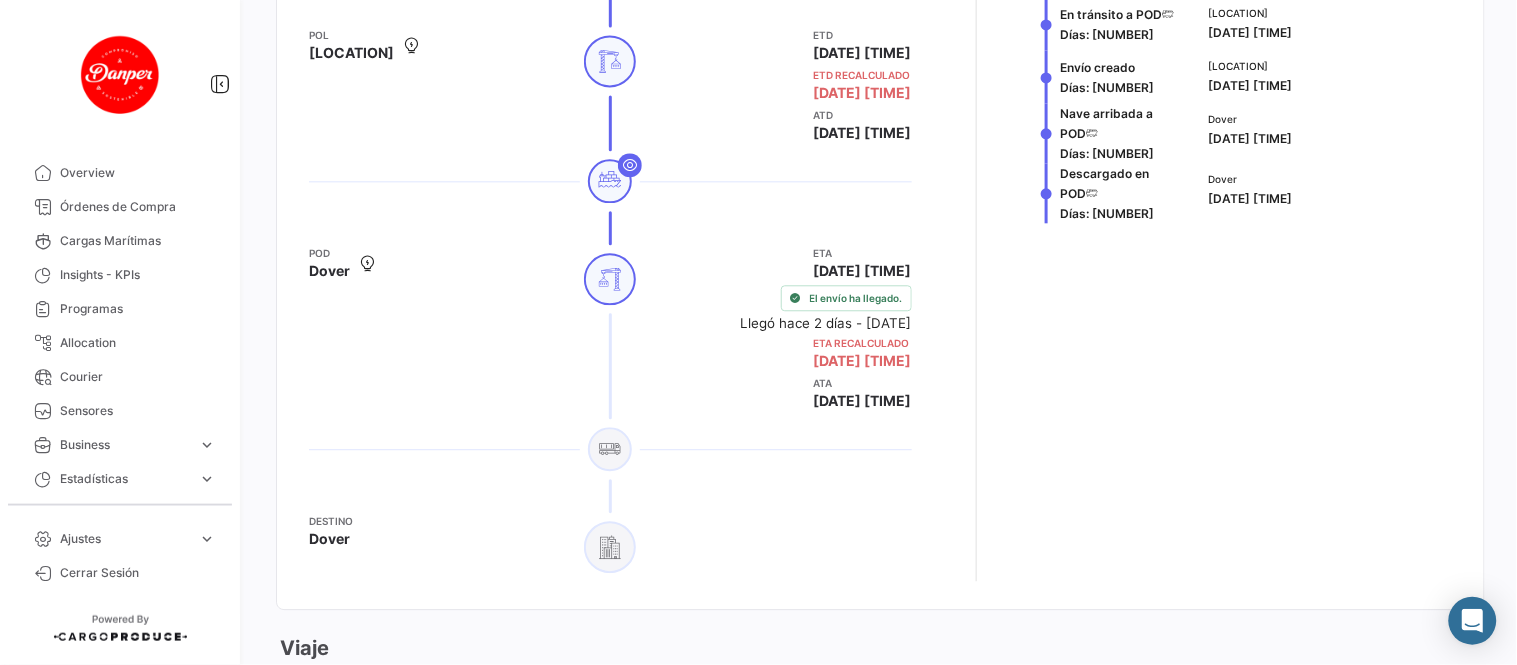 type 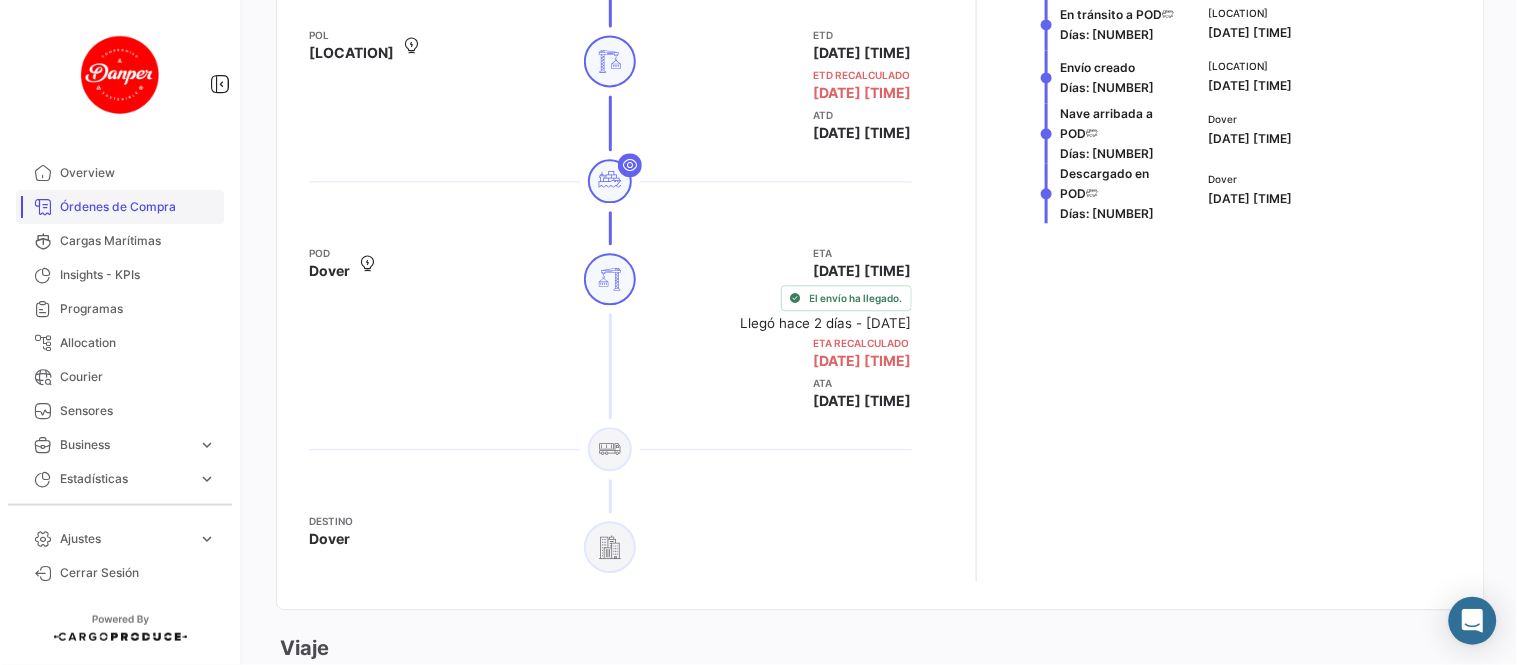click on "Órdenes de Compra" at bounding box center (138, 207) 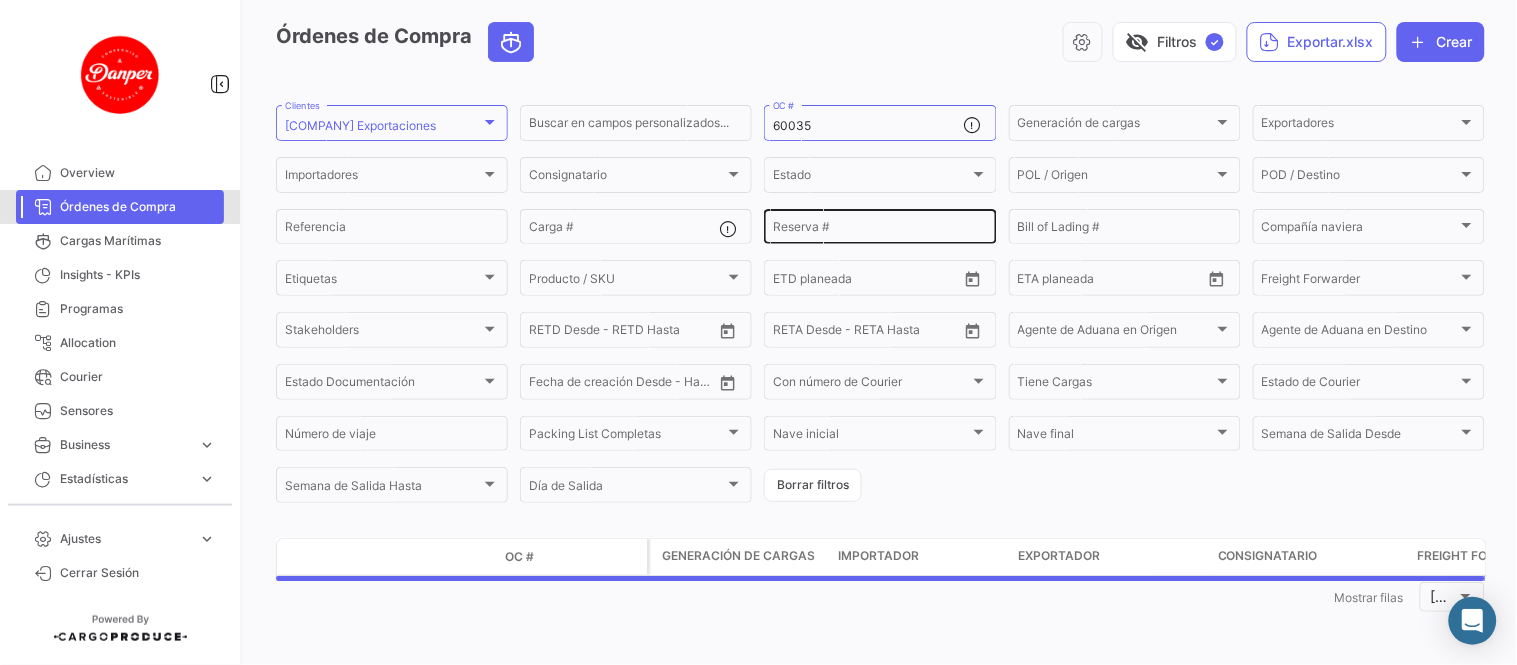 scroll, scrollTop: 0, scrollLeft: 0, axis: both 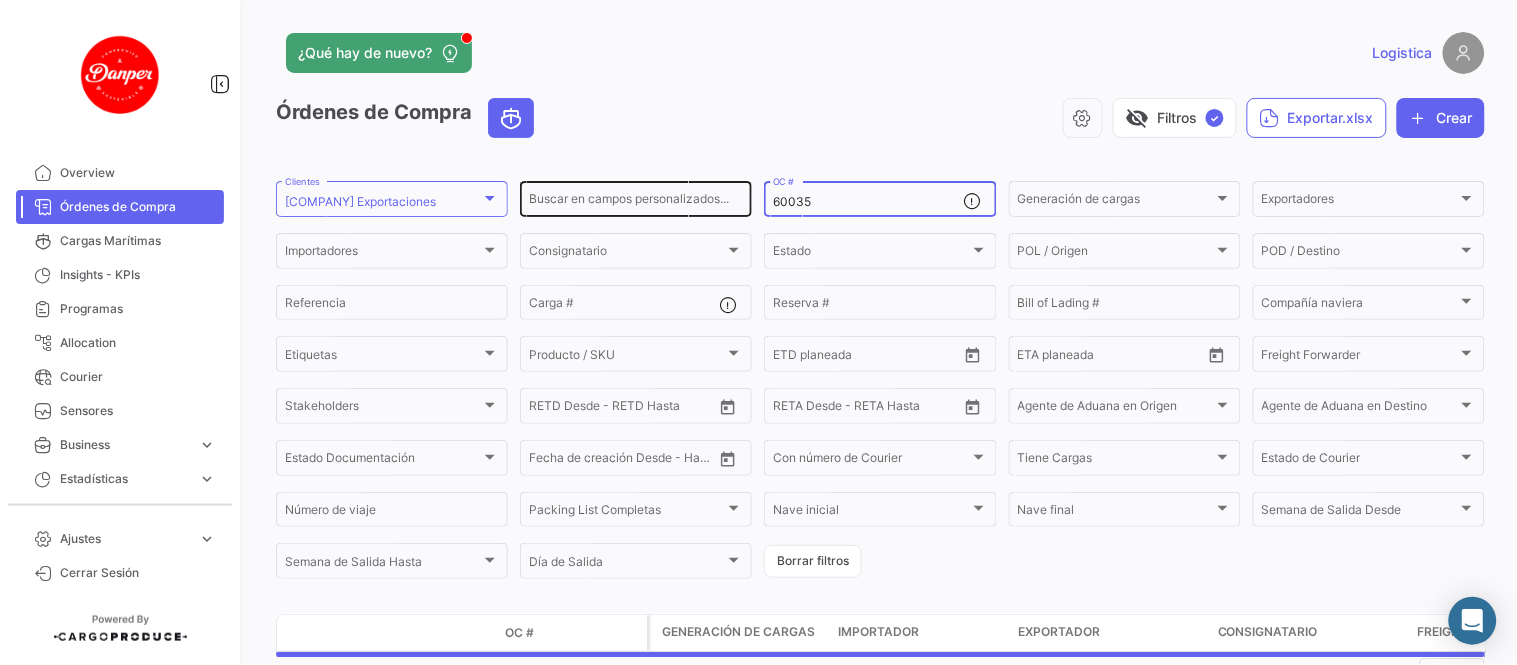drag, startPoint x: 662, startPoint y: 206, endPoint x: 618, endPoint y: 205, distance: 44.011364 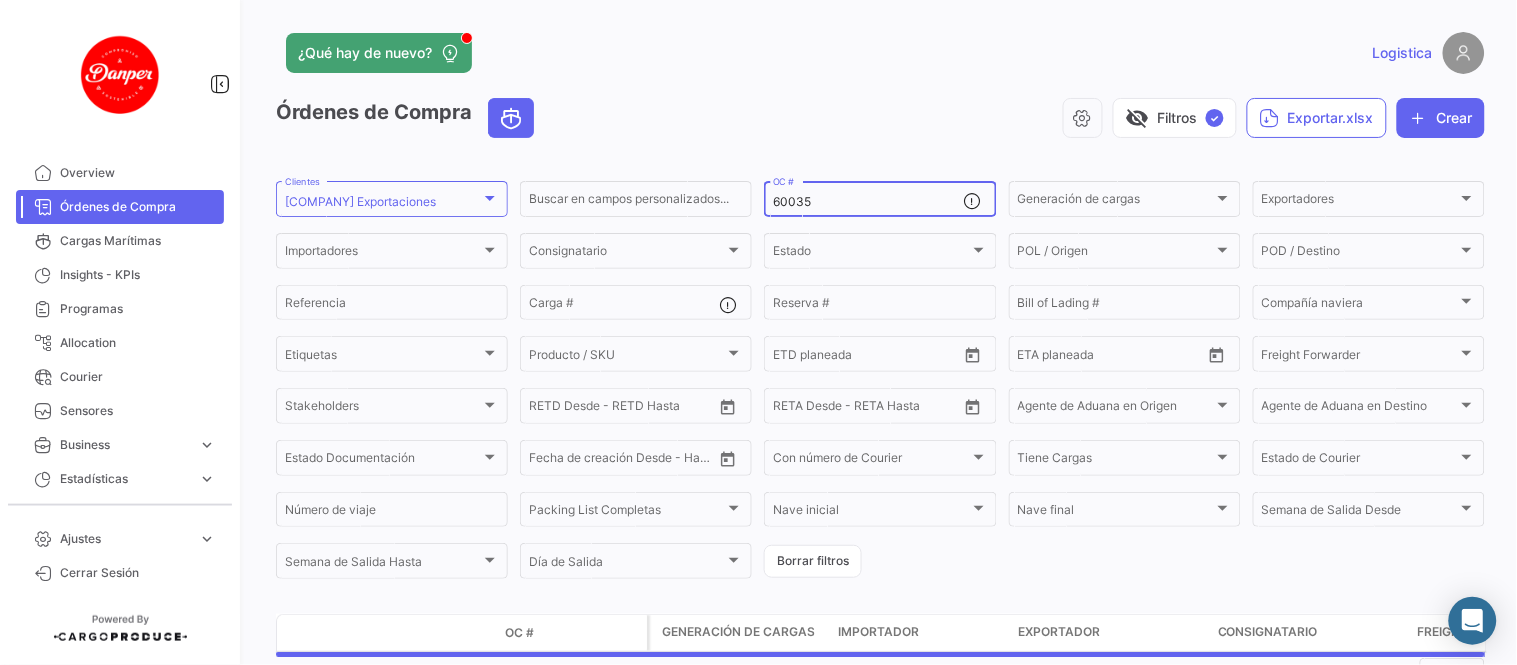 paste on "[NUMBER]" 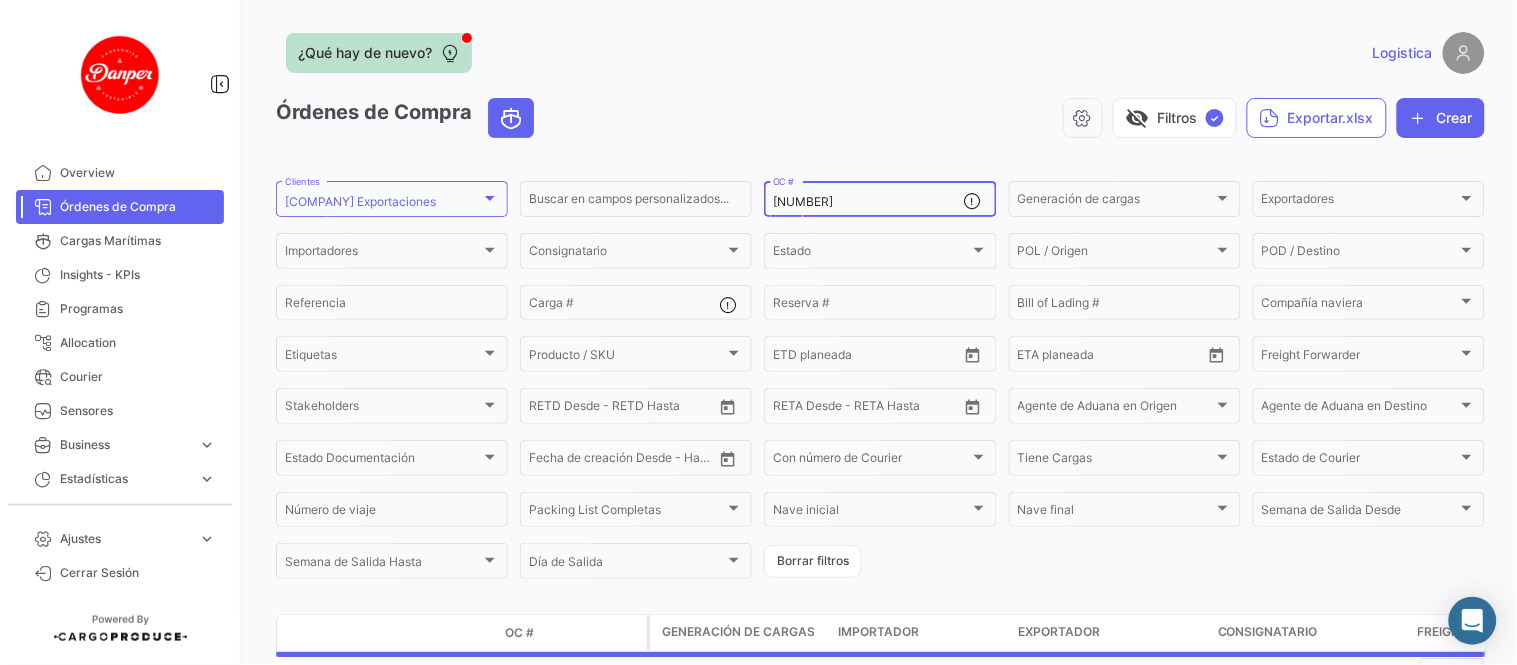 type on "[NUMBER]" 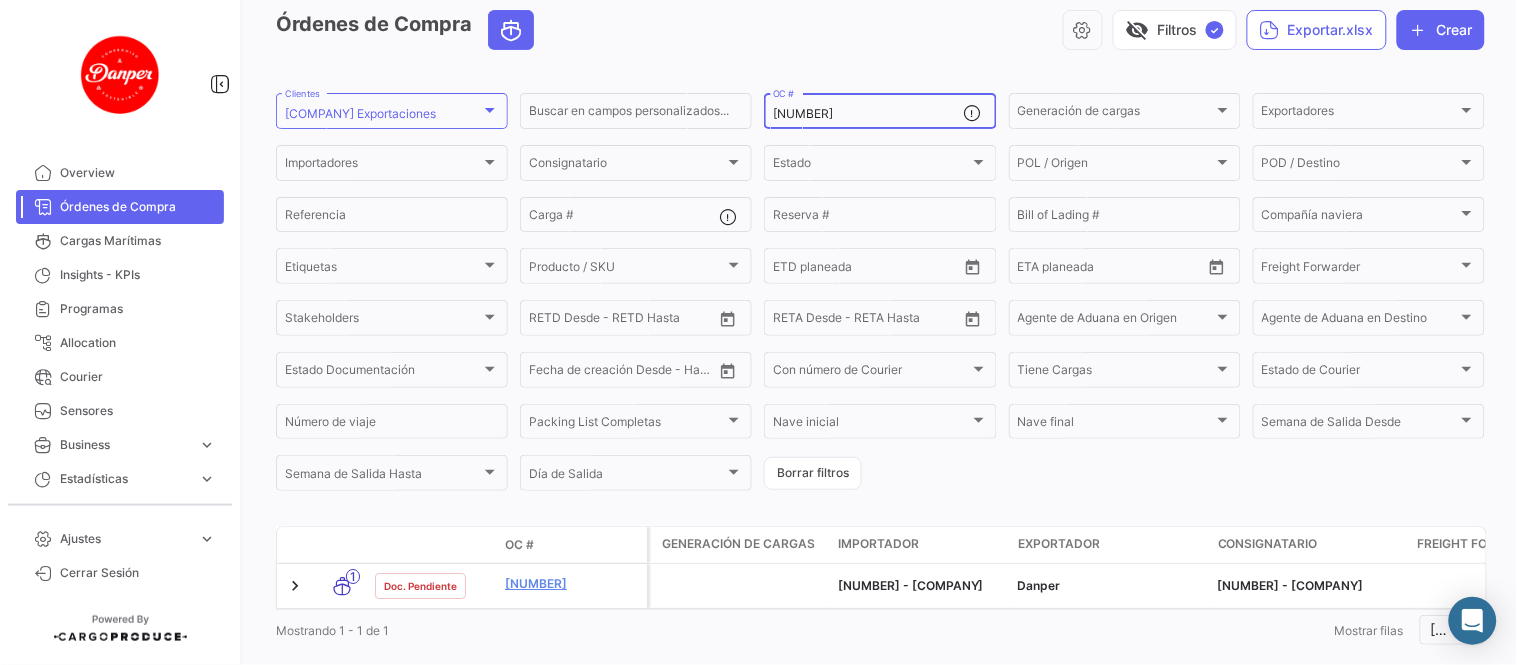 scroll, scrollTop: 145, scrollLeft: 0, axis: vertical 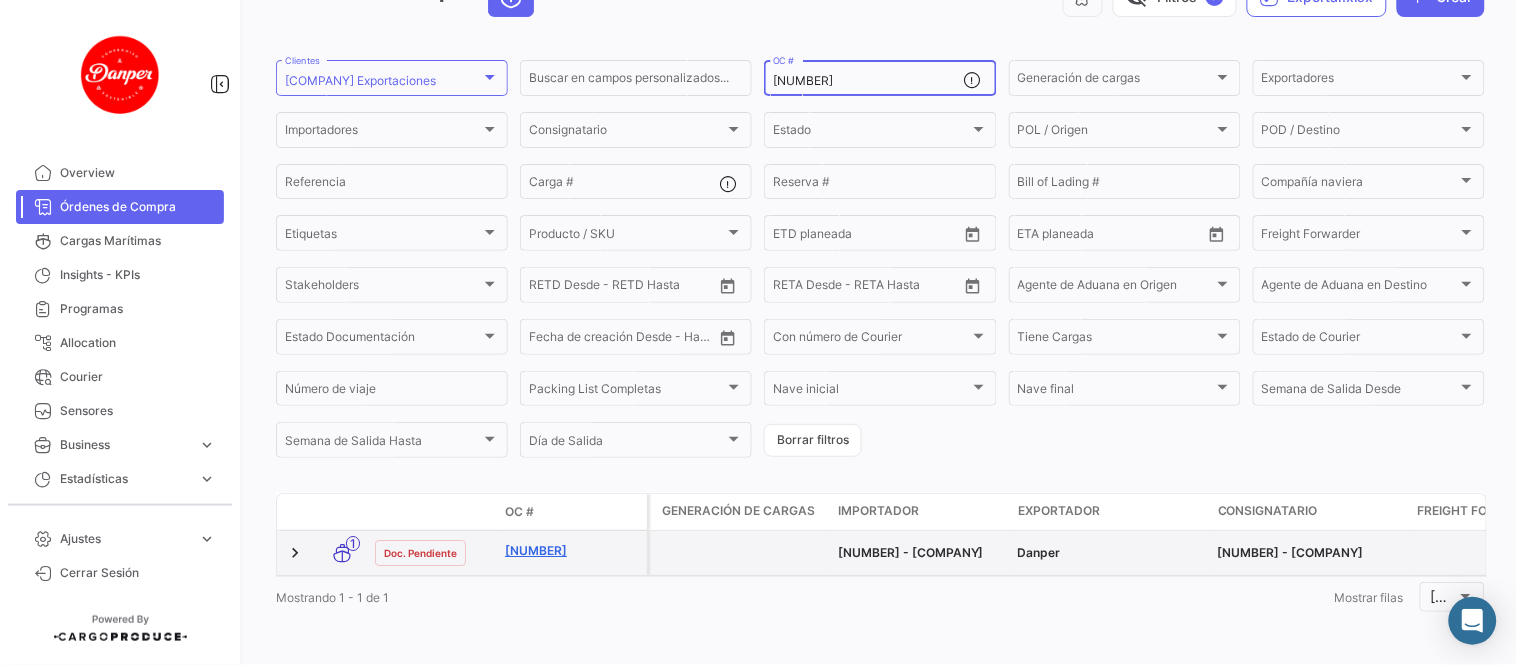 click on "[NUMBER]" at bounding box center (572, 551) 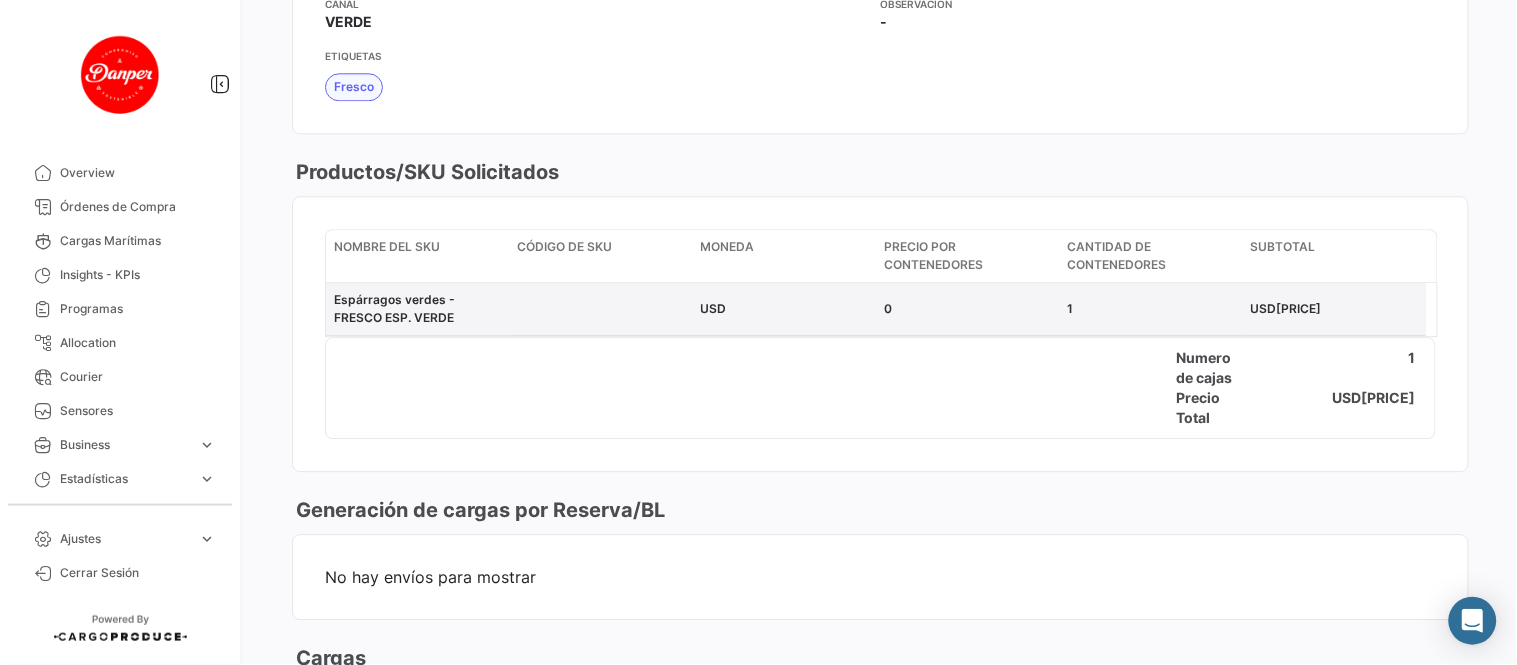 scroll, scrollTop: 1444, scrollLeft: 0, axis: vertical 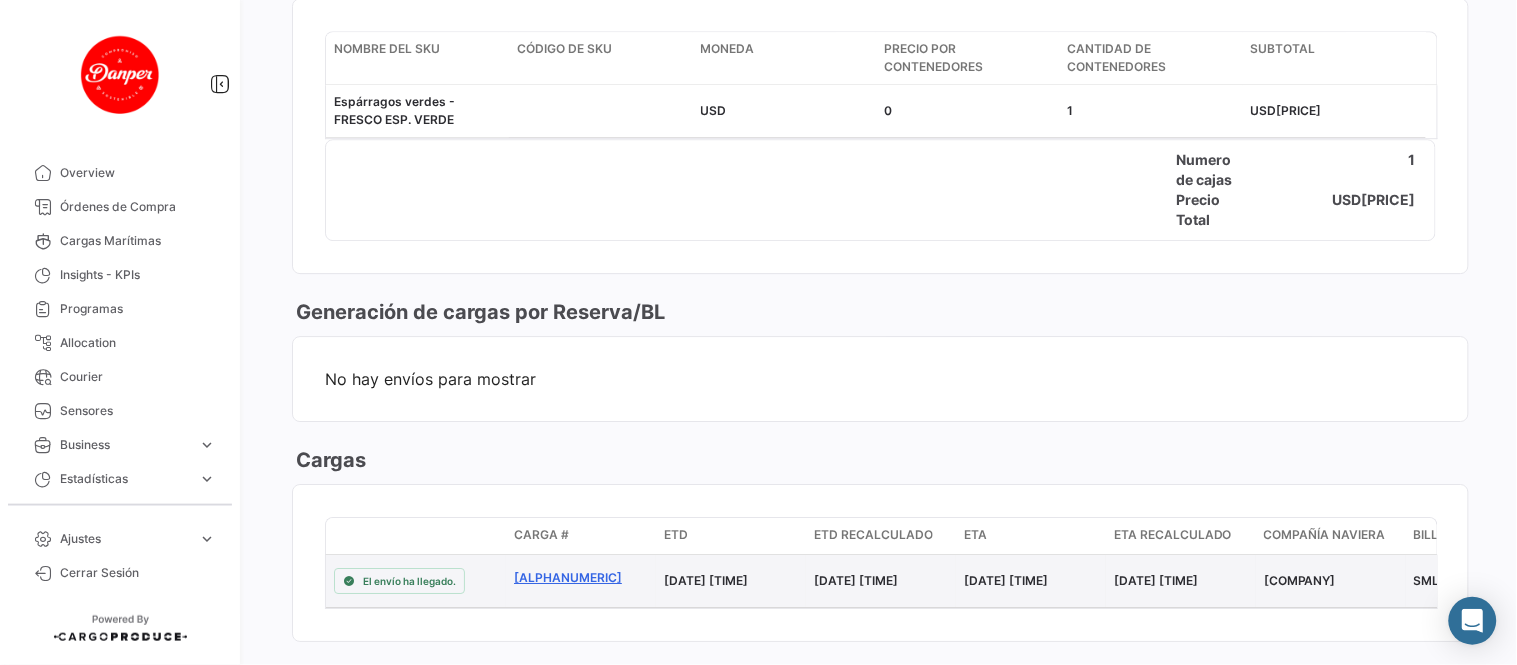 click on "[ALPHANUMERIC]" at bounding box center [581, 578] 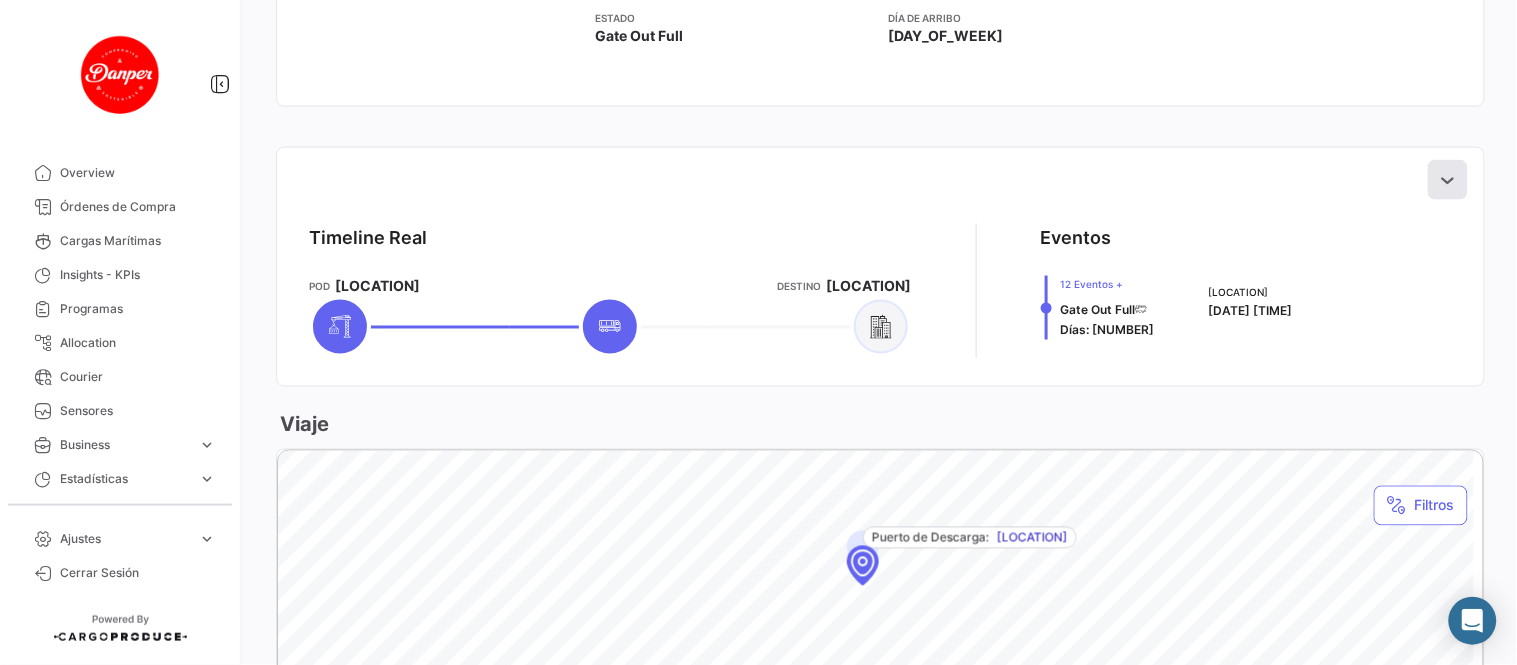 click at bounding box center (1448, 180) 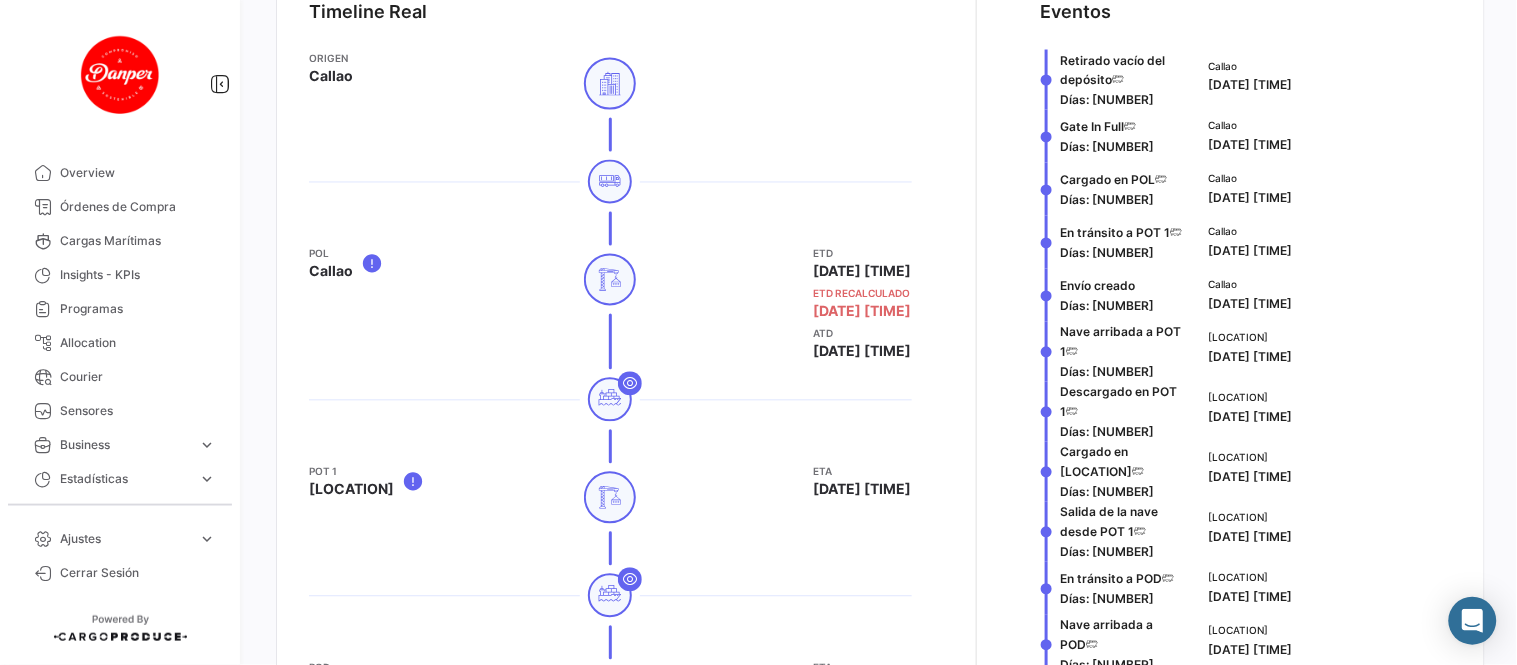 scroll, scrollTop: 1111, scrollLeft: 0, axis: vertical 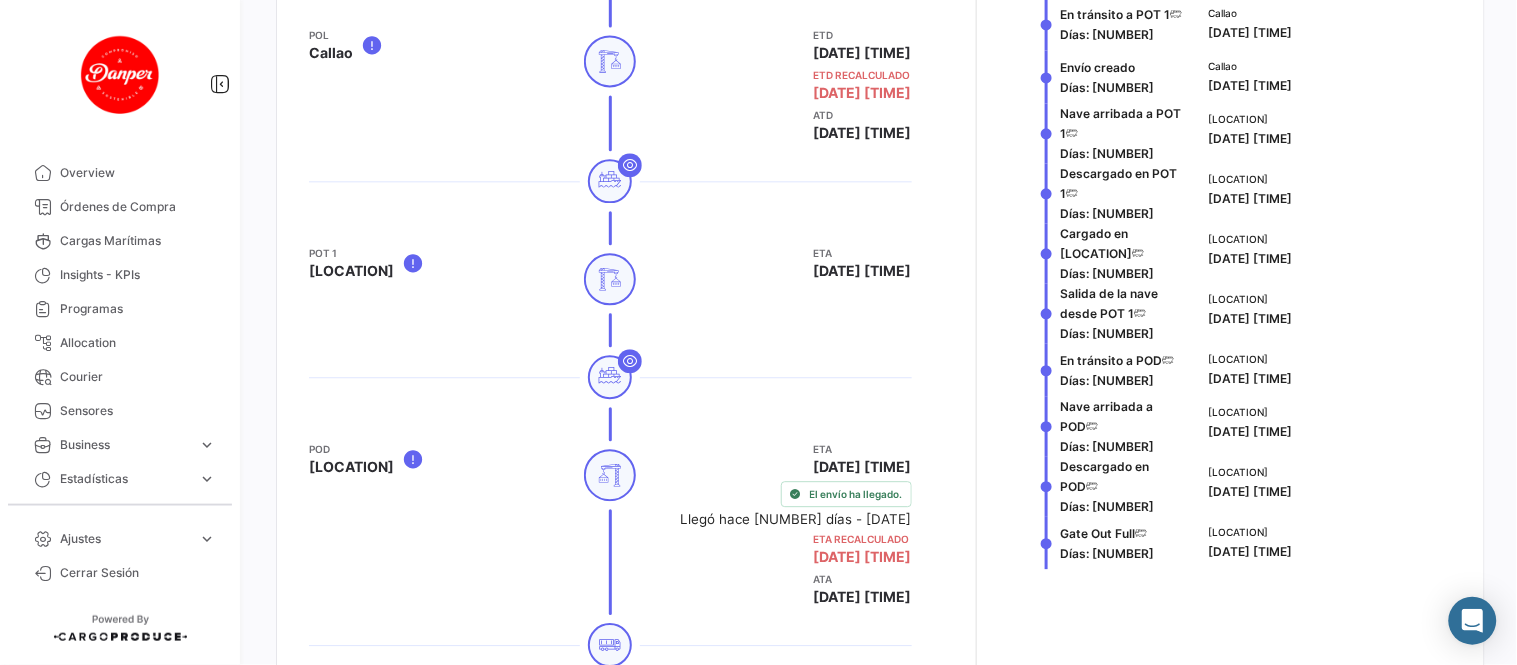 type 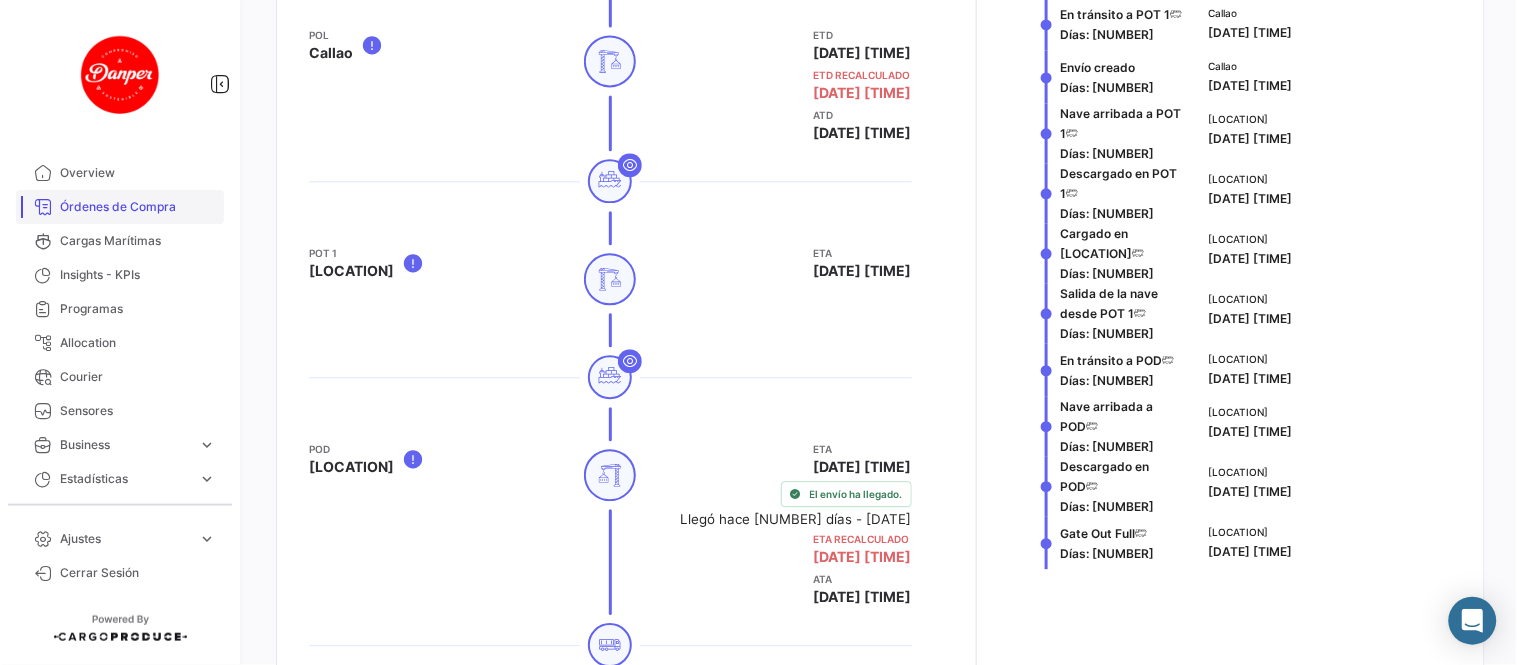 click on "Órdenes de Compra" at bounding box center [138, 207] 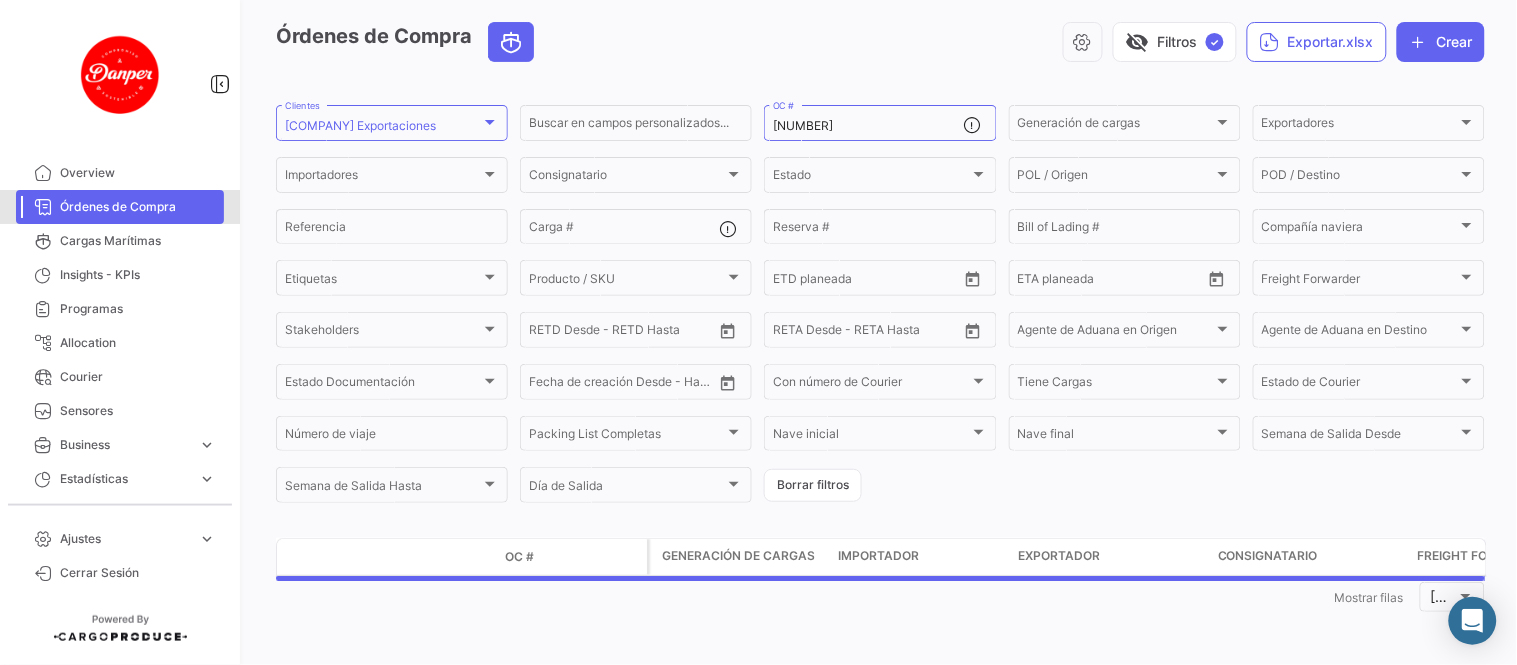 scroll, scrollTop: 0, scrollLeft: 0, axis: both 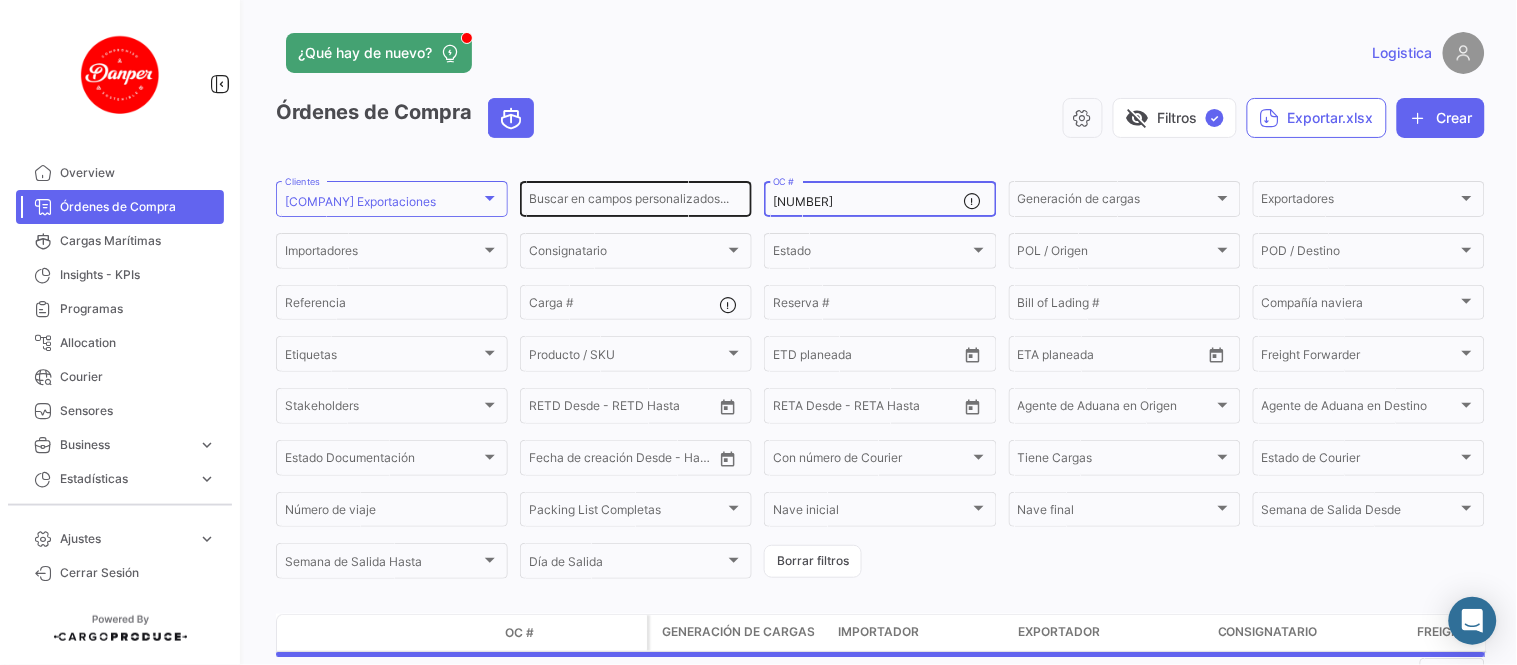 paste on "[NUMBER]" 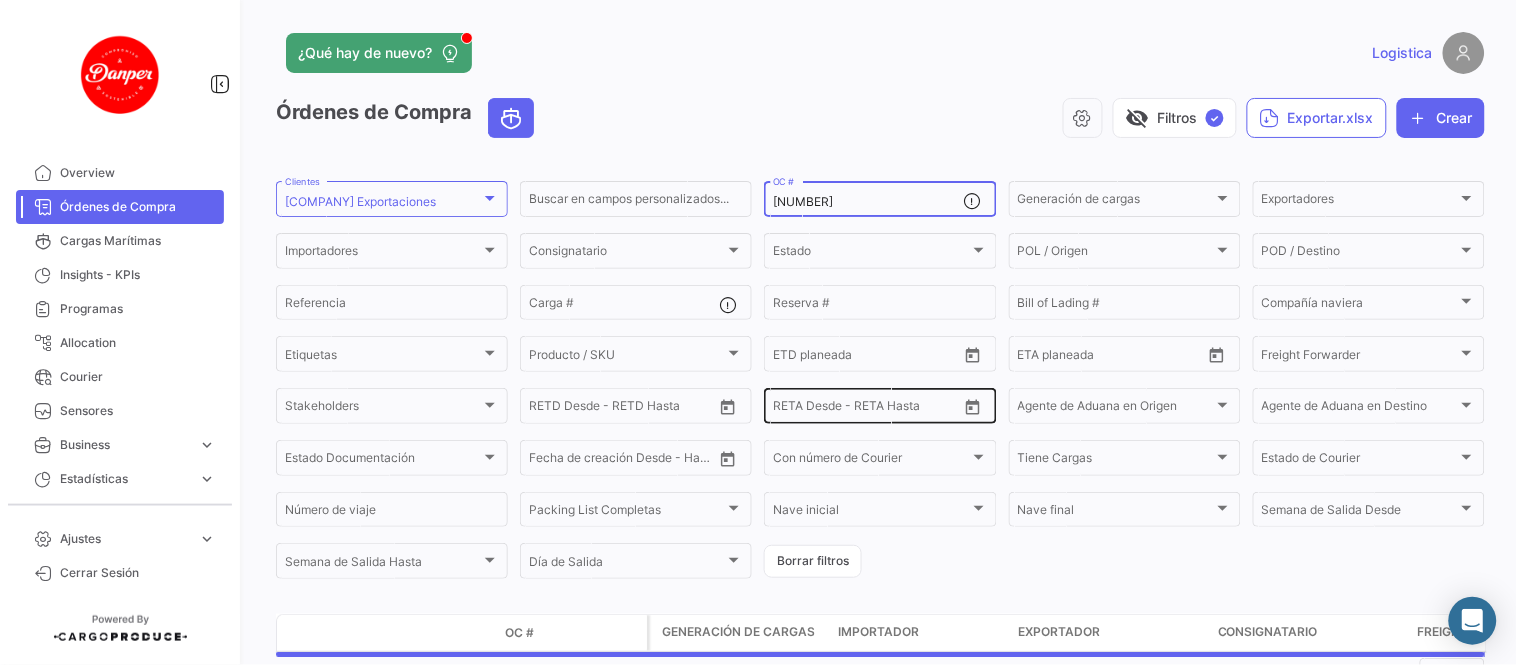 scroll, scrollTop: 75, scrollLeft: 0, axis: vertical 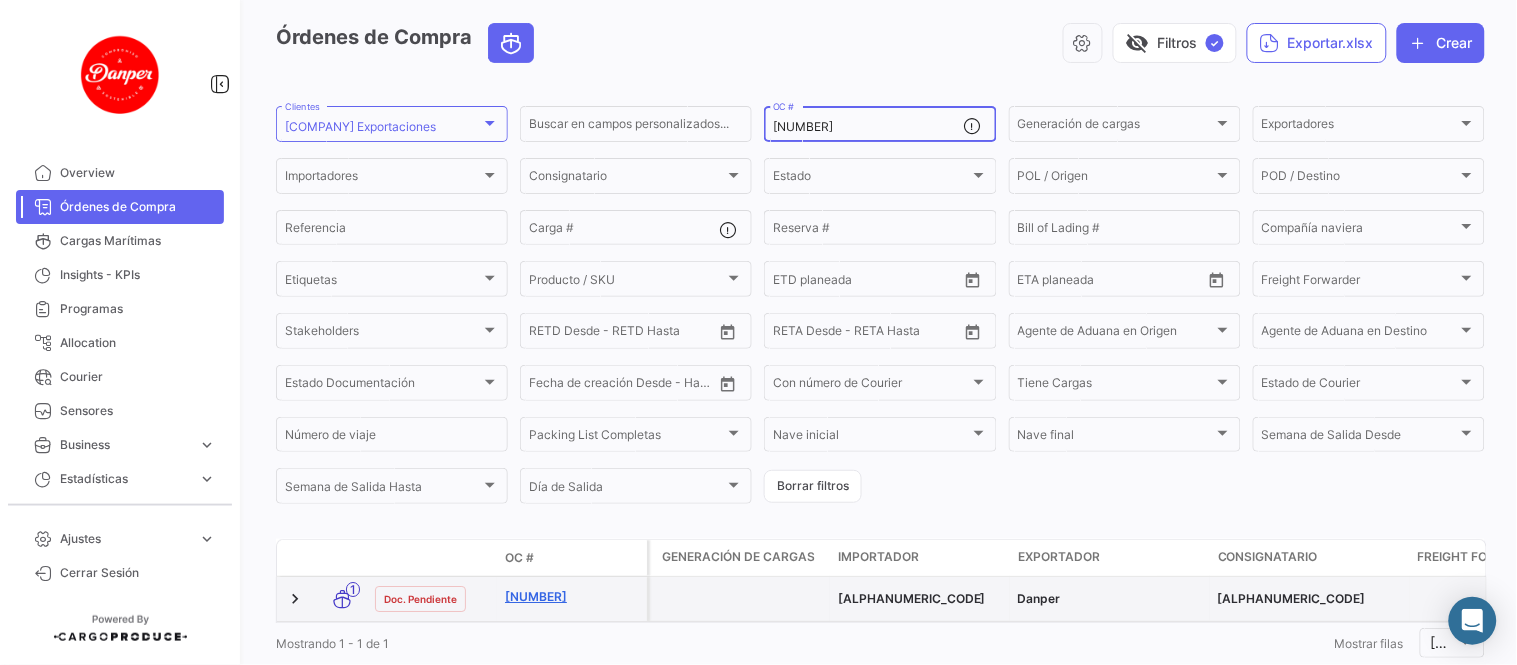 type on "[NUMBER]" 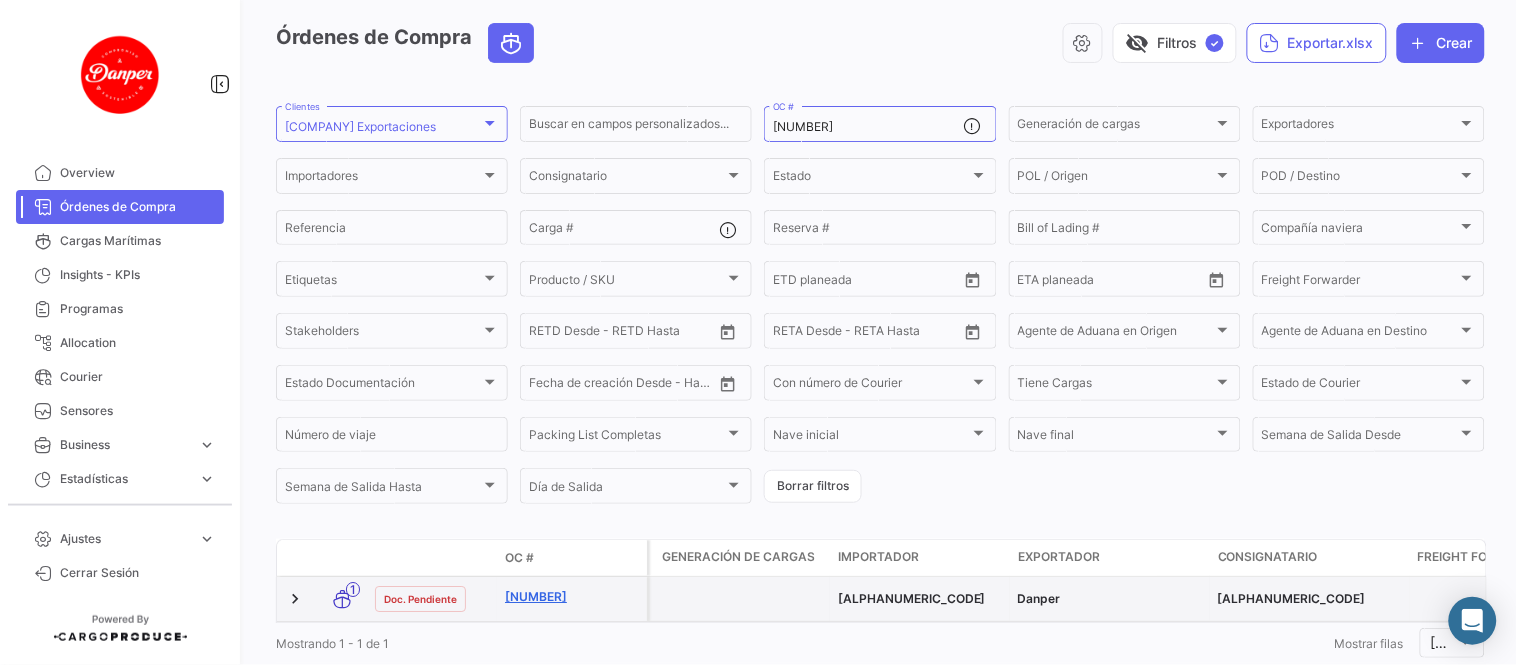 click on "[NUMBER]" at bounding box center [572, 597] 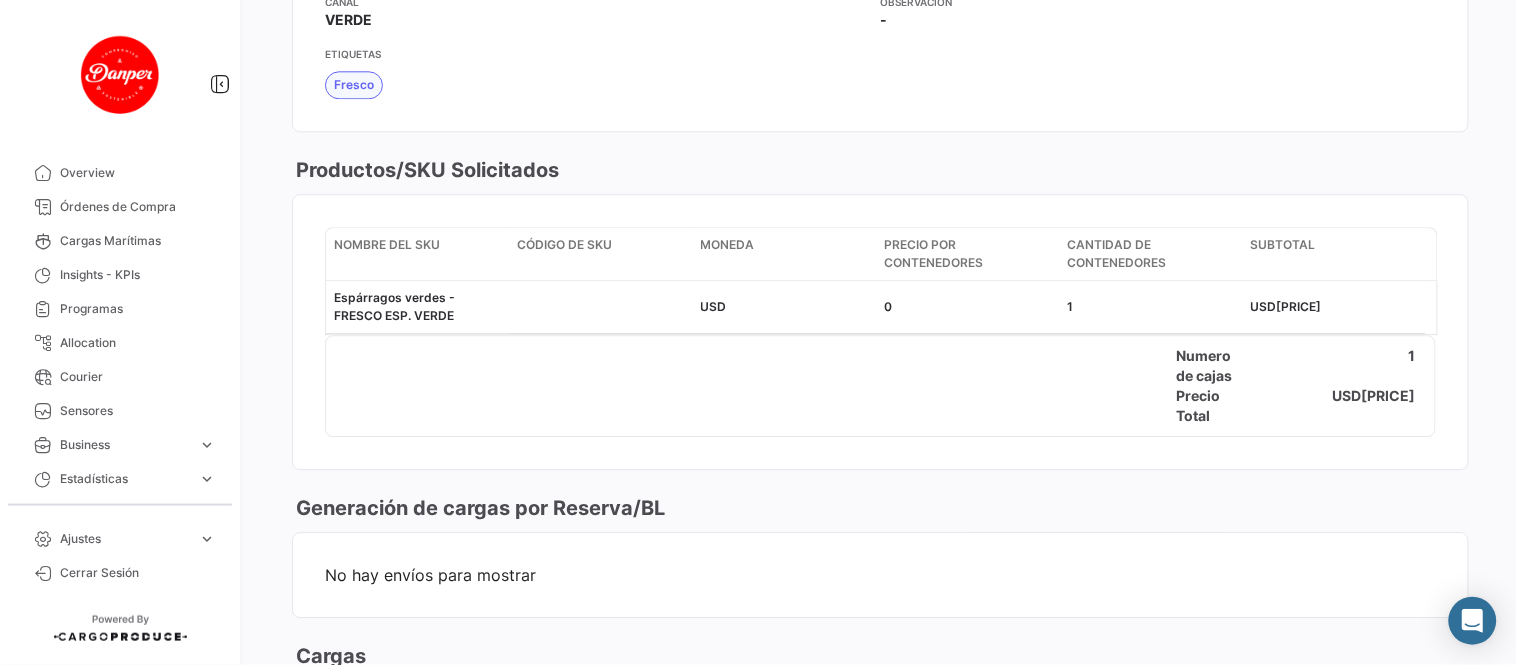 scroll, scrollTop: 1444, scrollLeft: 0, axis: vertical 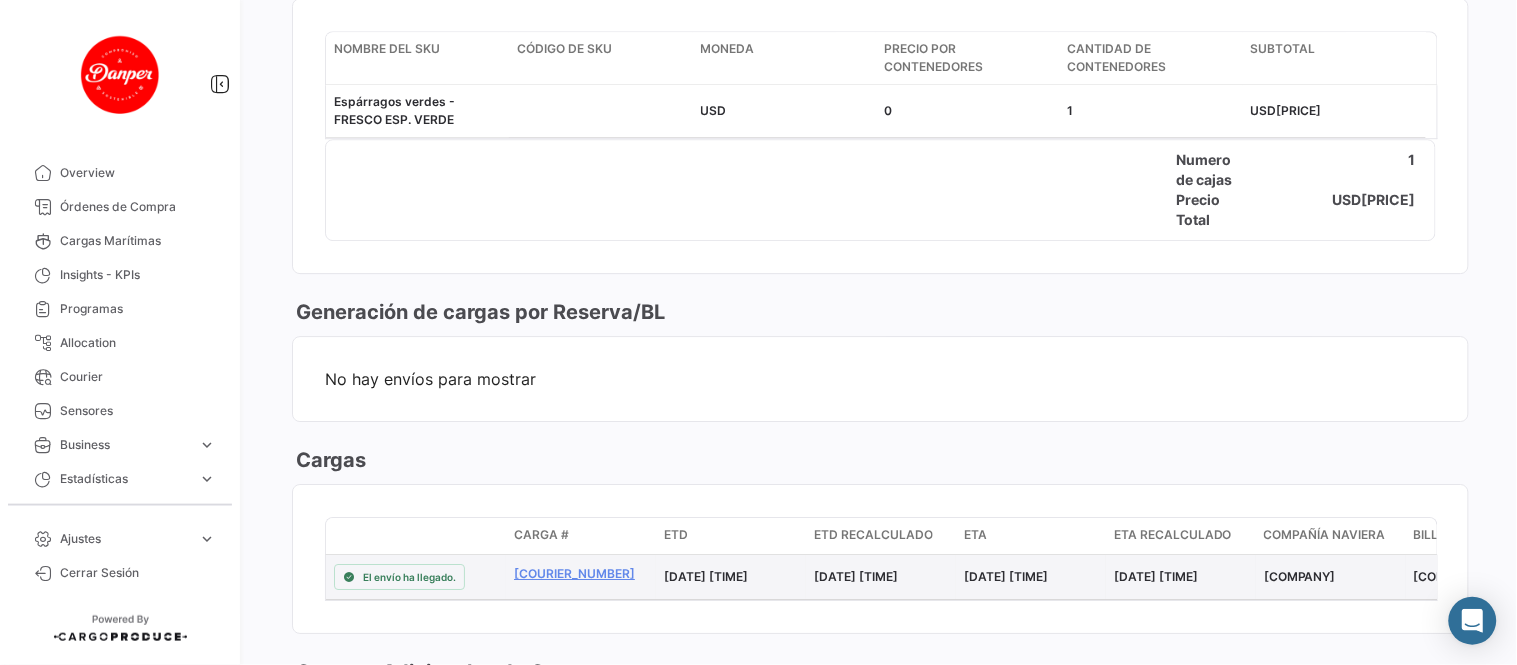 click on "[COURIER_NUMBER]" at bounding box center [416, 577] 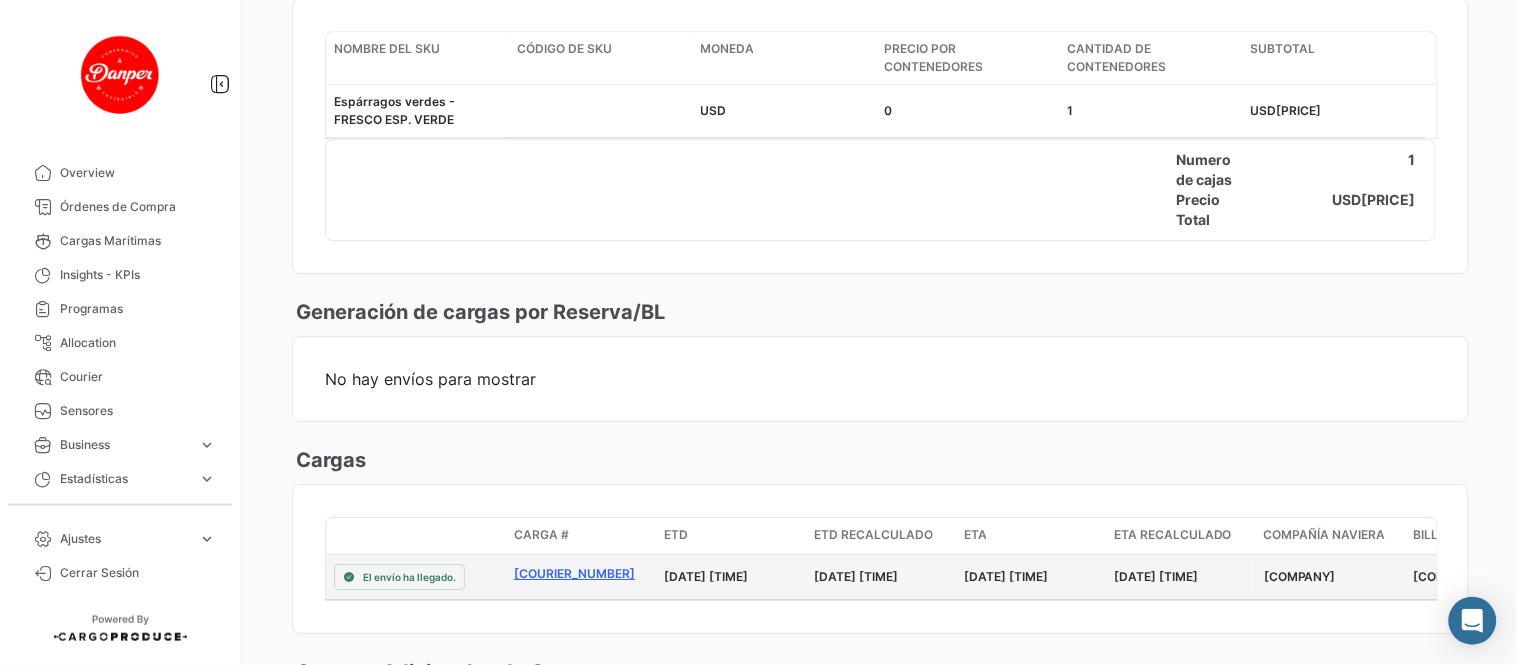 click on "[COURIER_NUMBER]" at bounding box center (581, 574) 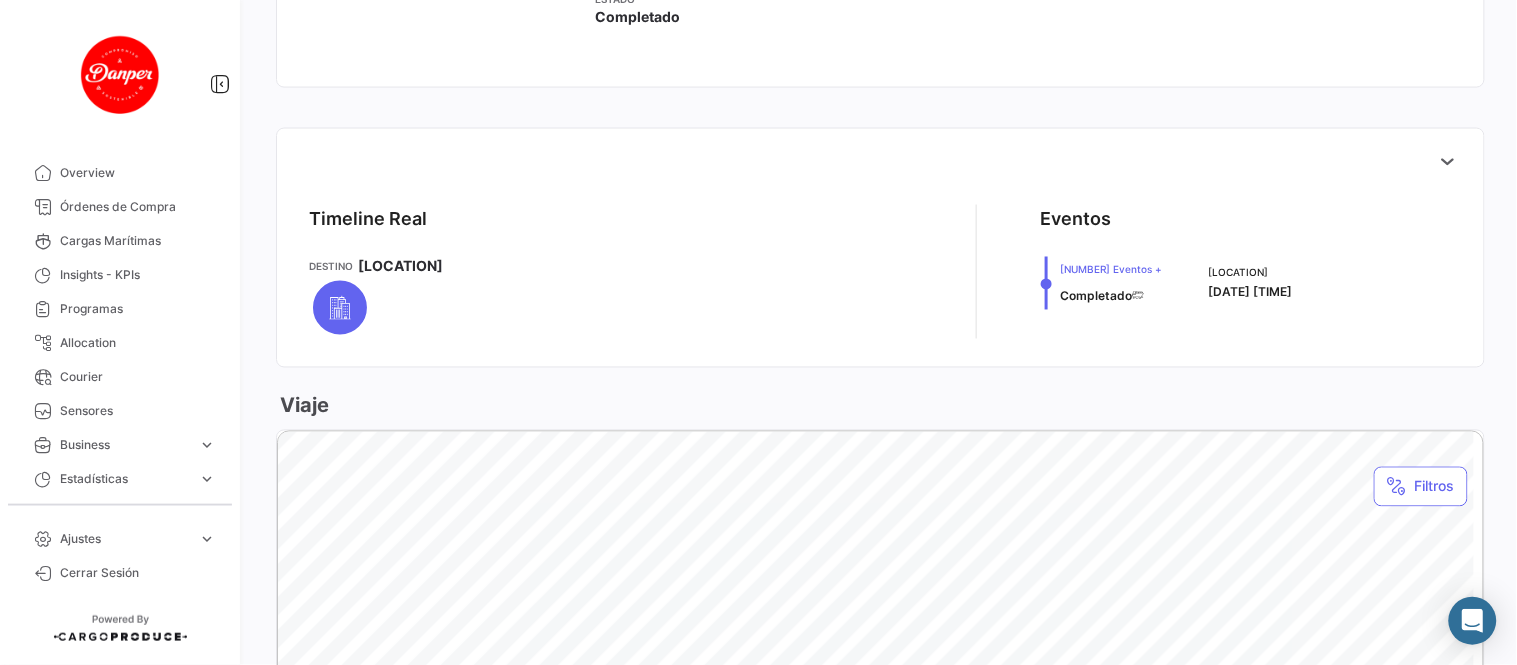 scroll, scrollTop: 777, scrollLeft: 0, axis: vertical 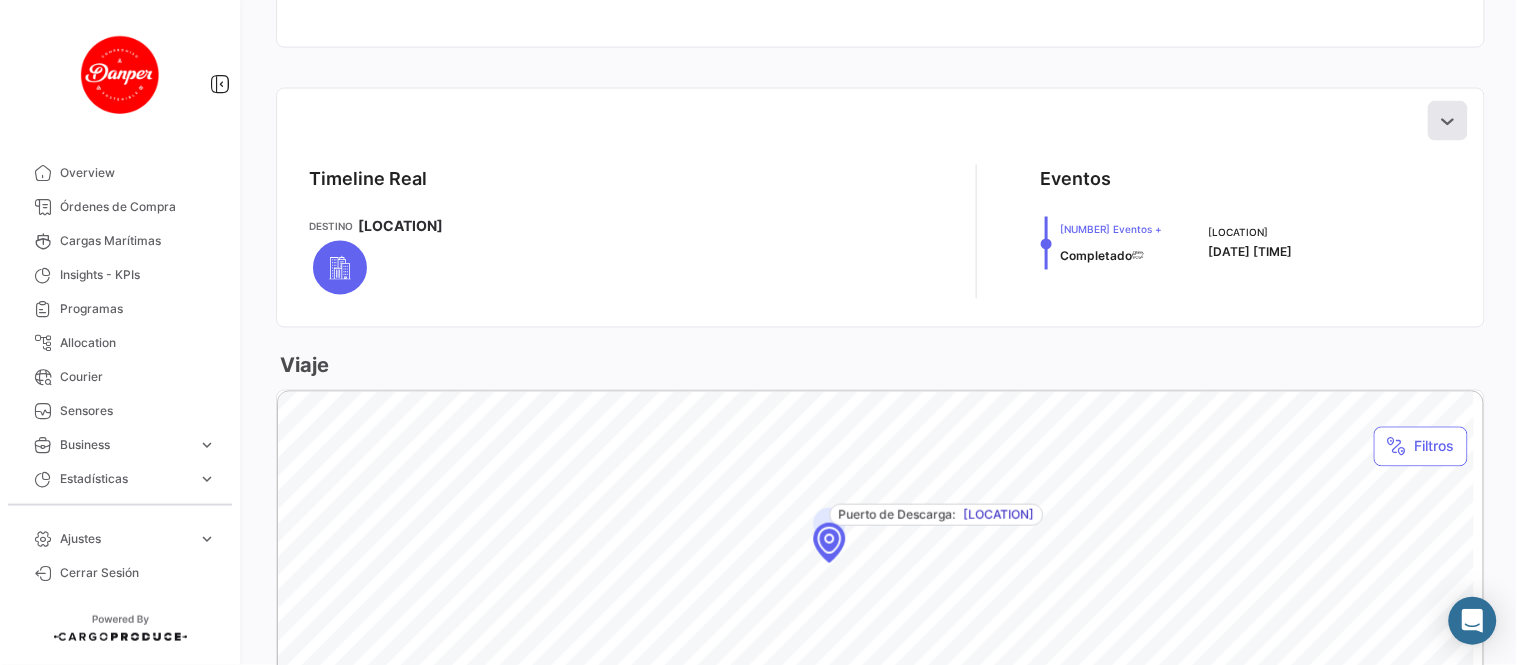 click at bounding box center [1448, 121] 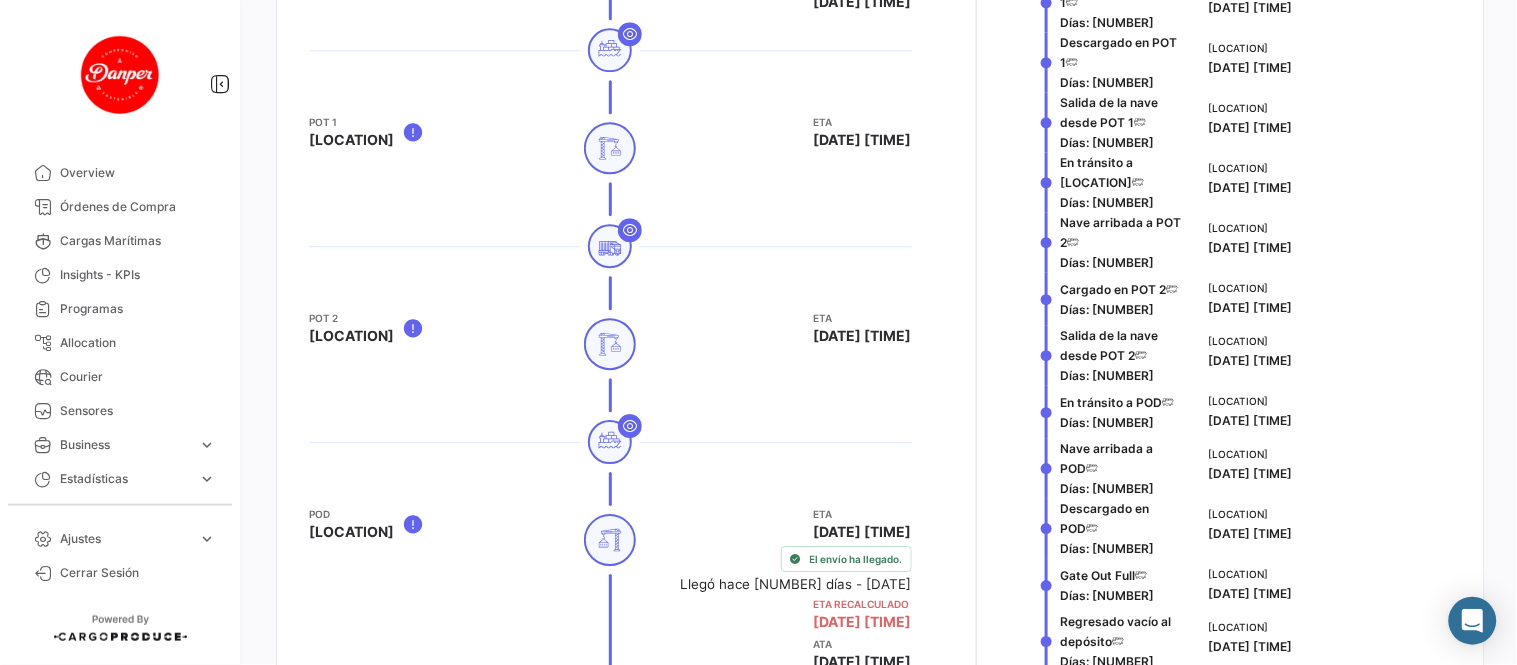 scroll, scrollTop: 1333, scrollLeft: 0, axis: vertical 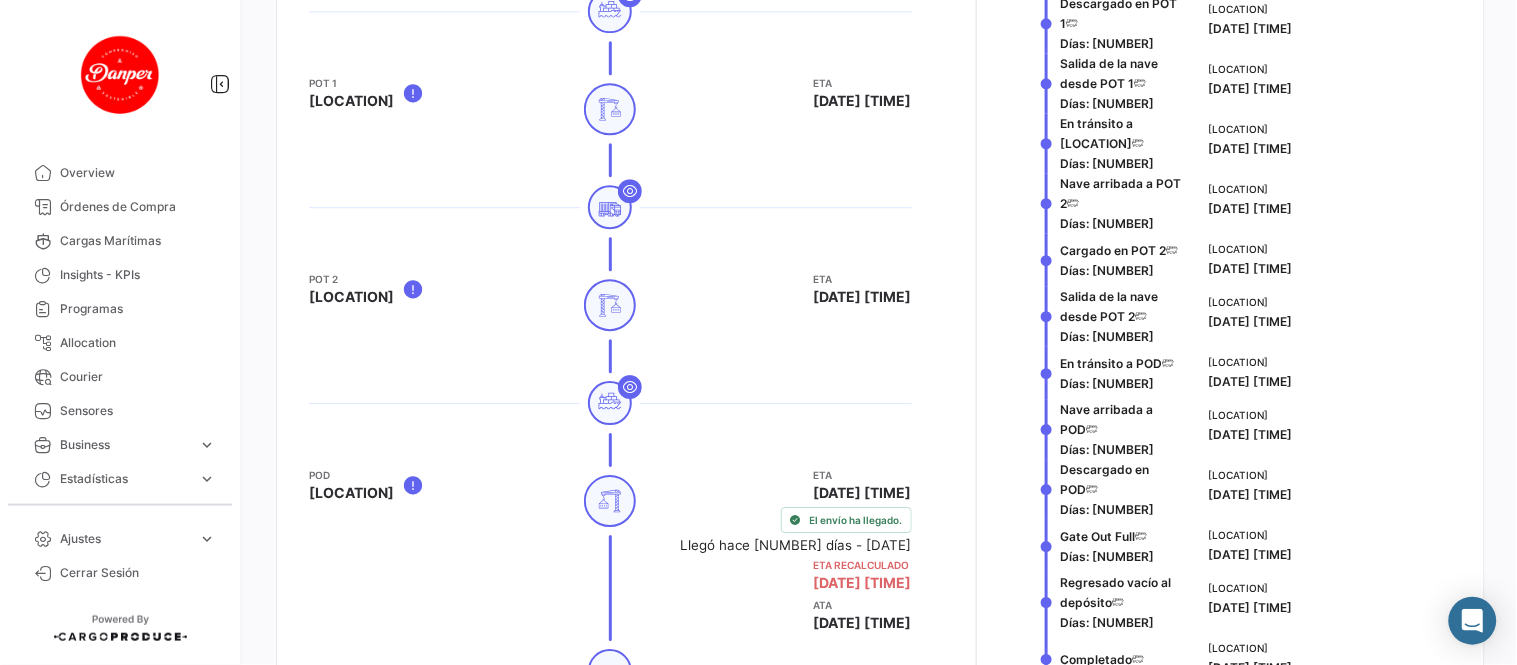 type 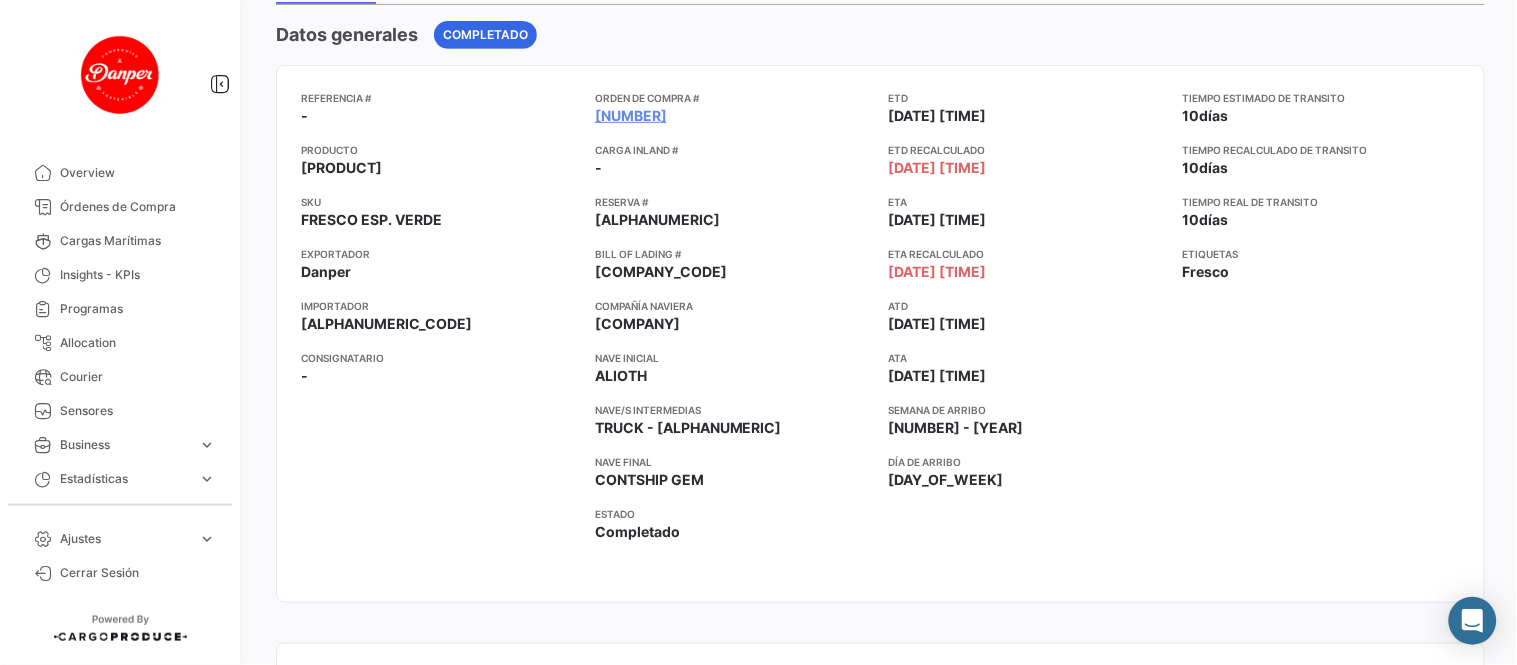 scroll, scrollTop: 111, scrollLeft: 0, axis: vertical 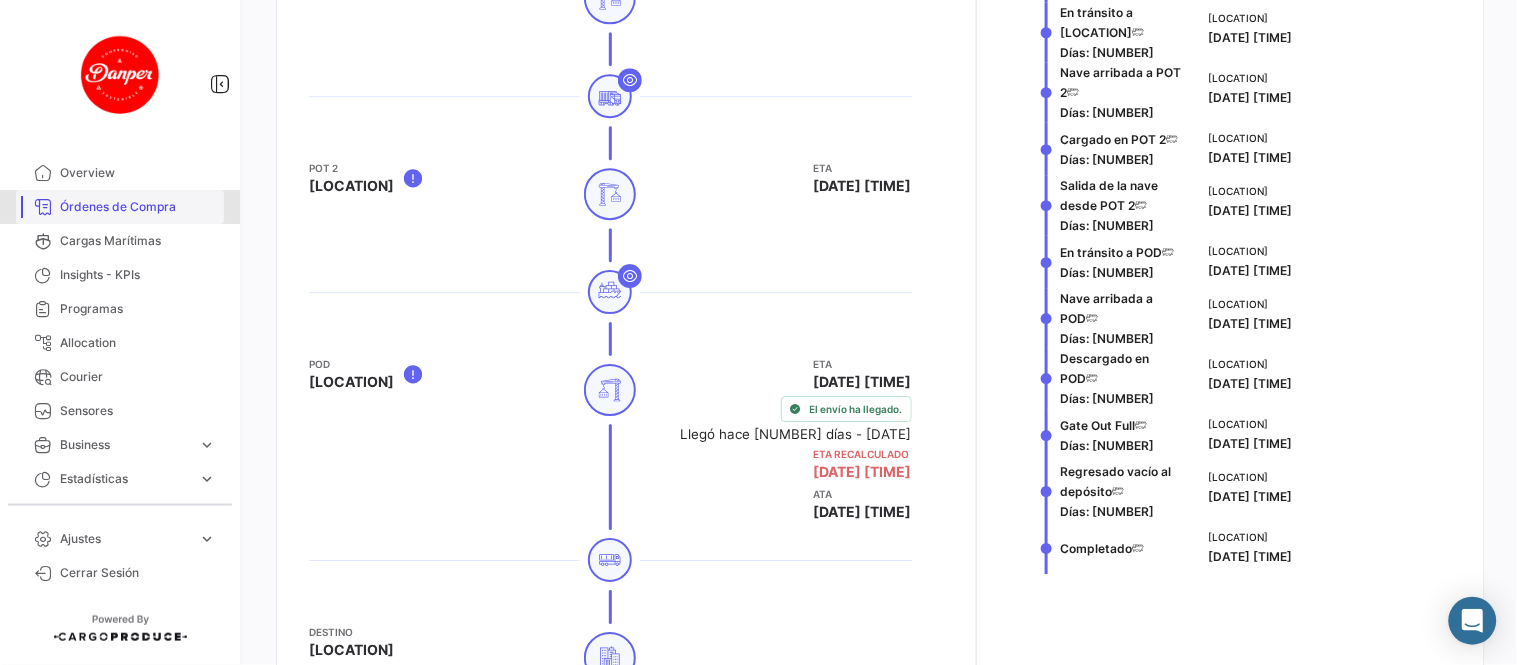 click on "Órdenes de Compra" at bounding box center [138, 207] 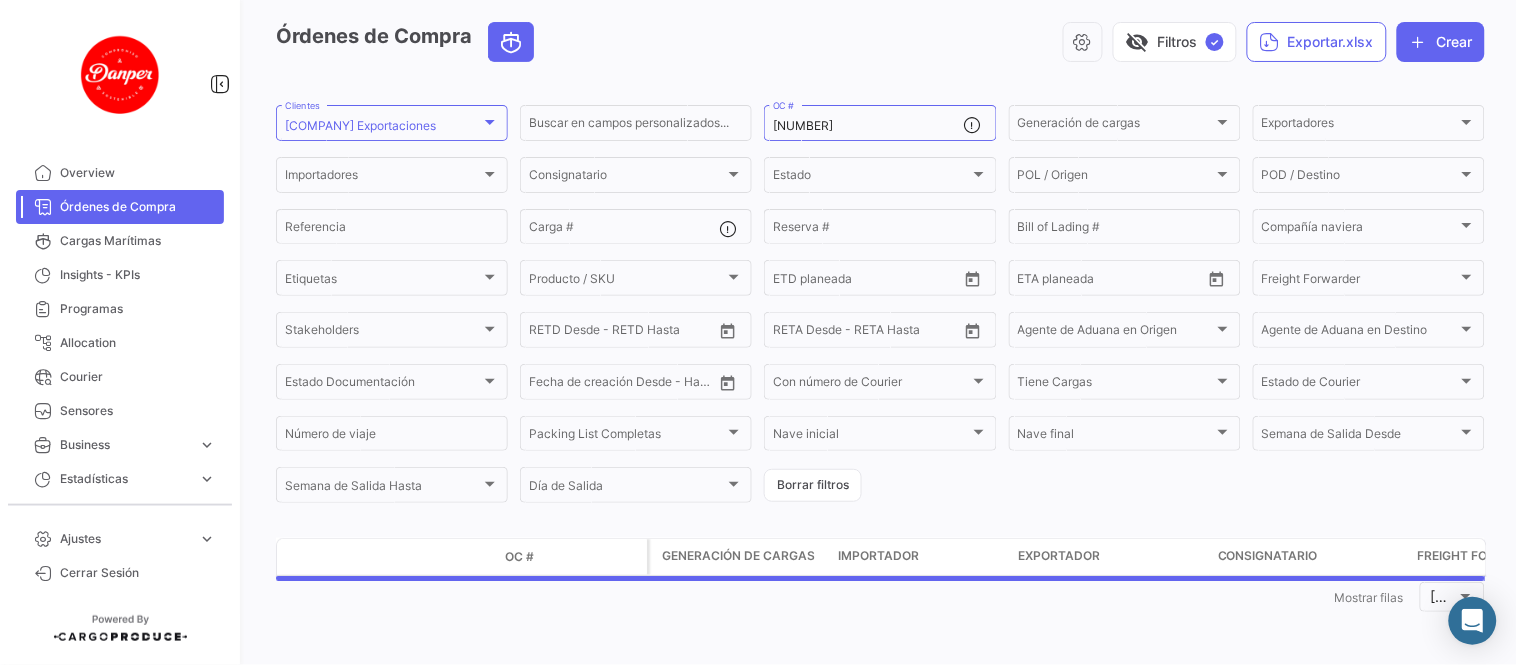scroll, scrollTop: 0, scrollLeft: 0, axis: both 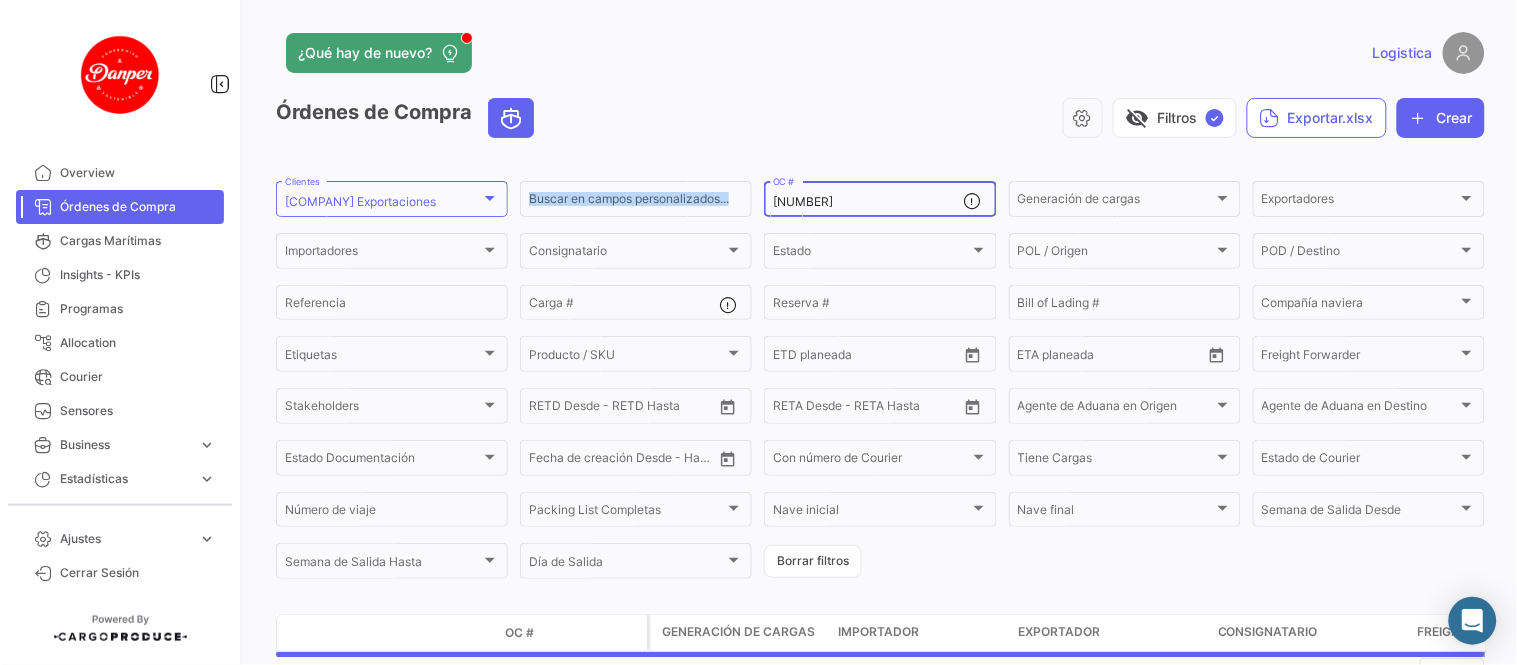 drag, startPoint x: 861, startPoint y: 190, endPoint x: 764, endPoint y: 186, distance: 97.082436 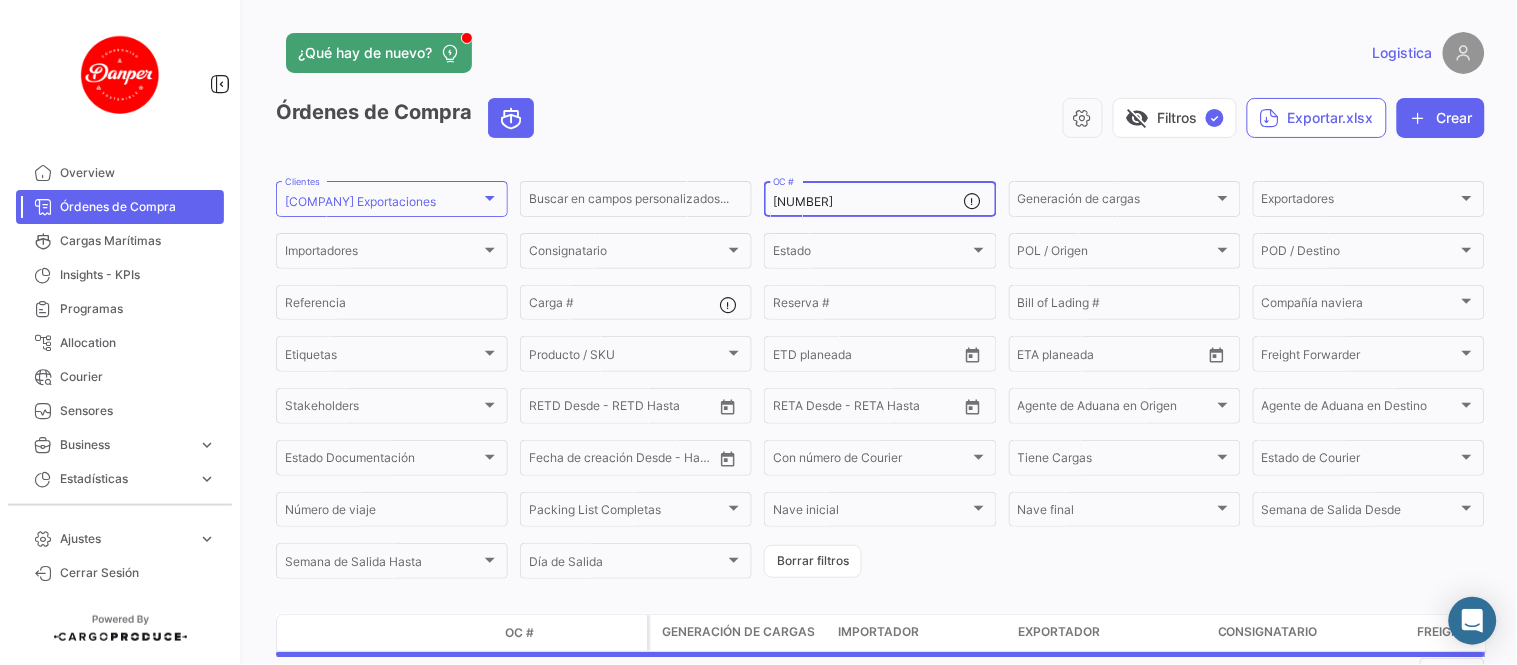 click on "[NUMBER]" at bounding box center [868, 202] 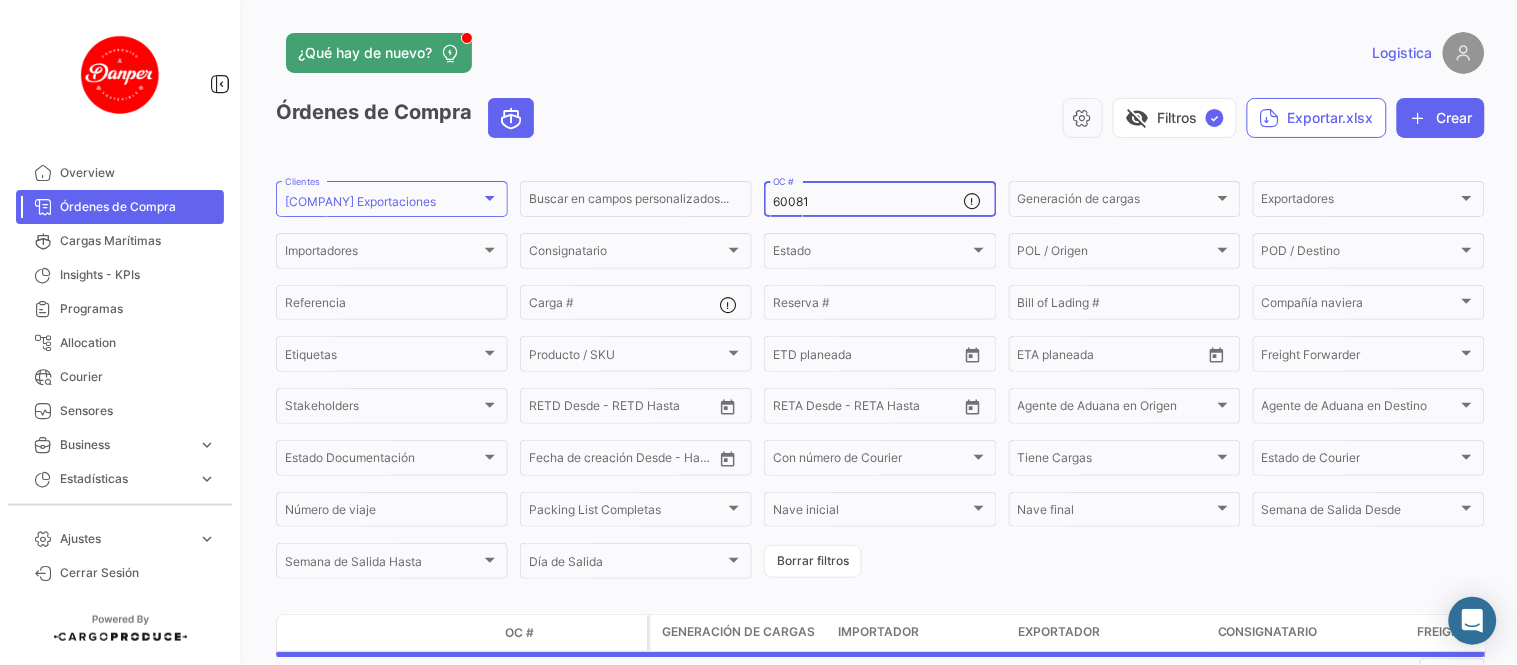 click on "60081" at bounding box center (868, 202) 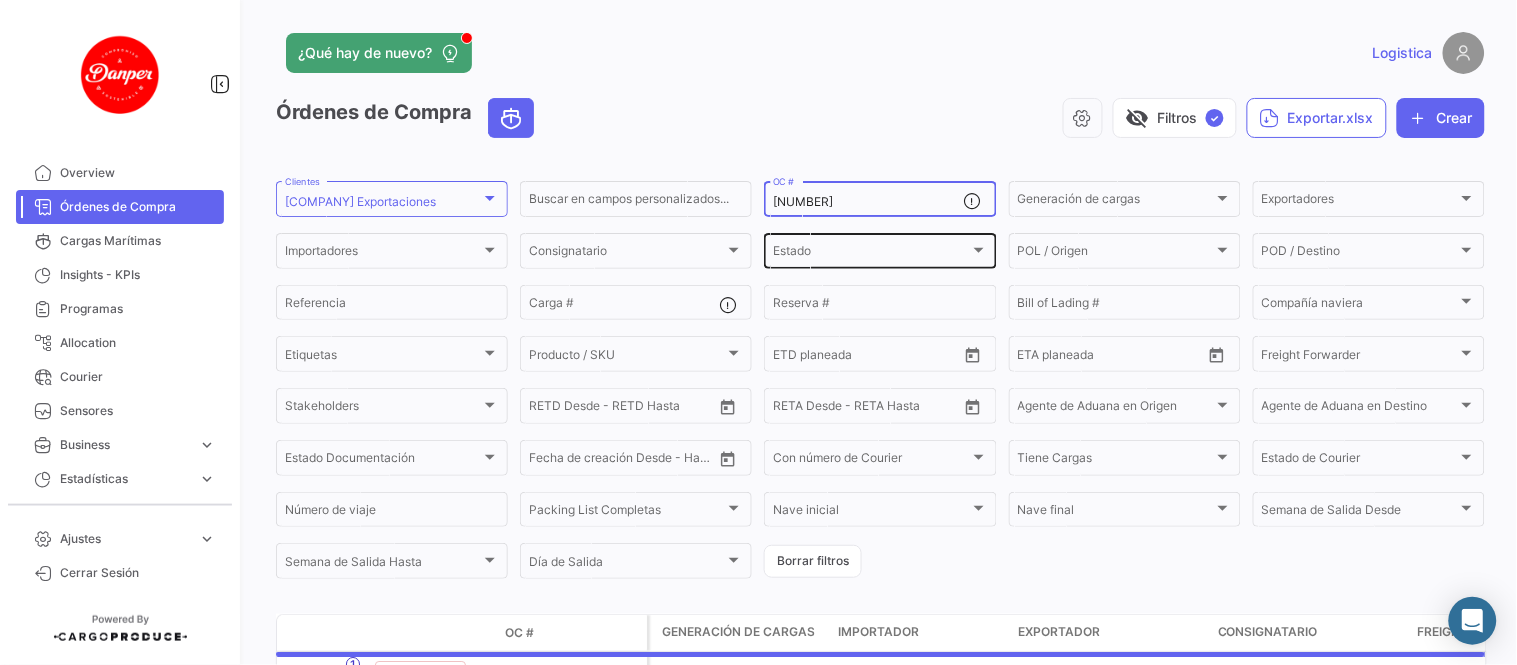 type on "[NUMBER]" 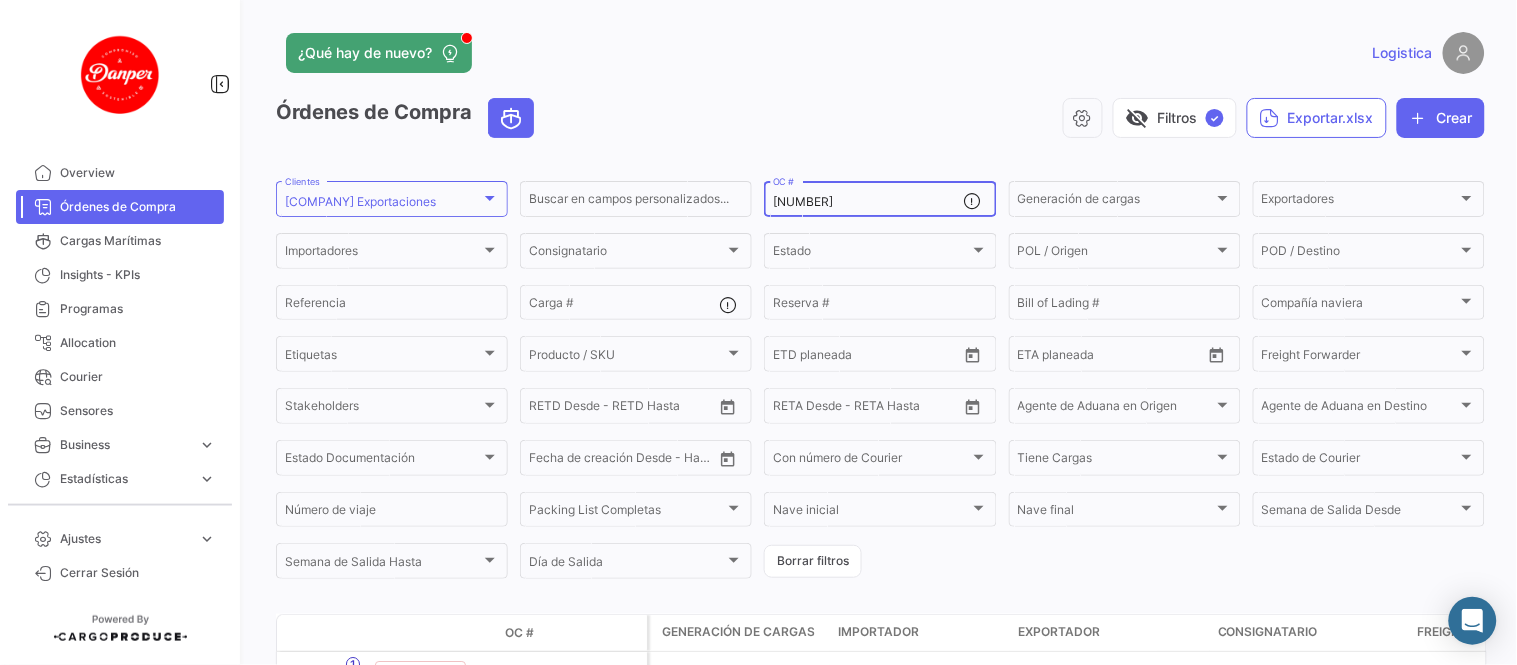 scroll, scrollTop: 145, scrollLeft: 0, axis: vertical 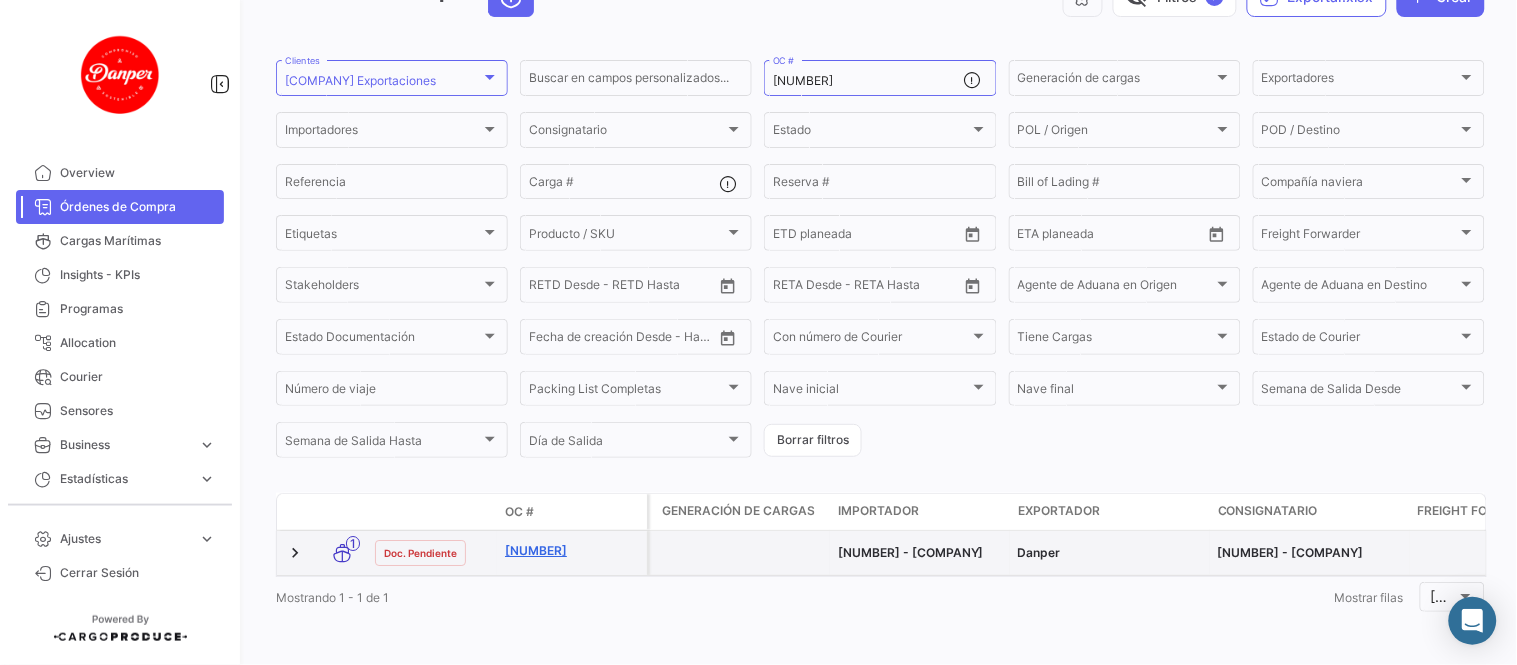 click on "[NUMBER]" at bounding box center [572, 551] 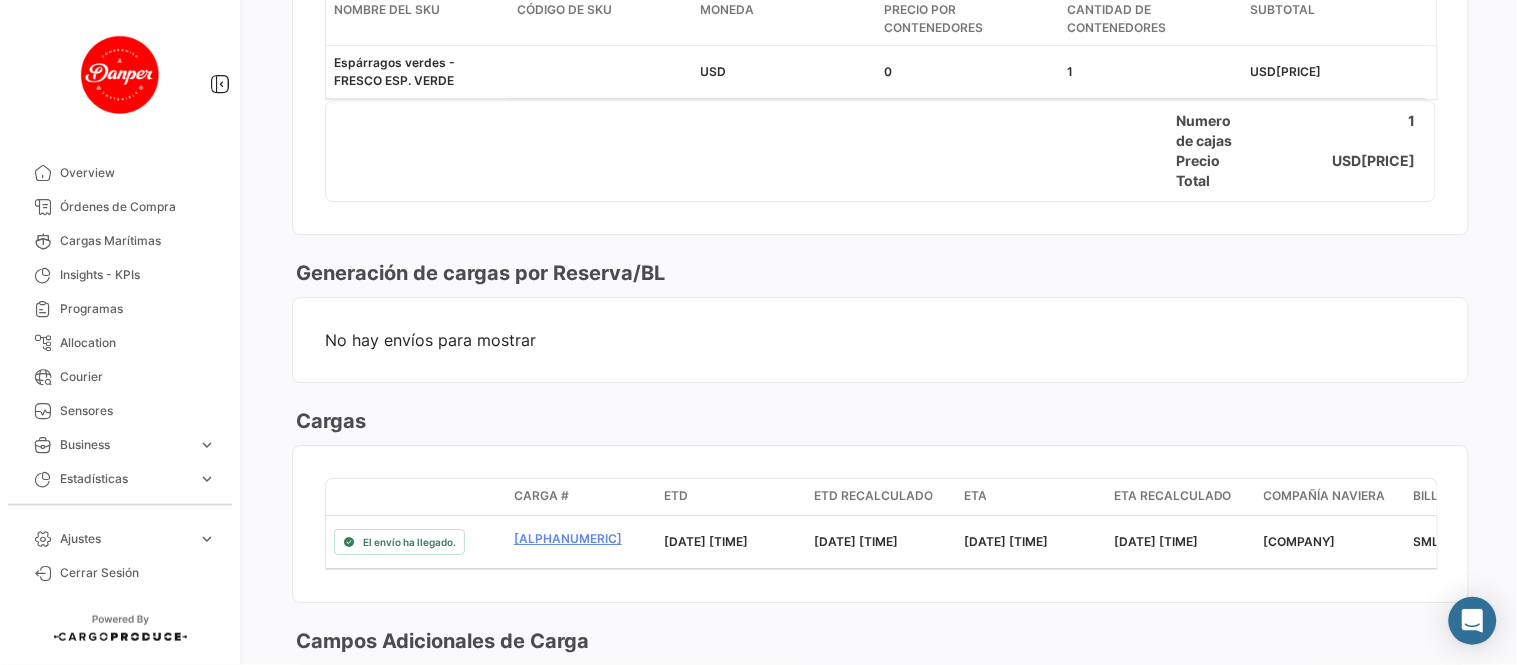 scroll, scrollTop: 1666, scrollLeft: 0, axis: vertical 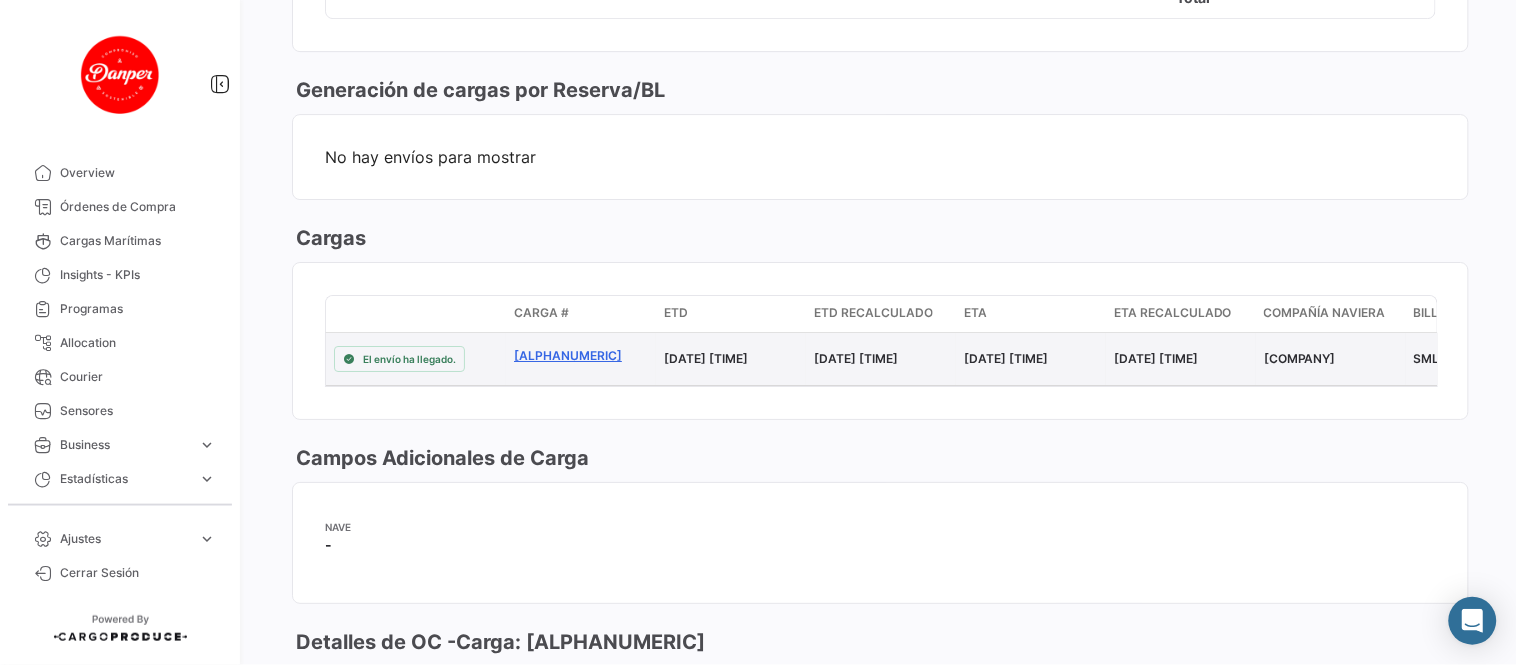 click on "[ALPHANUMERIC]" at bounding box center (581, 356) 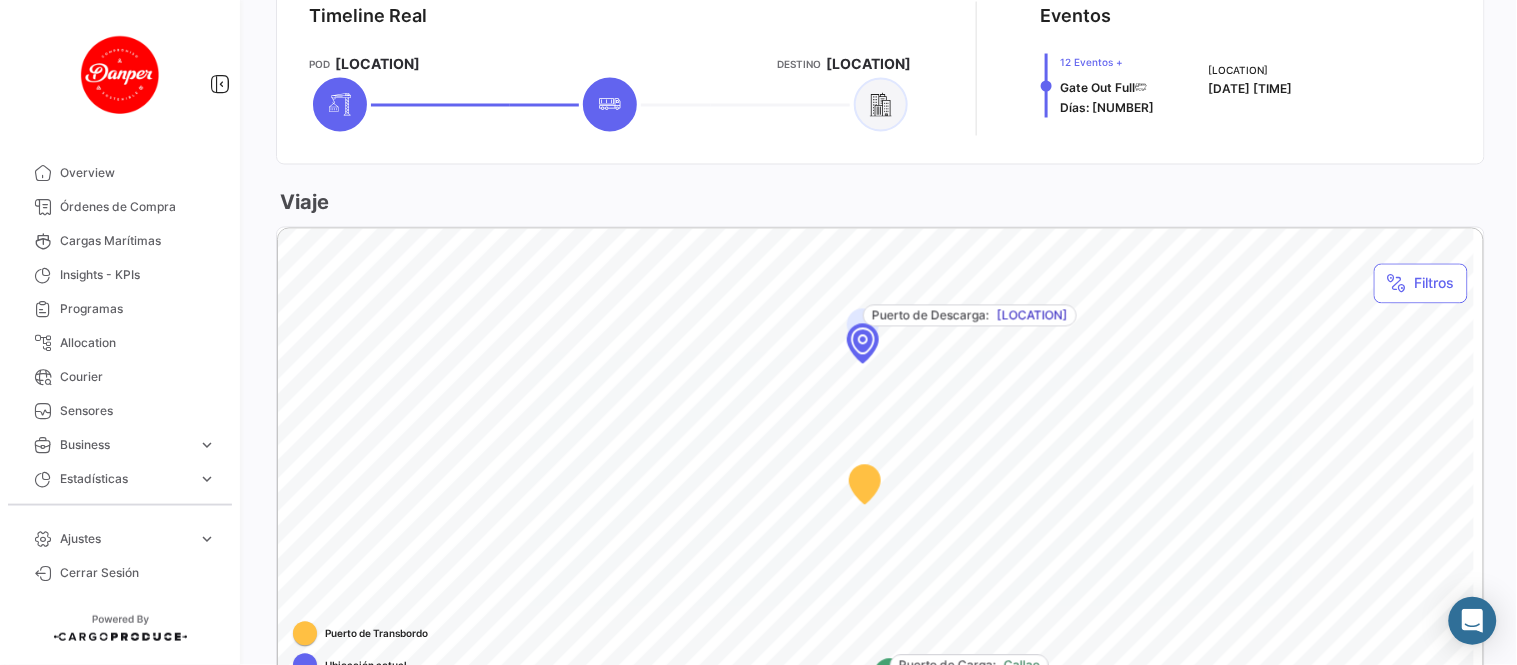 scroll, scrollTop: 666, scrollLeft: 0, axis: vertical 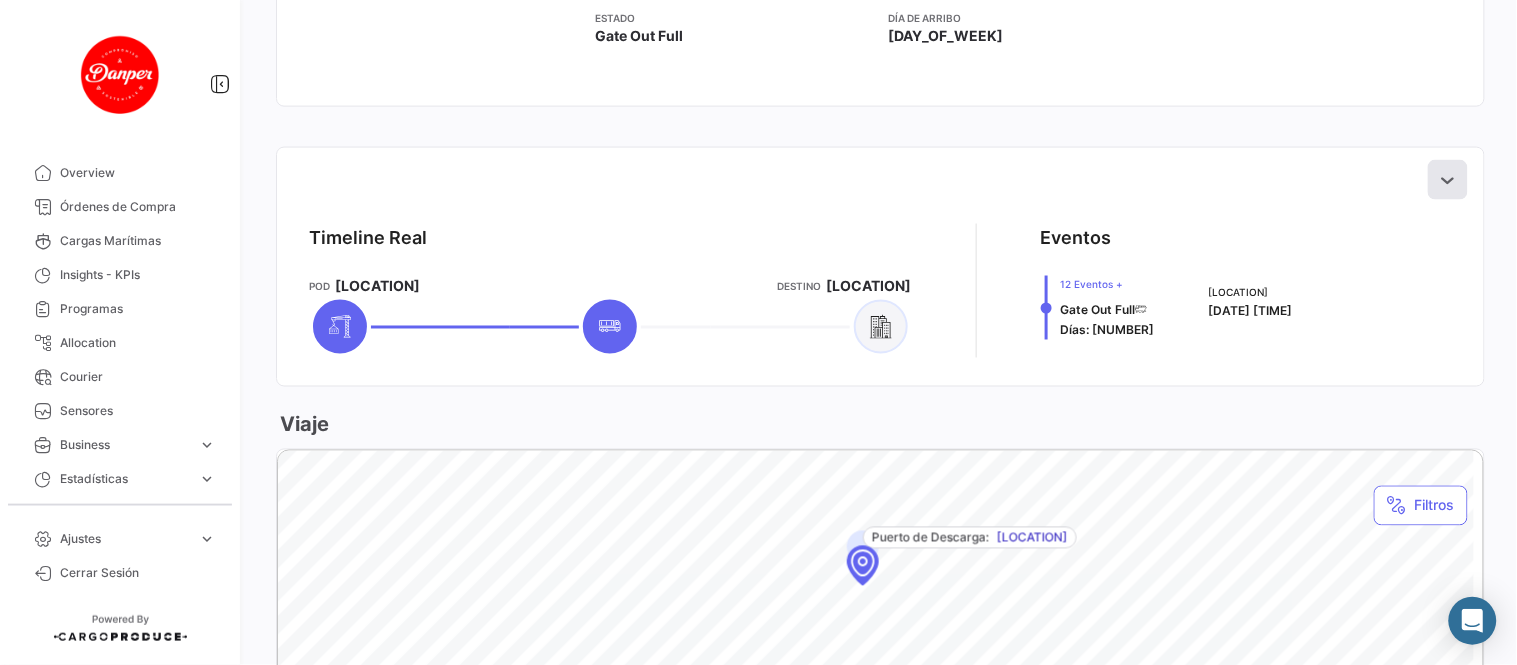 click at bounding box center (1448, 180) 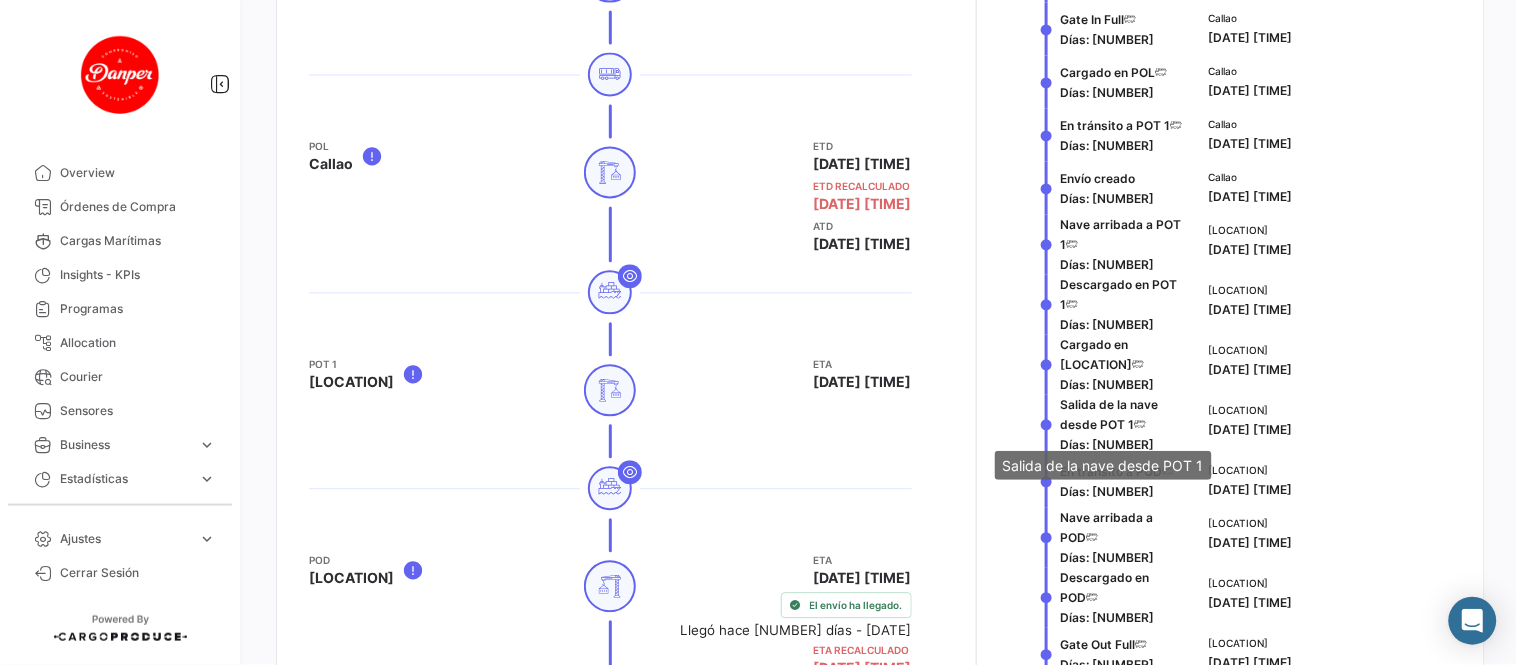scroll, scrollTop: 1222, scrollLeft: 0, axis: vertical 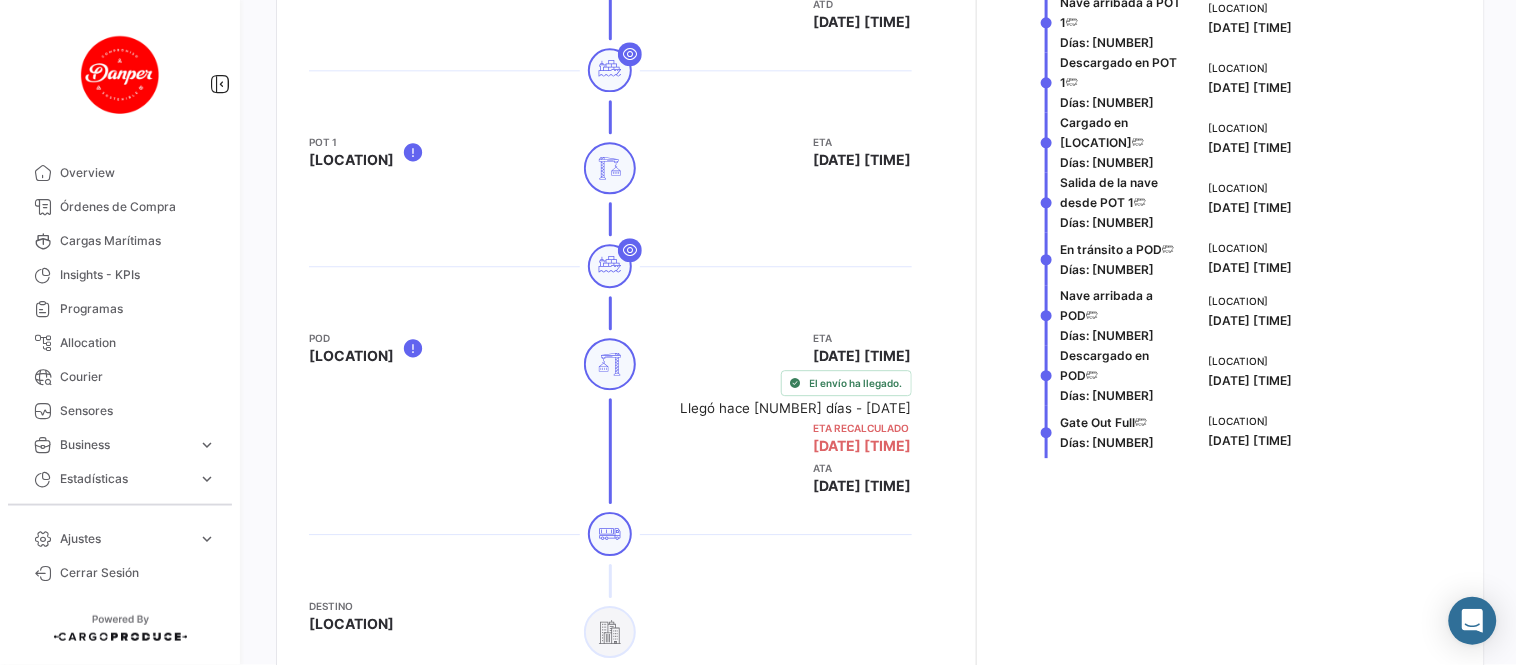 type 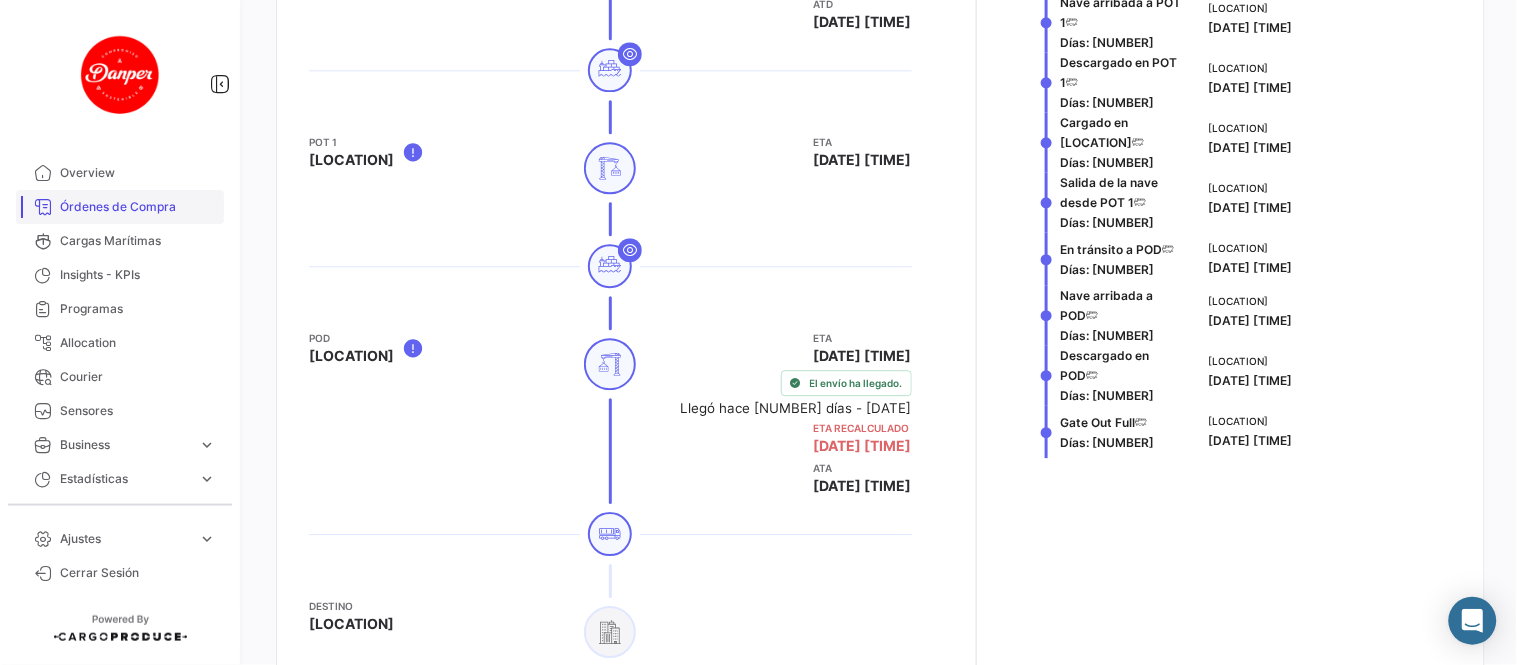 click on "Órdenes de Compra" at bounding box center (138, 207) 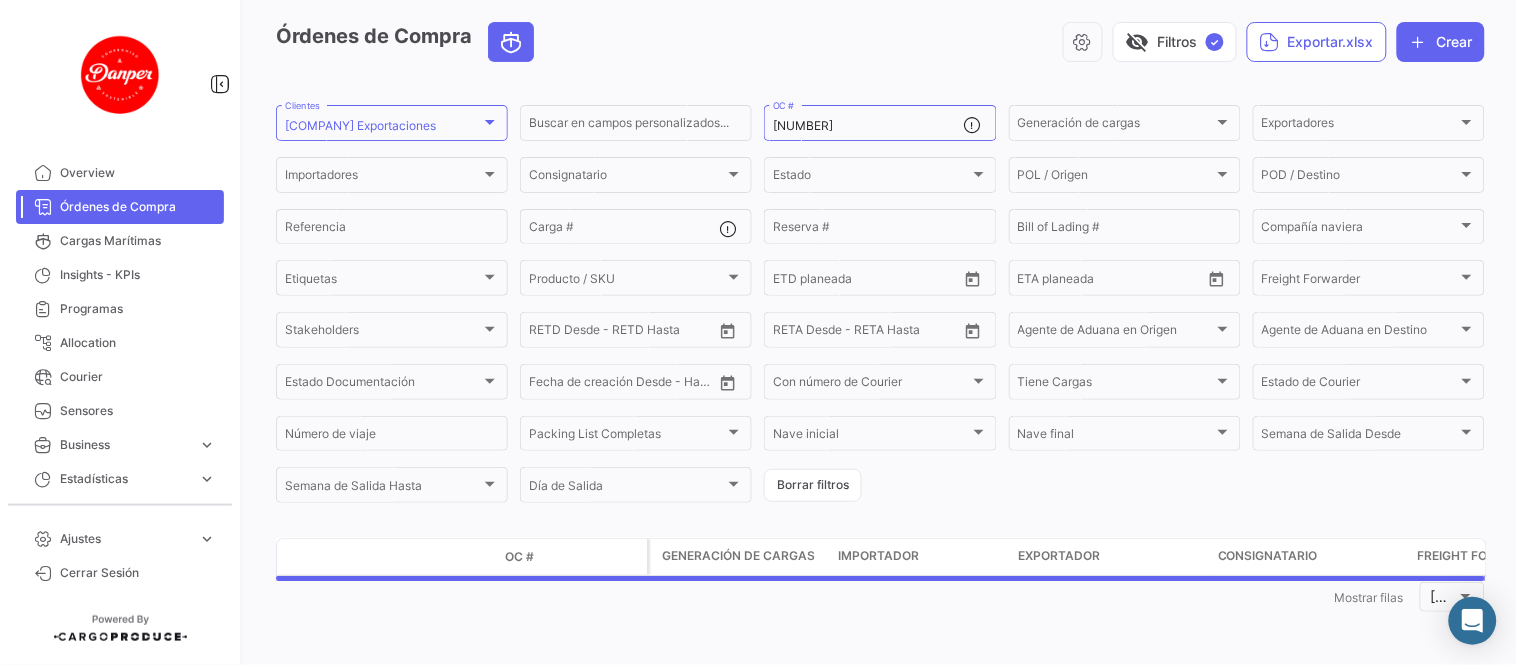 scroll, scrollTop: 0, scrollLeft: 0, axis: both 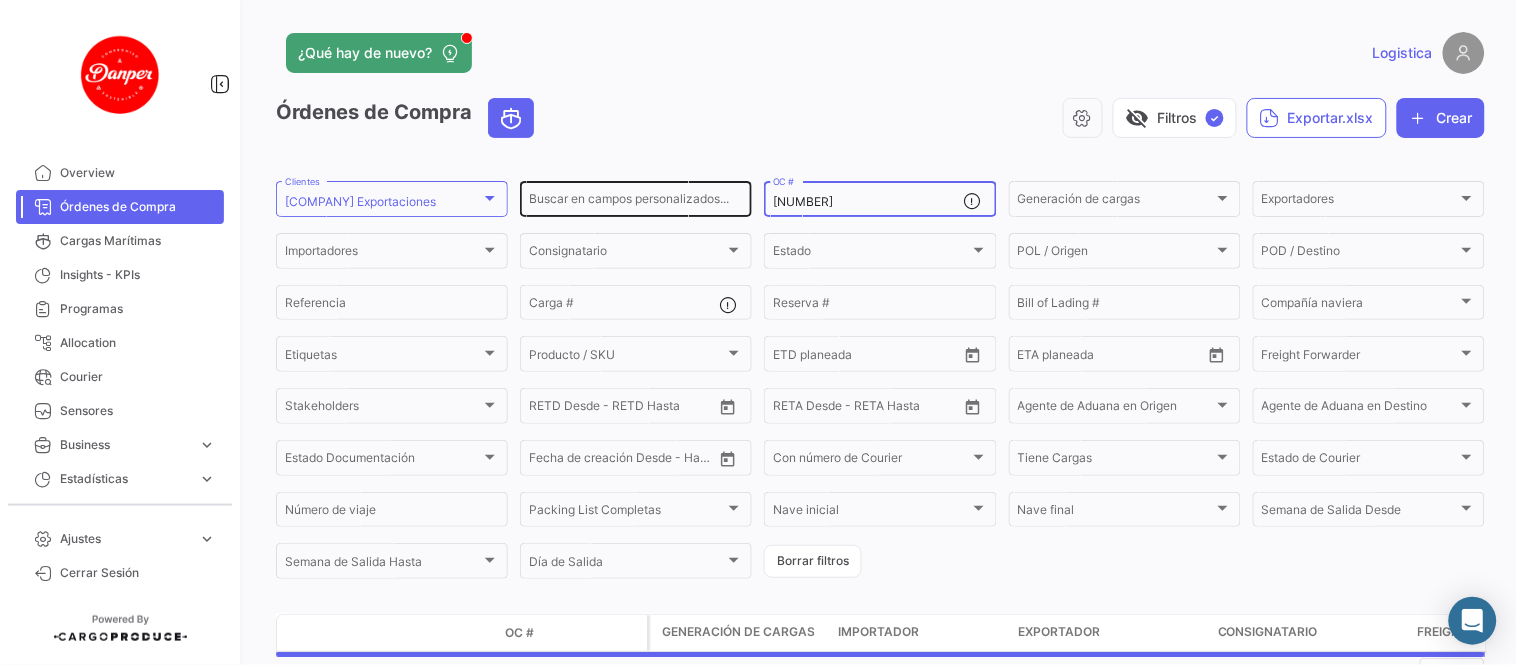 drag, startPoint x: 542, startPoint y: 197, endPoint x: 624, endPoint y: 215, distance: 83.95237 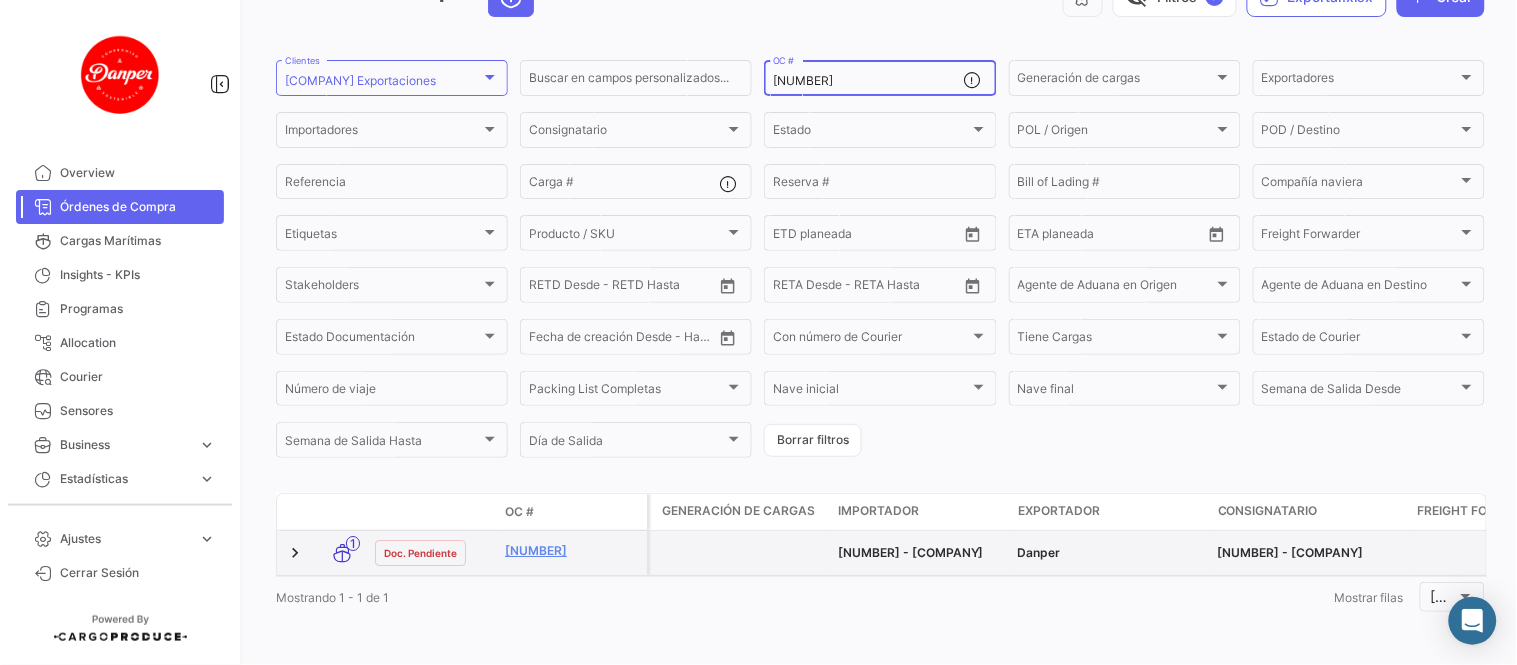 scroll, scrollTop: 137, scrollLeft: 0, axis: vertical 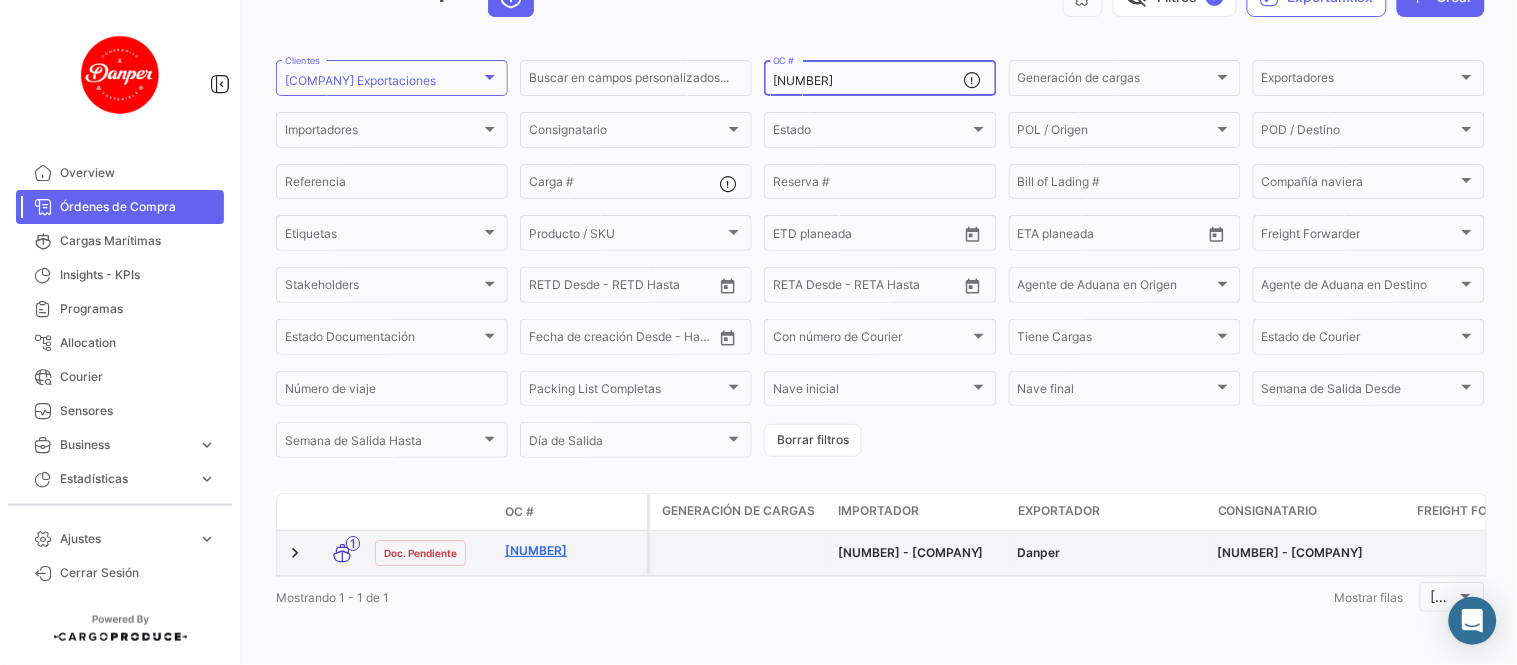 type on "[NUMBER]" 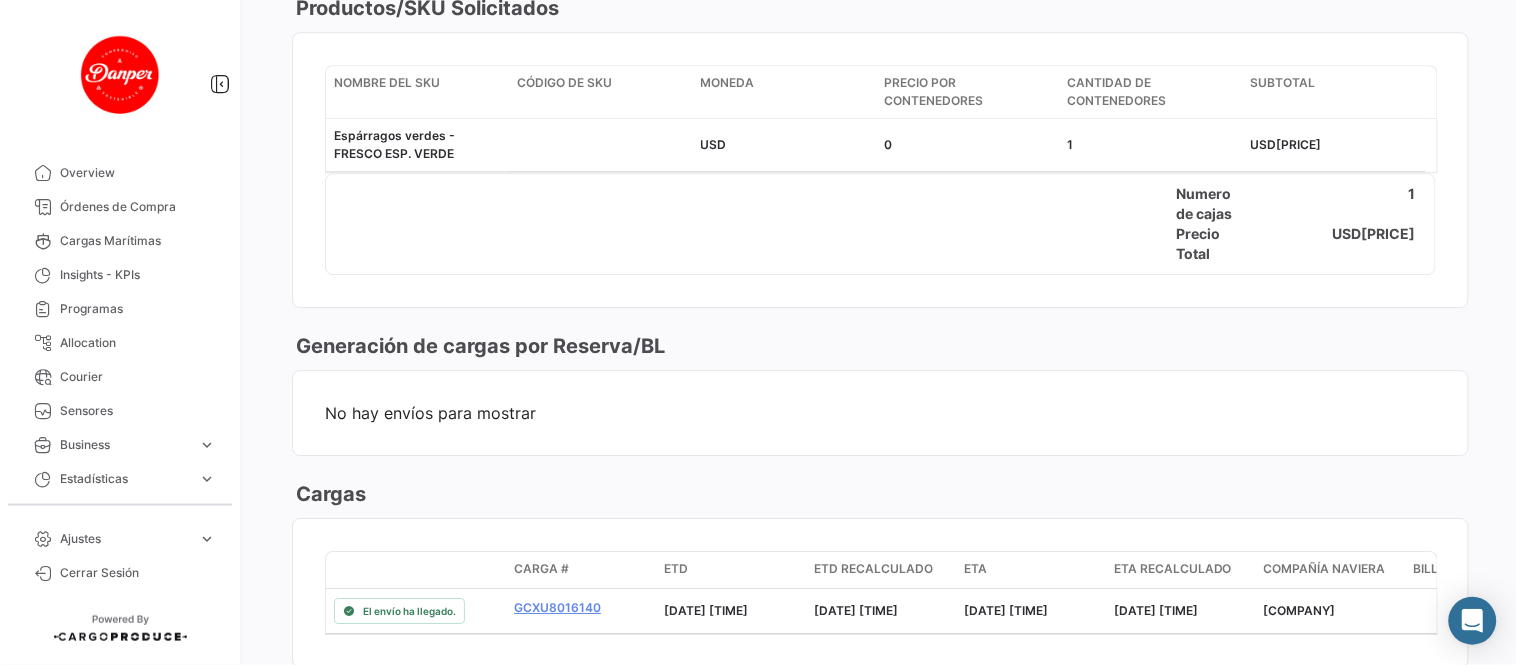 scroll, scrollTop: 1555, scrollLeft: 0, axis: vertical 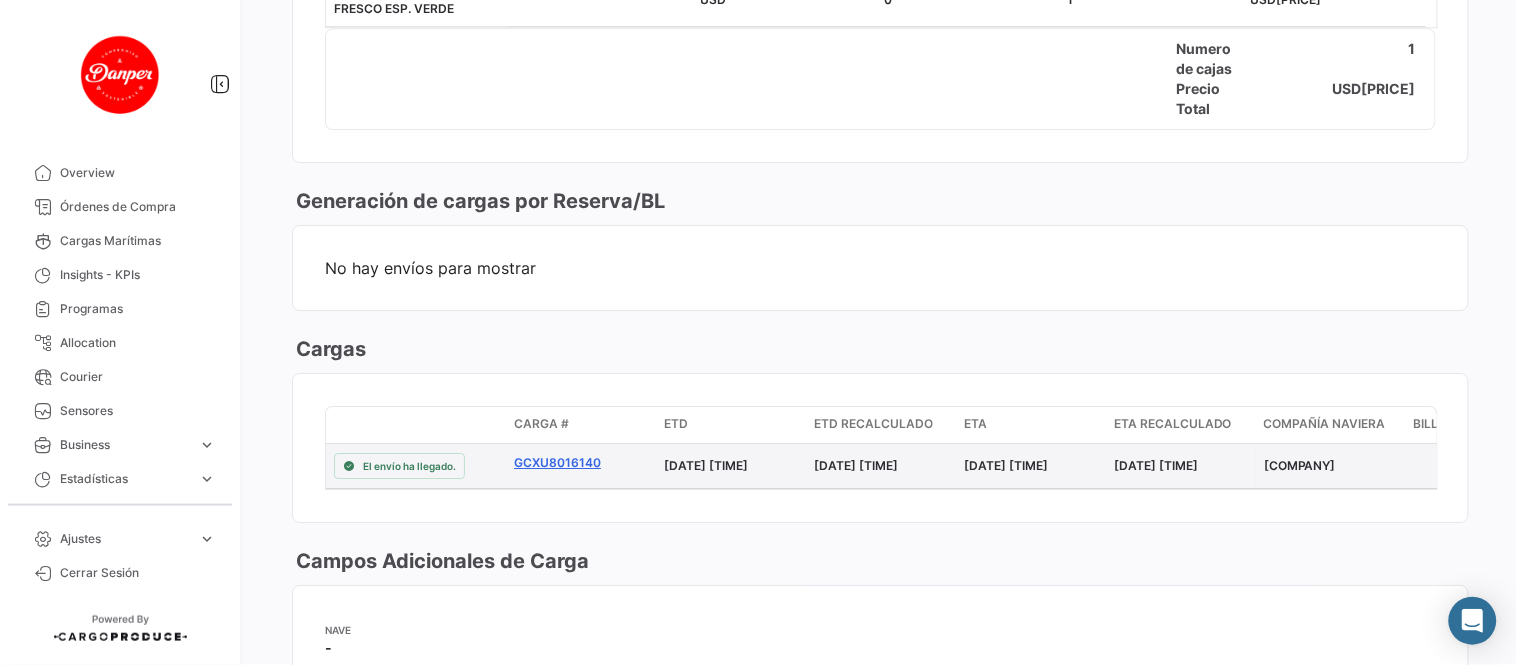 click on "GCXU8016140" at bounding box center [581, 463] 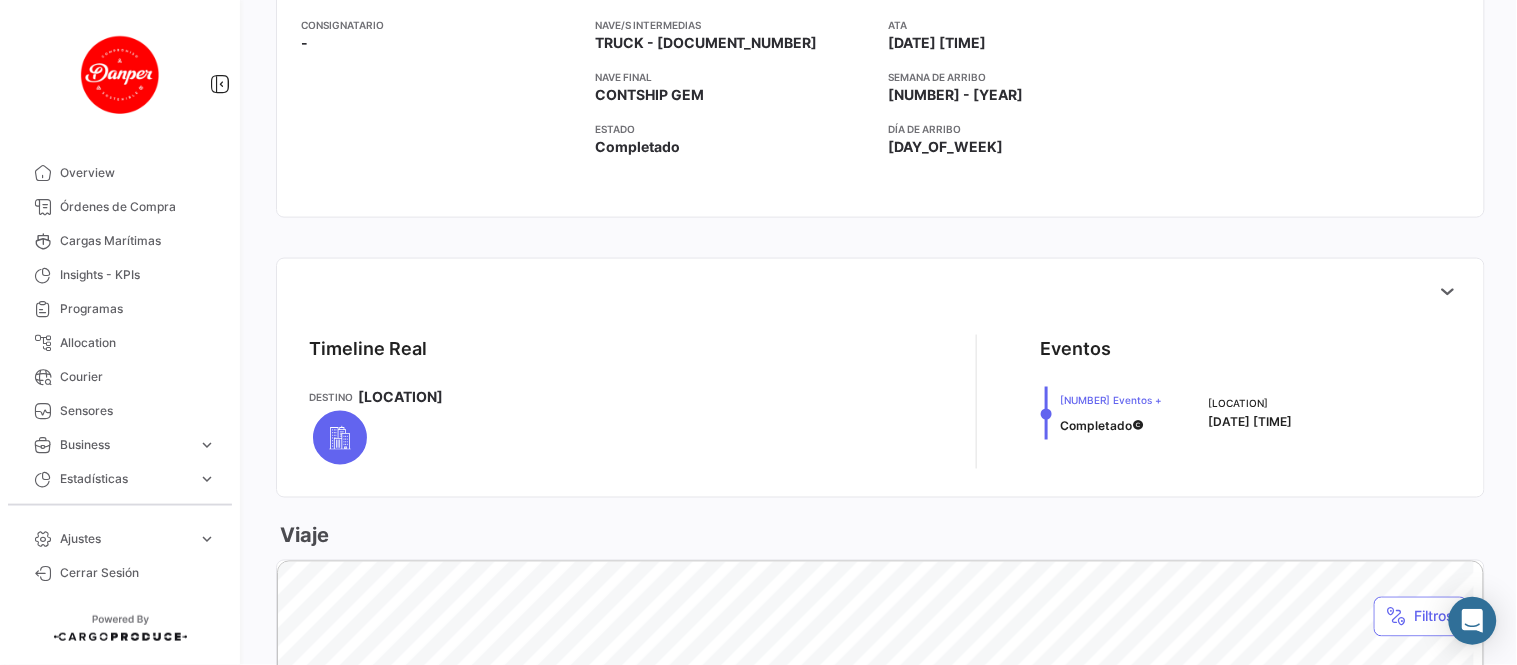scroll, scrollTop: 666, scrollLeft: 0, axis: vertical 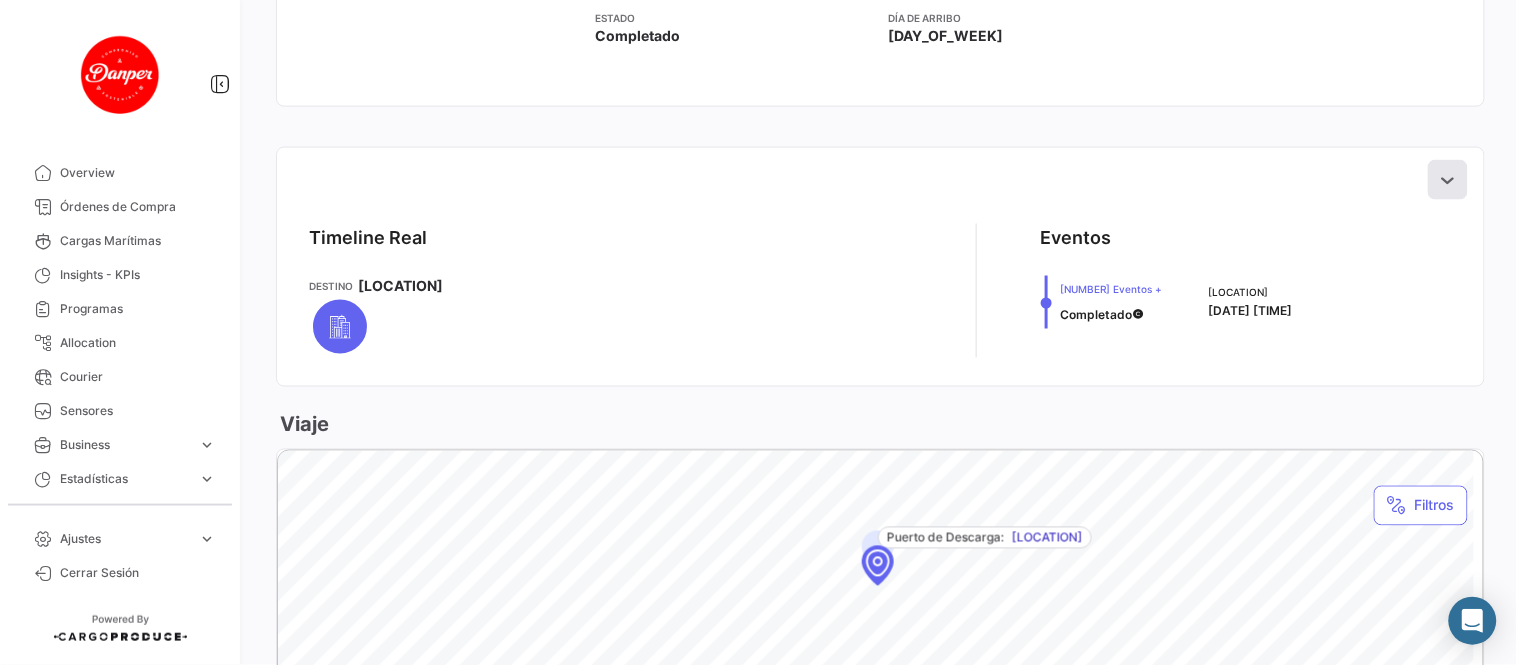 click at bounding box center [1448, 180] 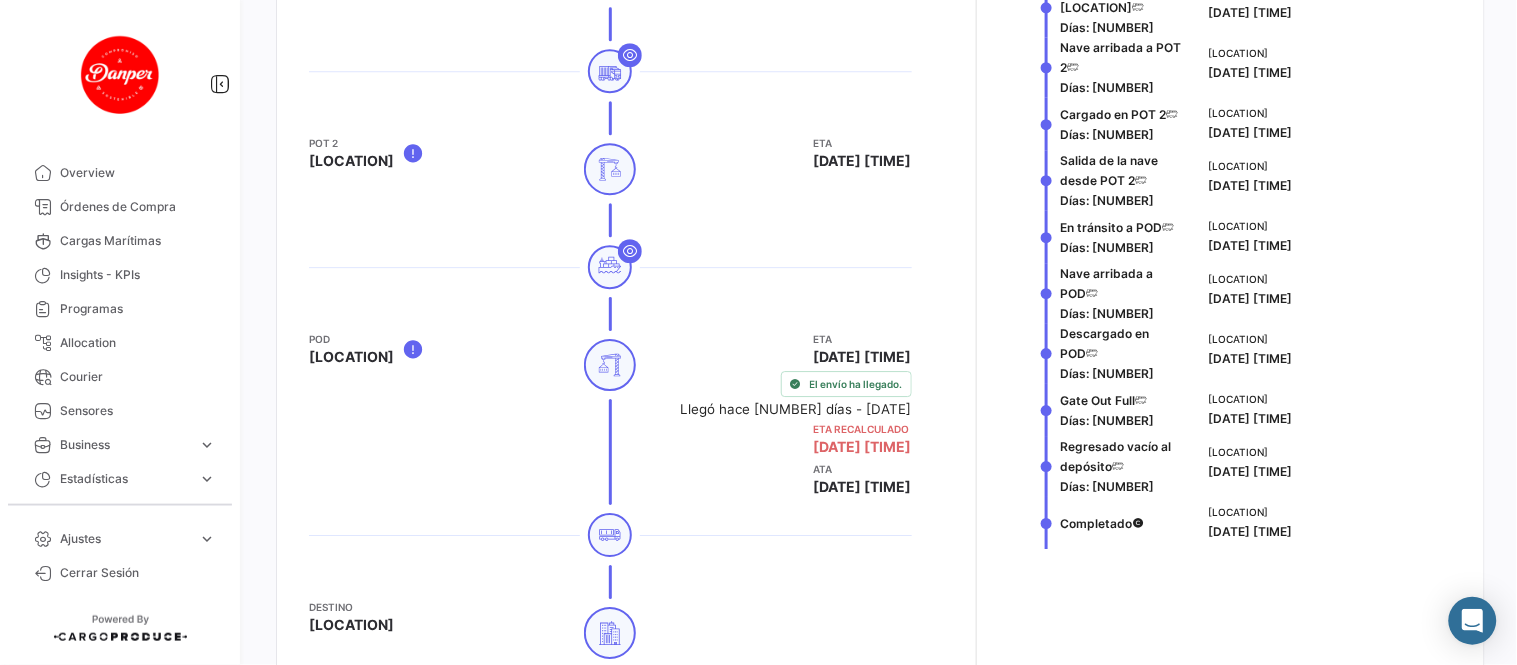 scroll, scrollTop: 1555, scrollLeft: 0, axis: vertical 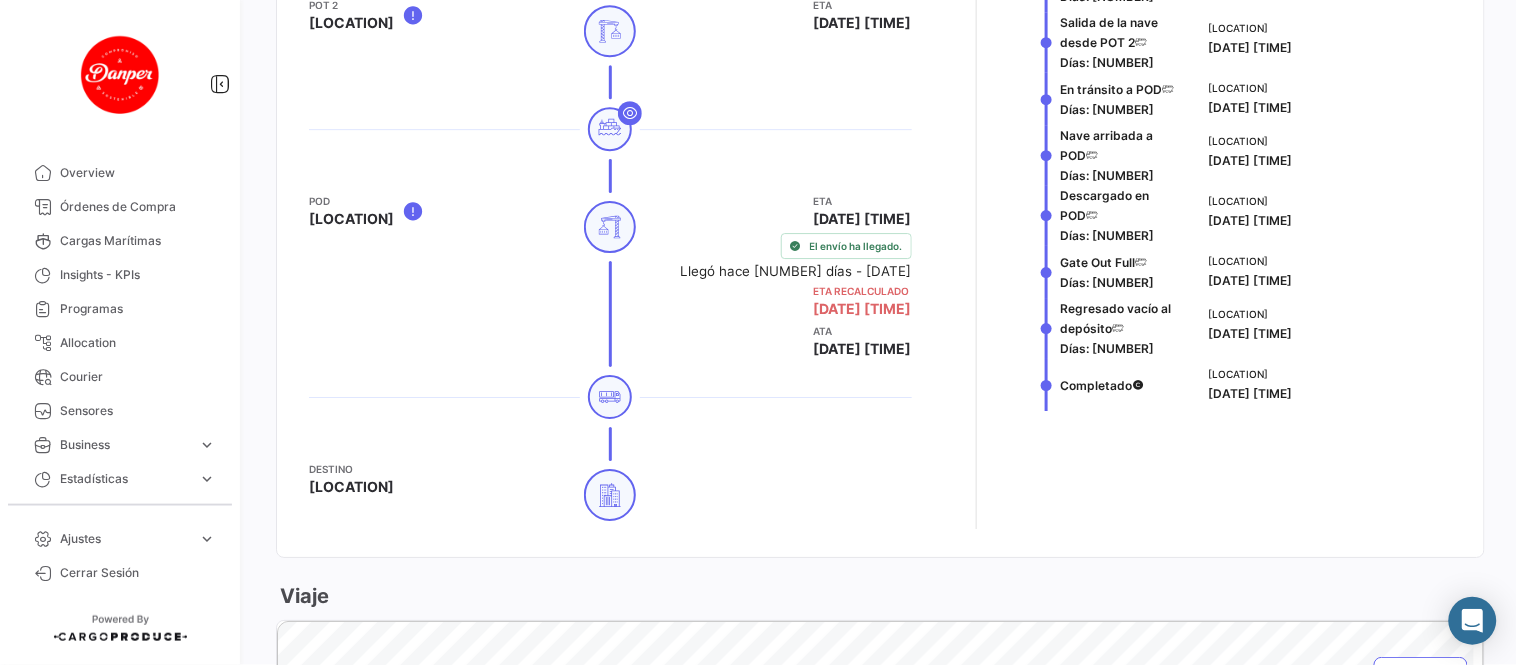 type 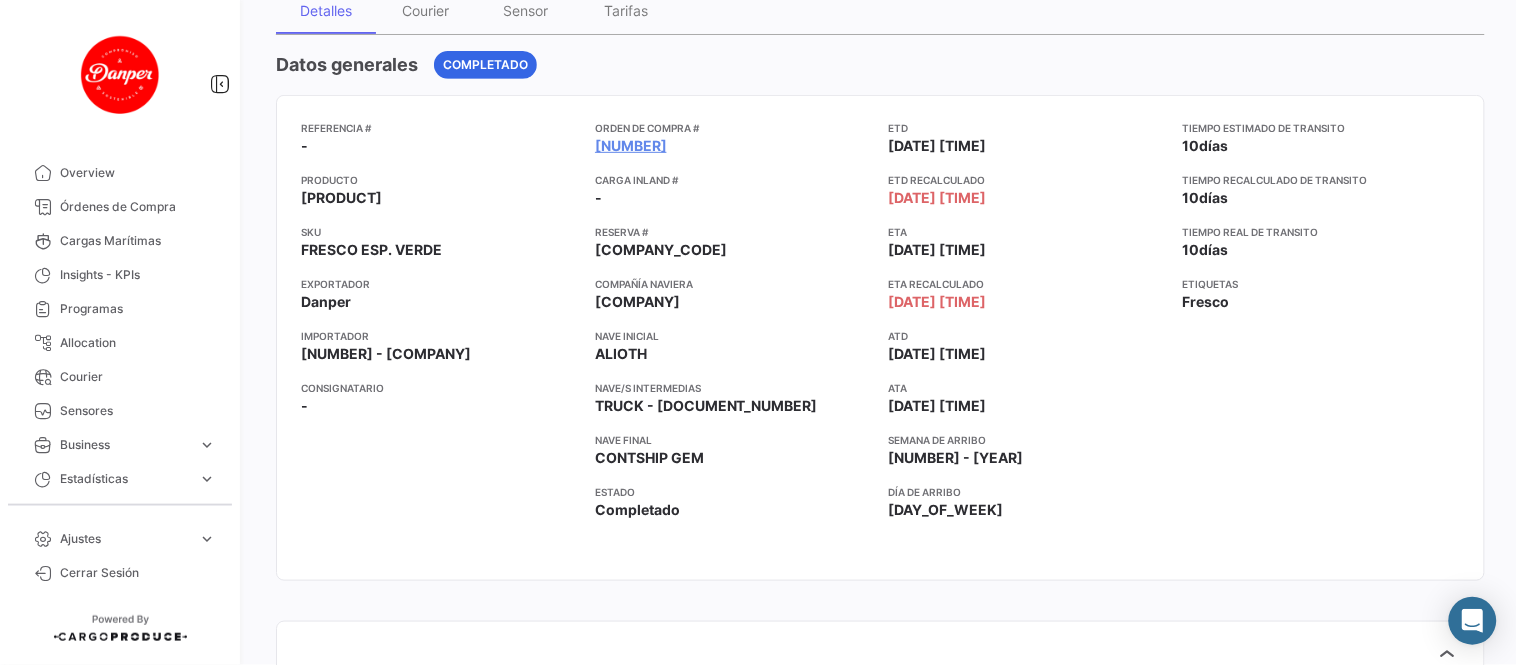 scroll, scrollTop: 0, scrollLeft: 0, axis: both 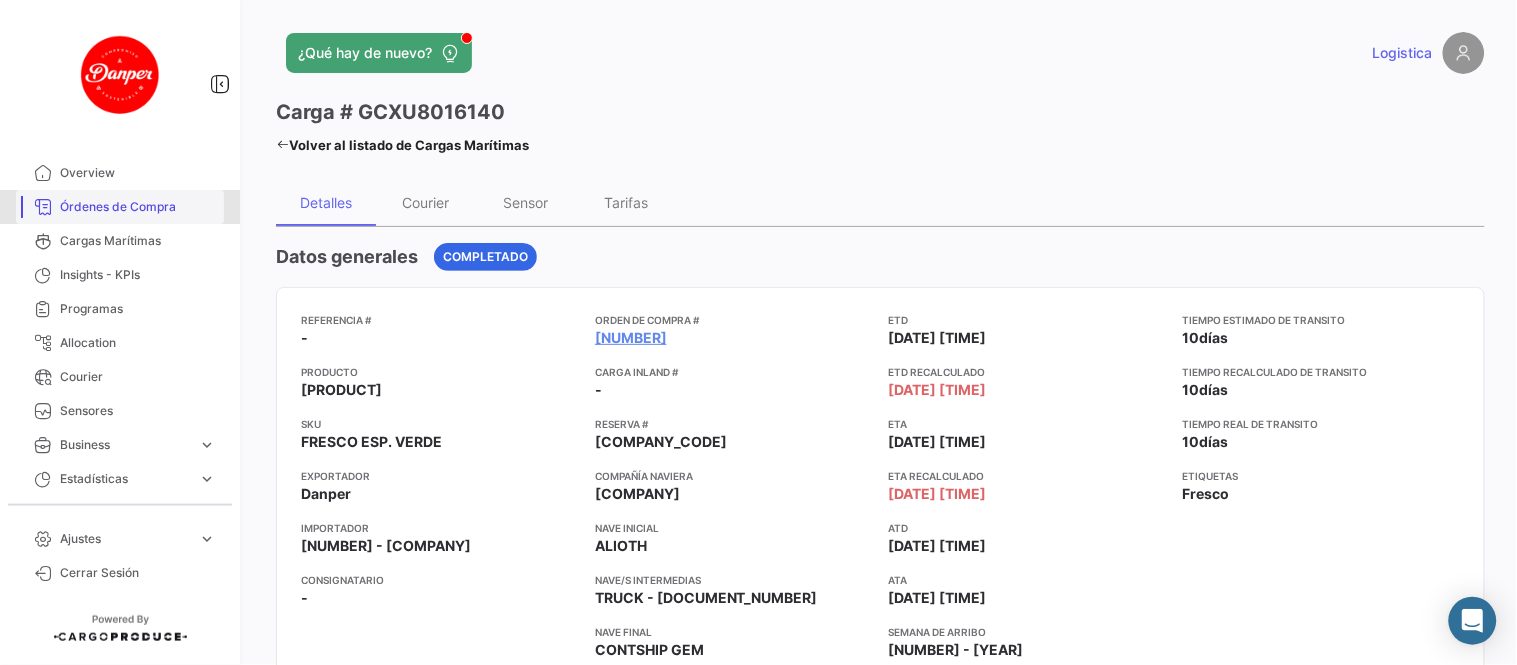 click on "Órdenes de Compra" at bounding box center (120, 207) 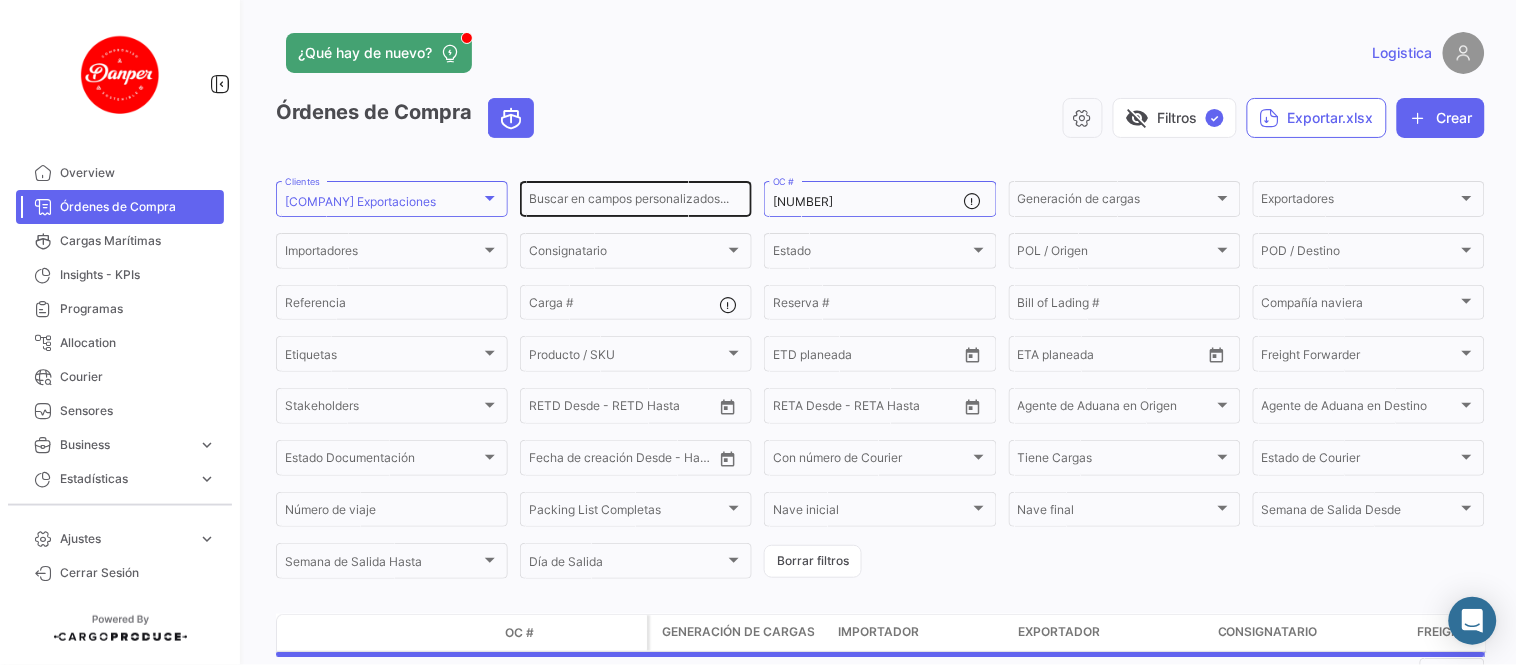 drag, startPoint x: 836, startPoint y: 202, endPoint x: 612, endPoint y: 186, distance: 224.5707 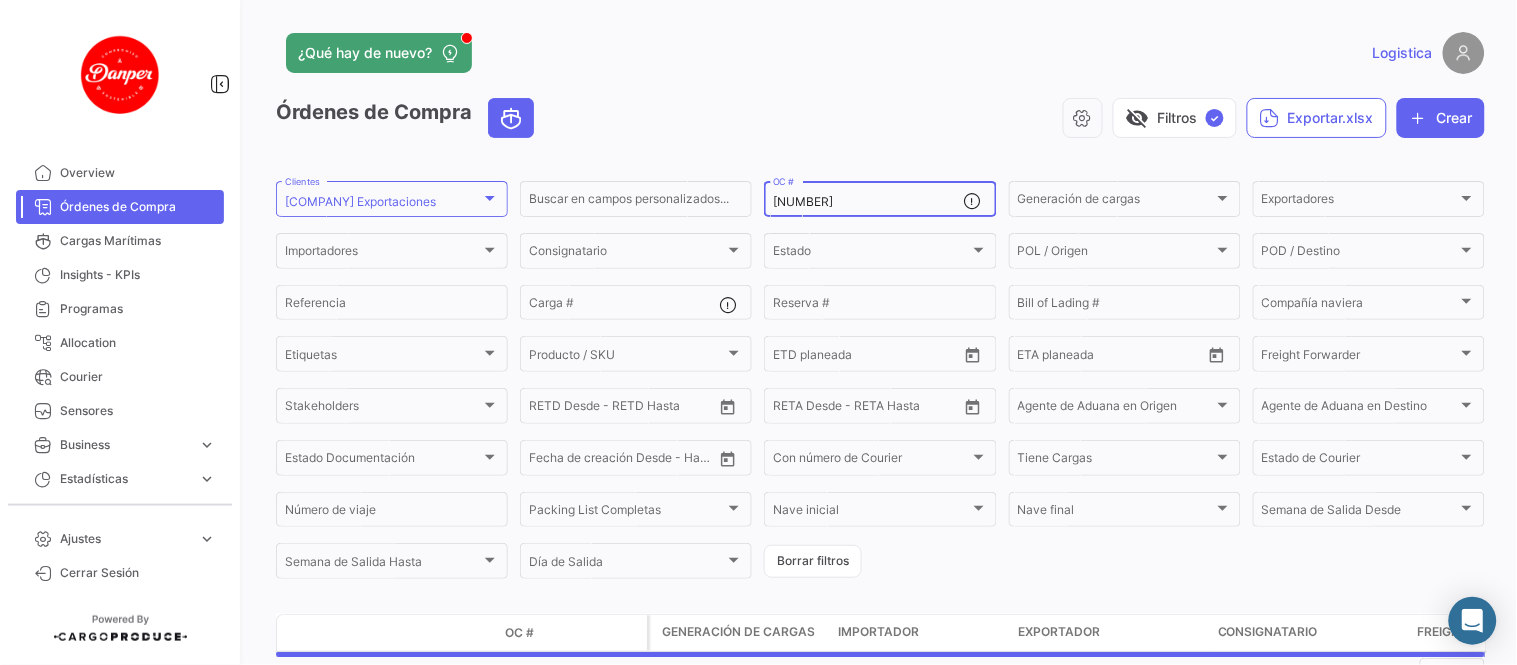 paste on "[NUMBER]" 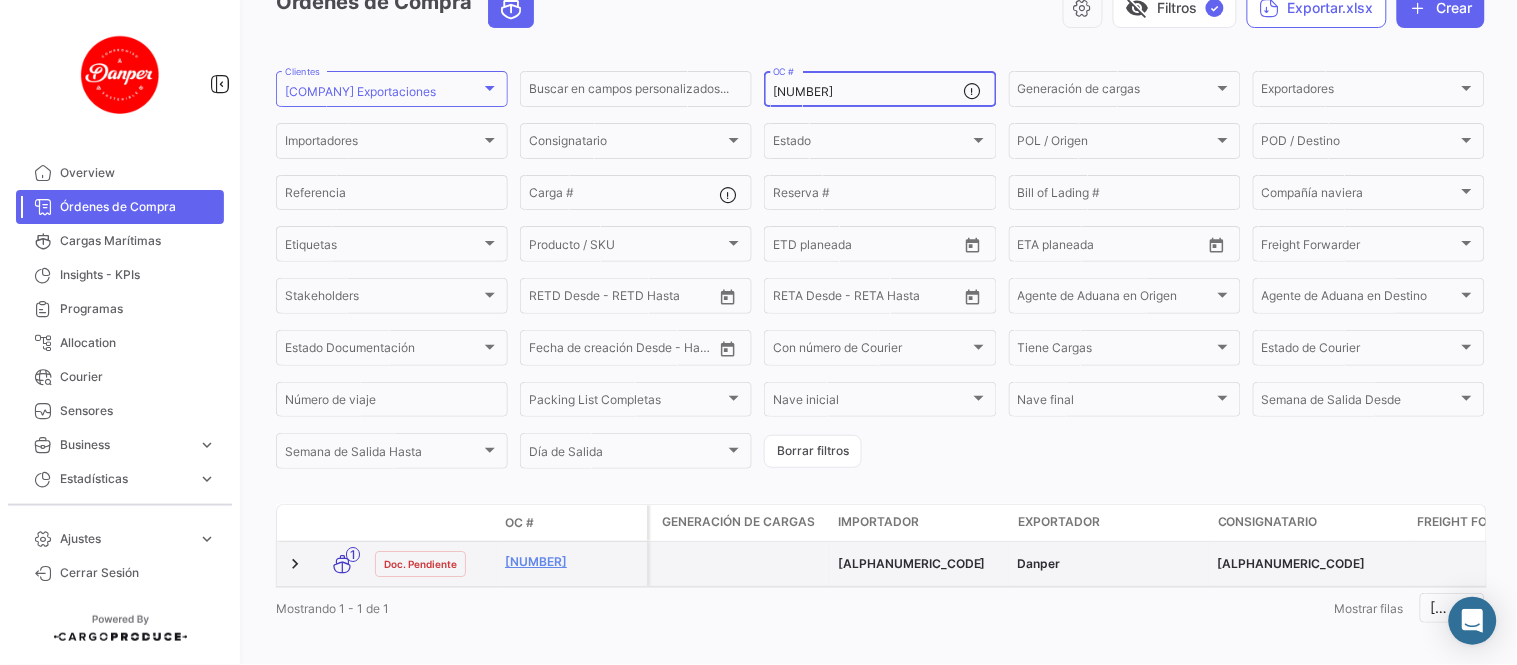 scroll, scrollTop: 137, scrollLeft: 0, axis: vertical 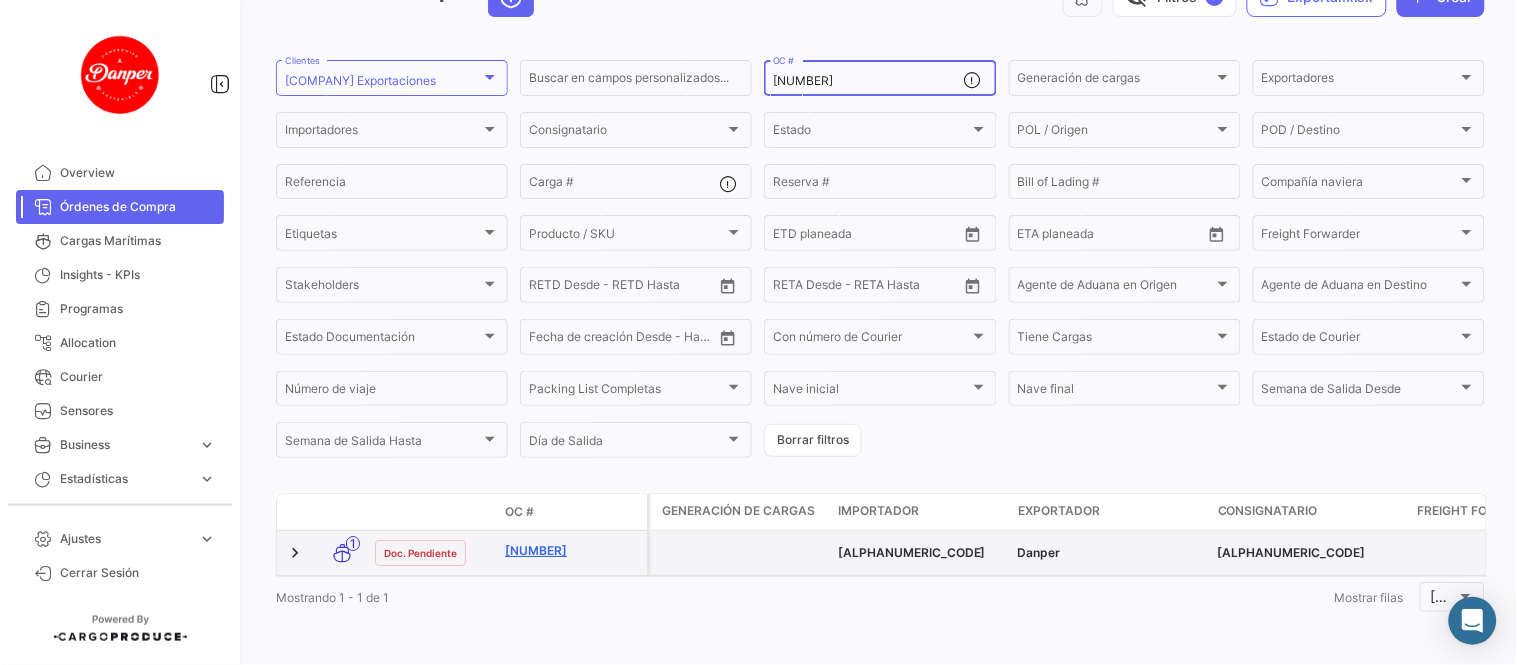 click on "[NUMBER]" at bounding box center (572, 551) 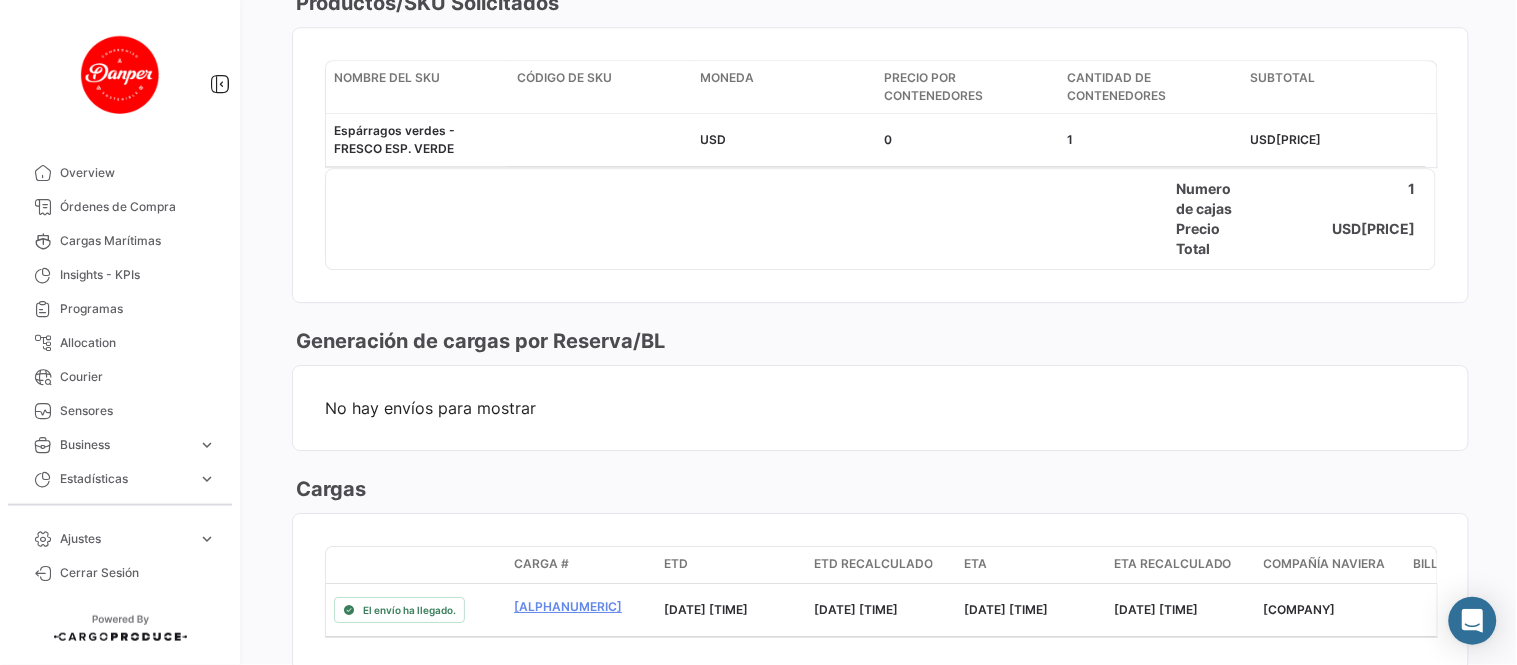 scroll, scrollTop: 1444, scrollLeft: 0, axis: vertical 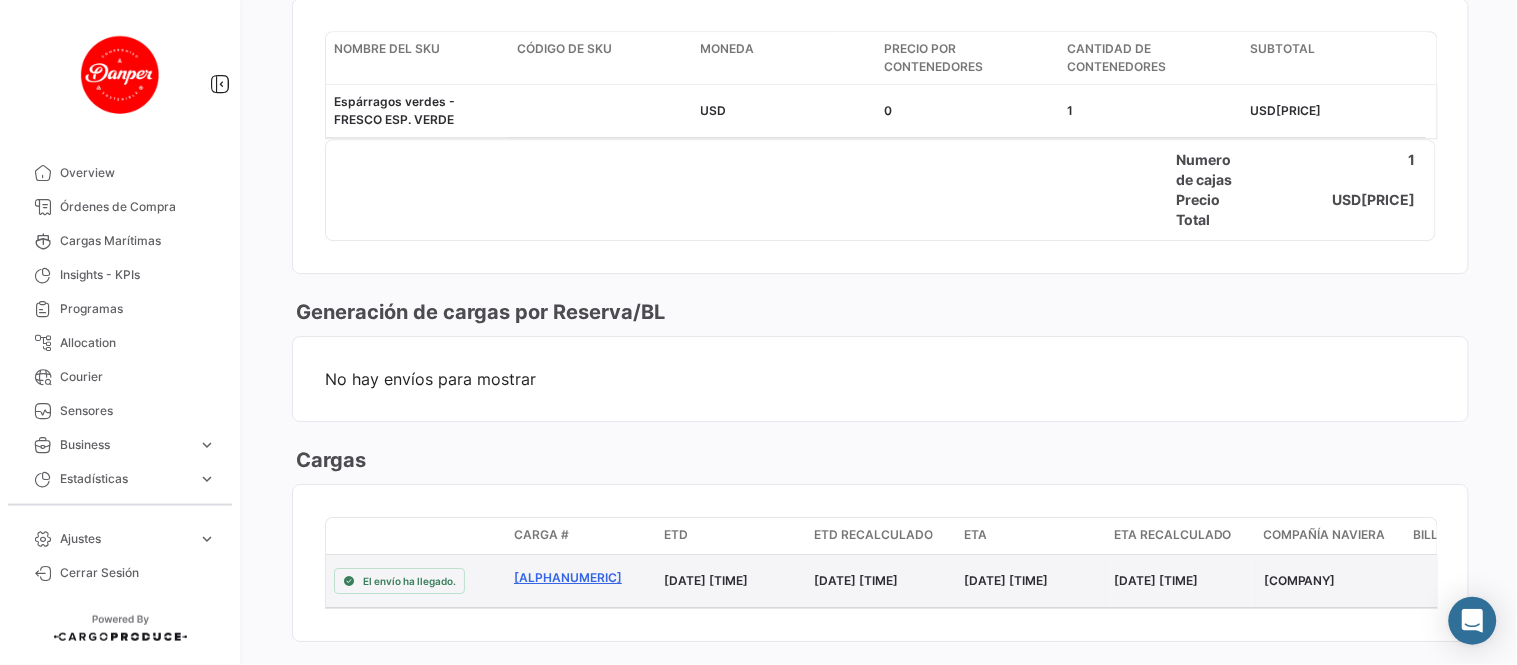 click on "[ALPHANUMERIC]" at bounding box center (581, 578) 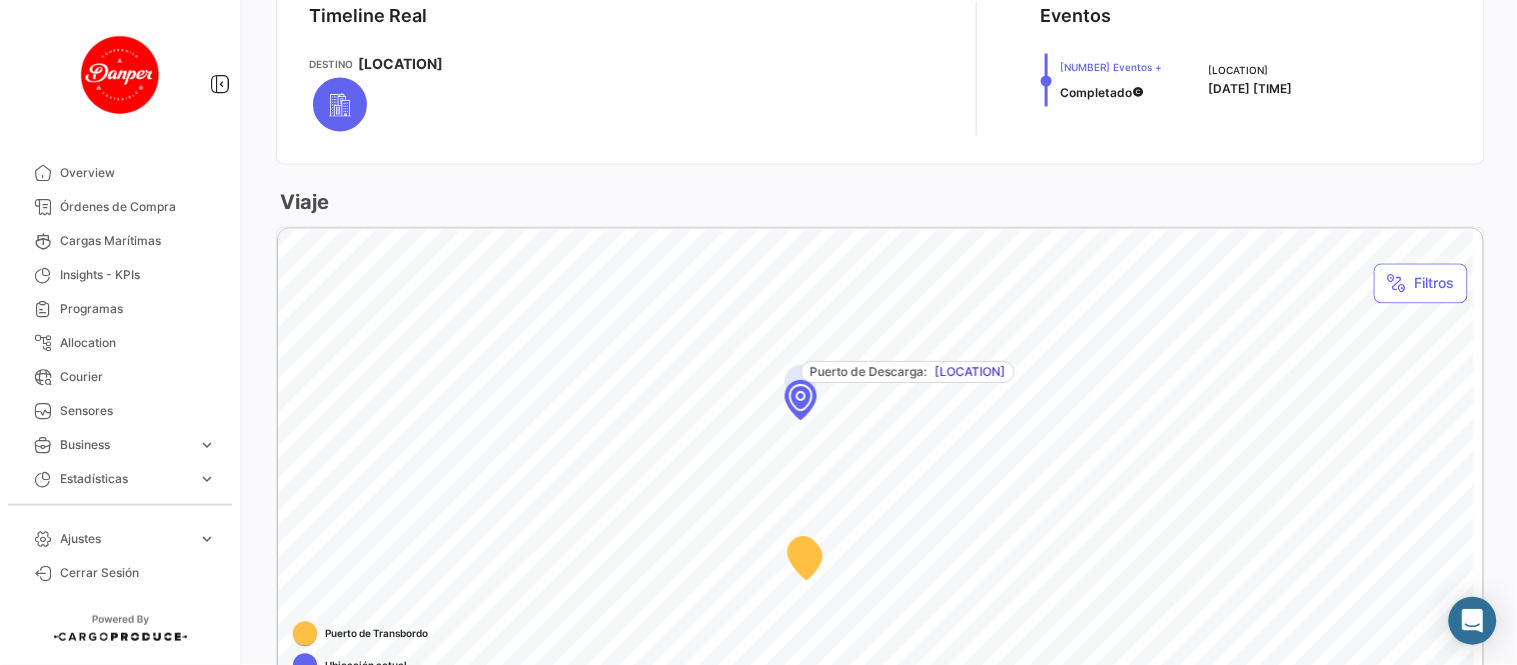 scroll, scrollTop: 666, scrollLeft: 0, axis: vertical 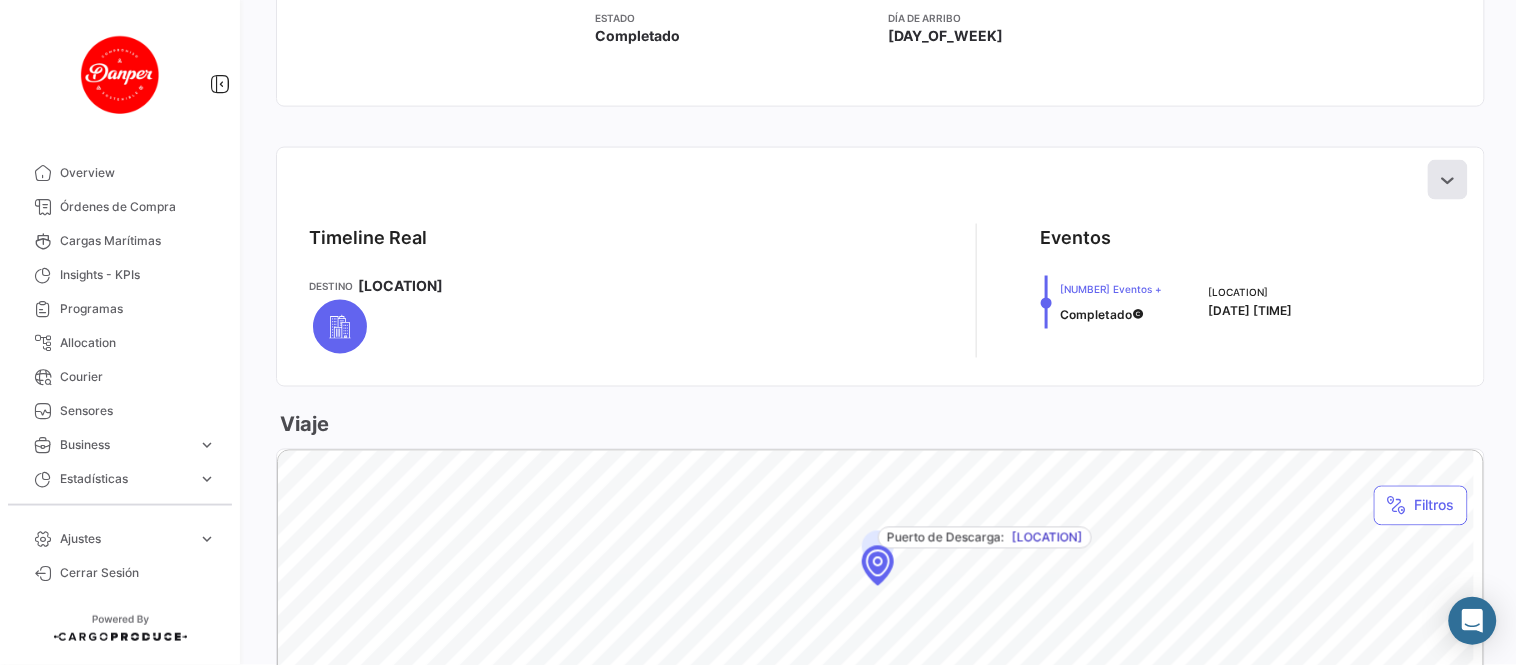click at bounding box center [1448, 180] 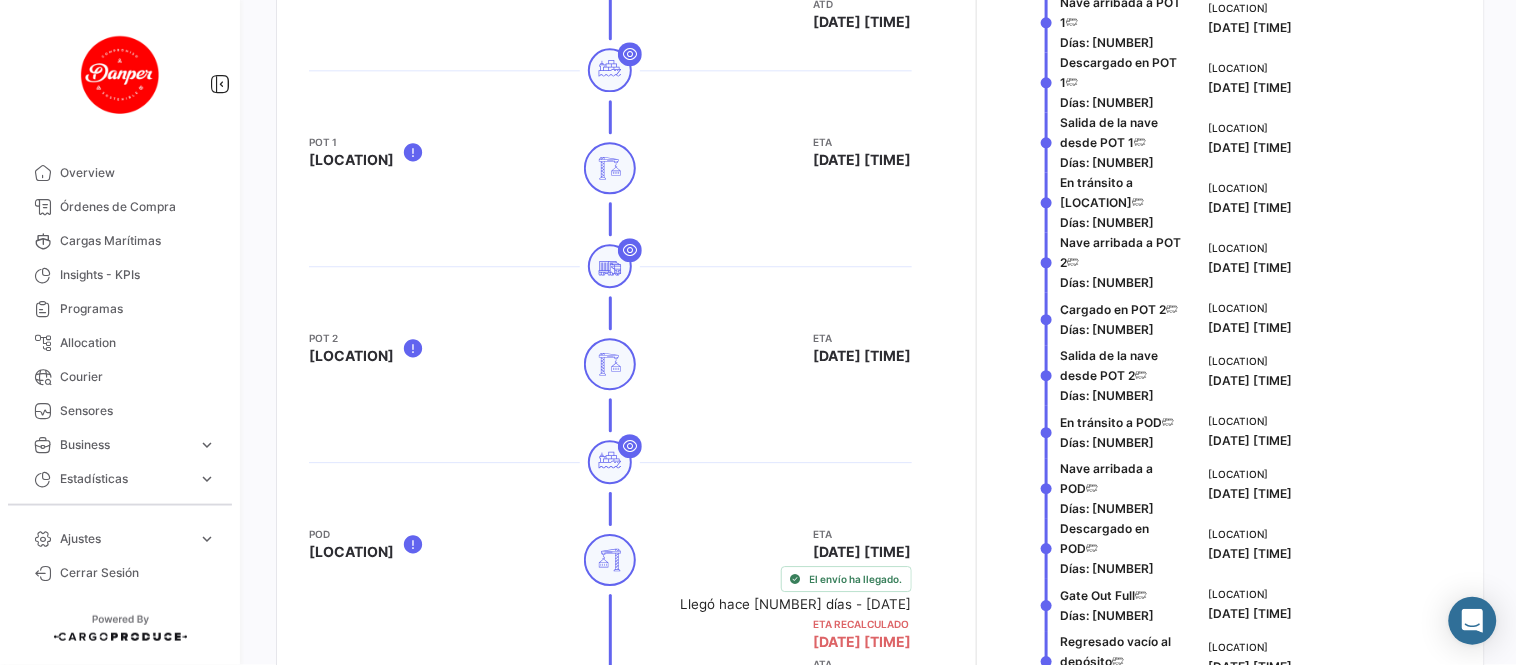 scroll, scrollTop: 1333, scrollLeft: 0, axis: vertical 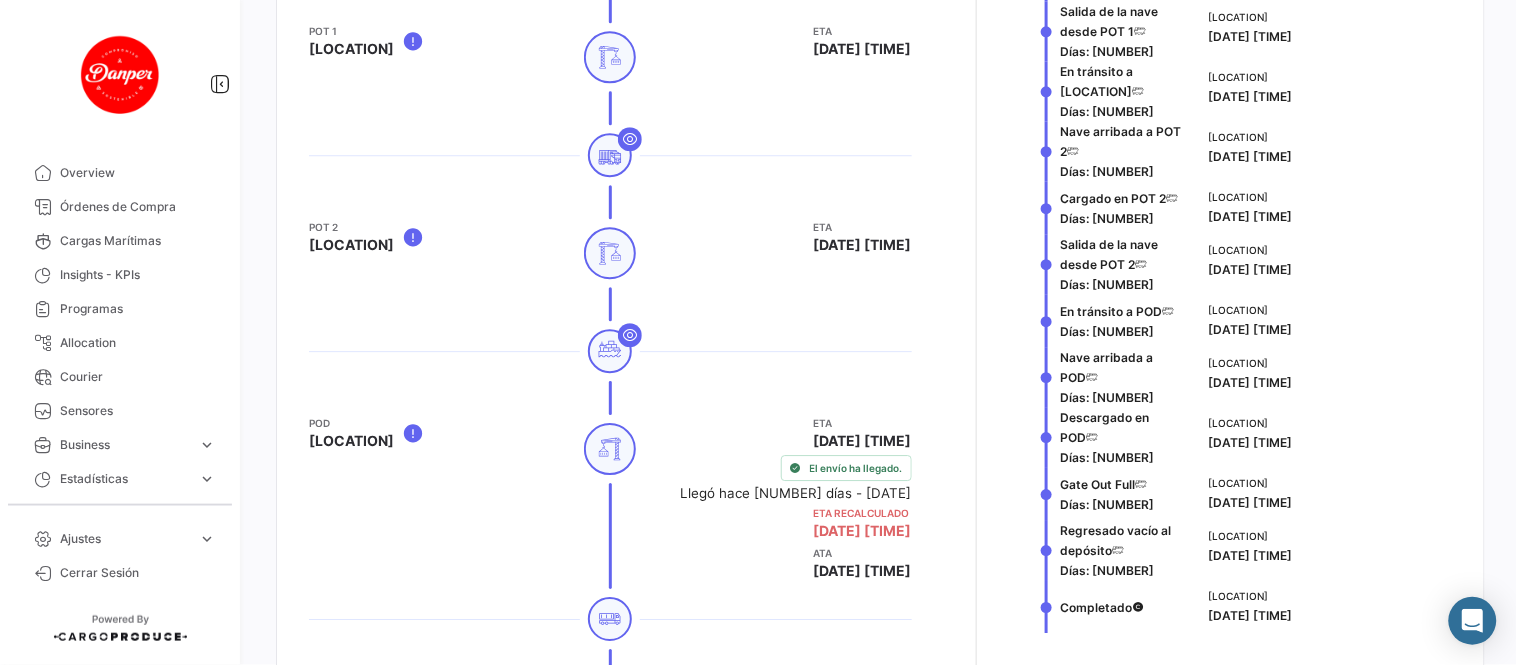 type 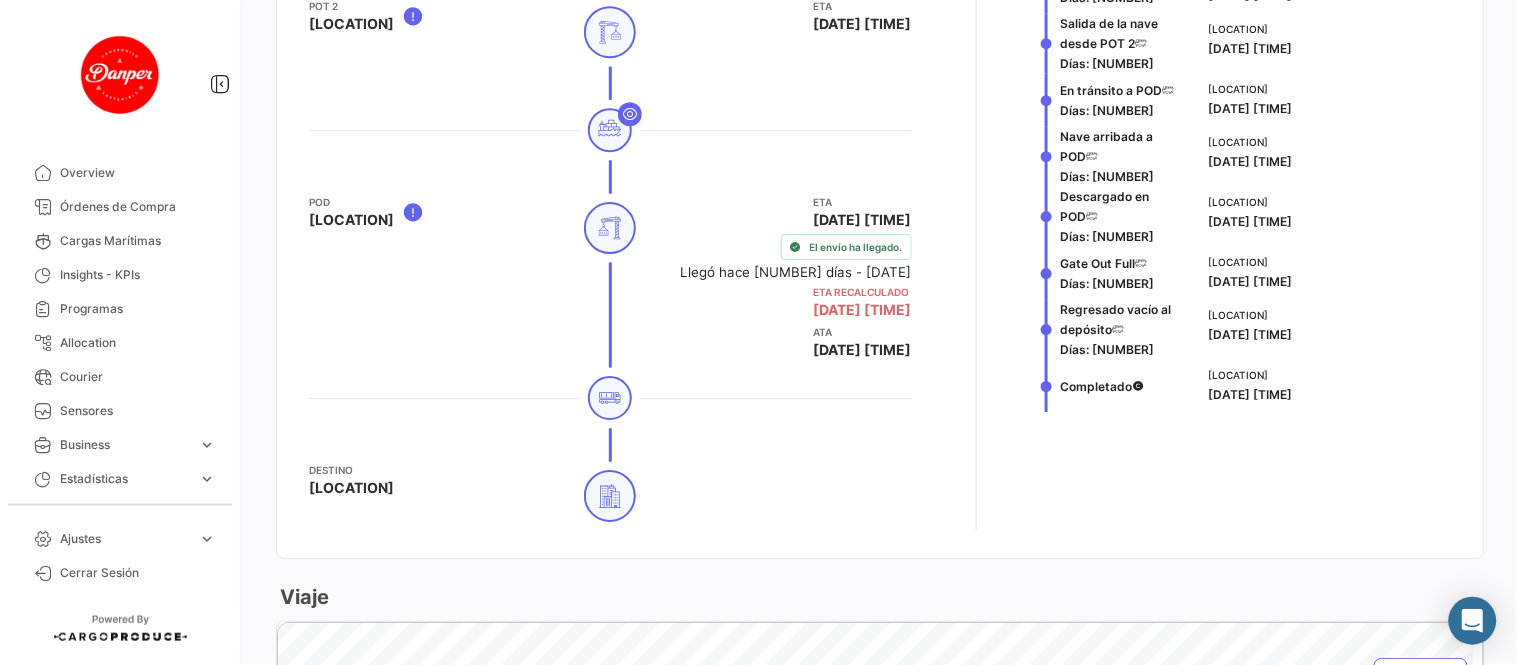 scroll, scrollTop: 1555, scrollLeft: 0, axis: vertical 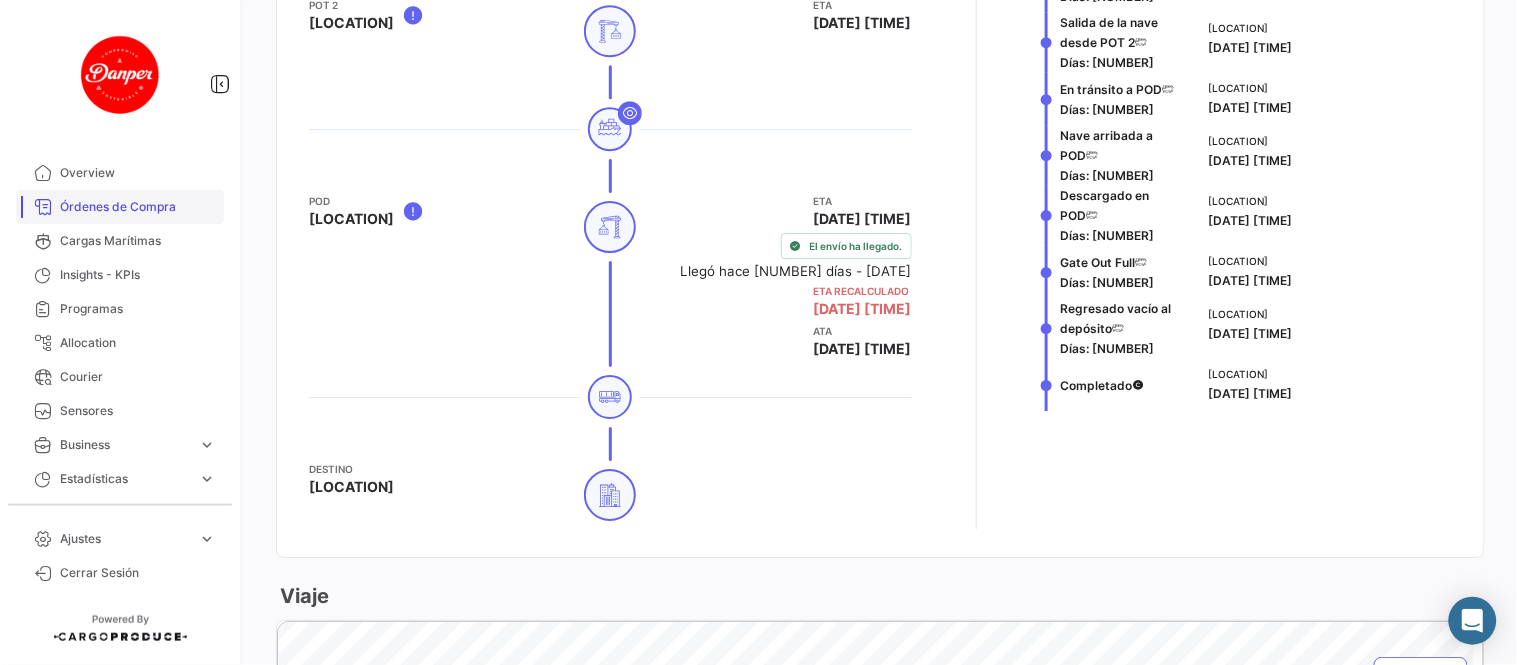 click on "Órdenes de Compra" at bounding box center (138, 207) 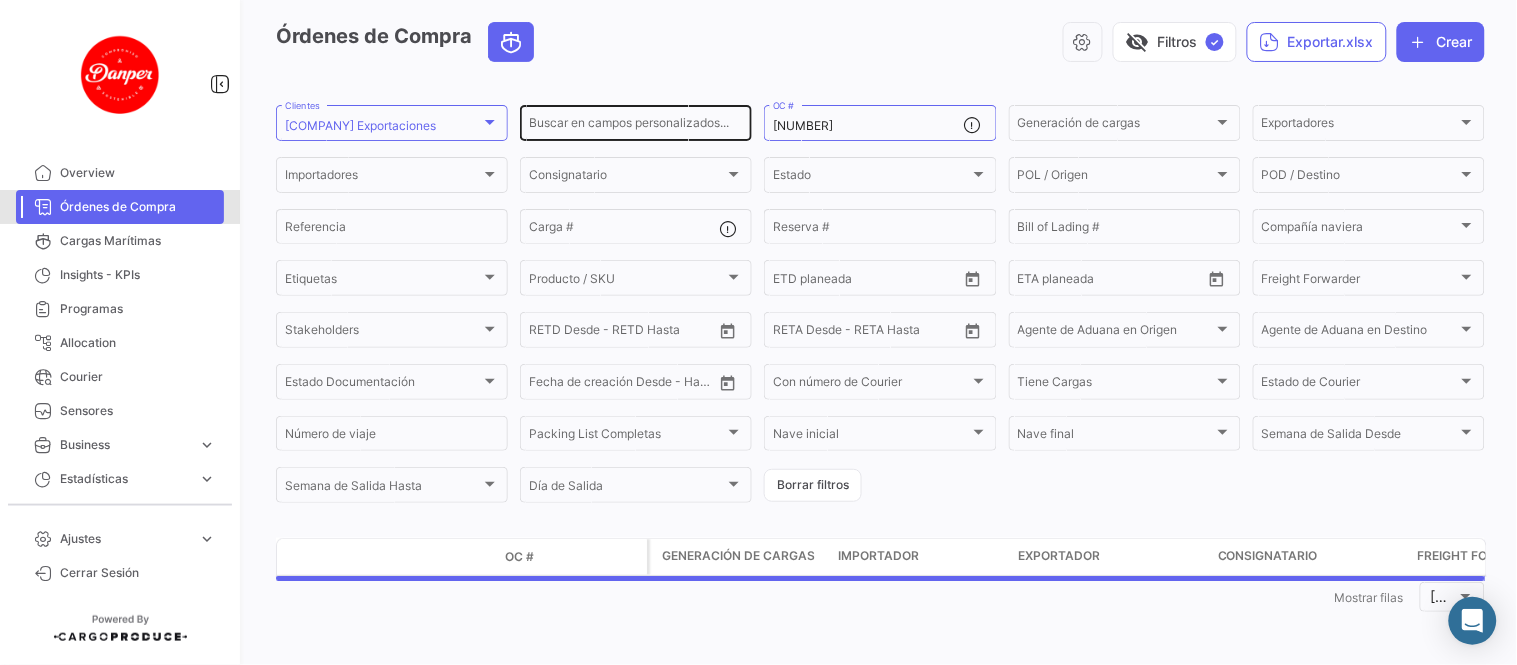 scroll, scrollTop: 0, scrollLeft: 0, axis: both 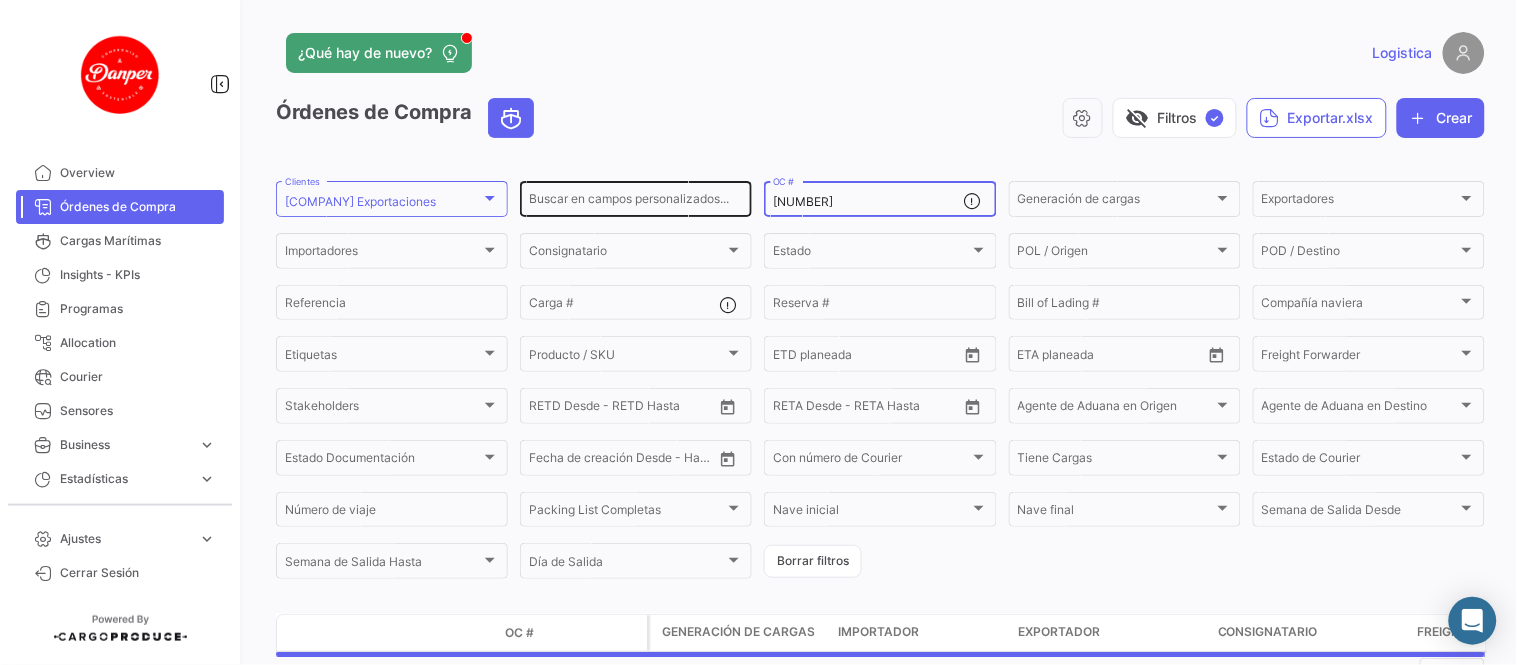 drag, startPoint x: 860, startPoint y: 205, endPoint x: 574, endPoint y: 210, distance: 286.0437 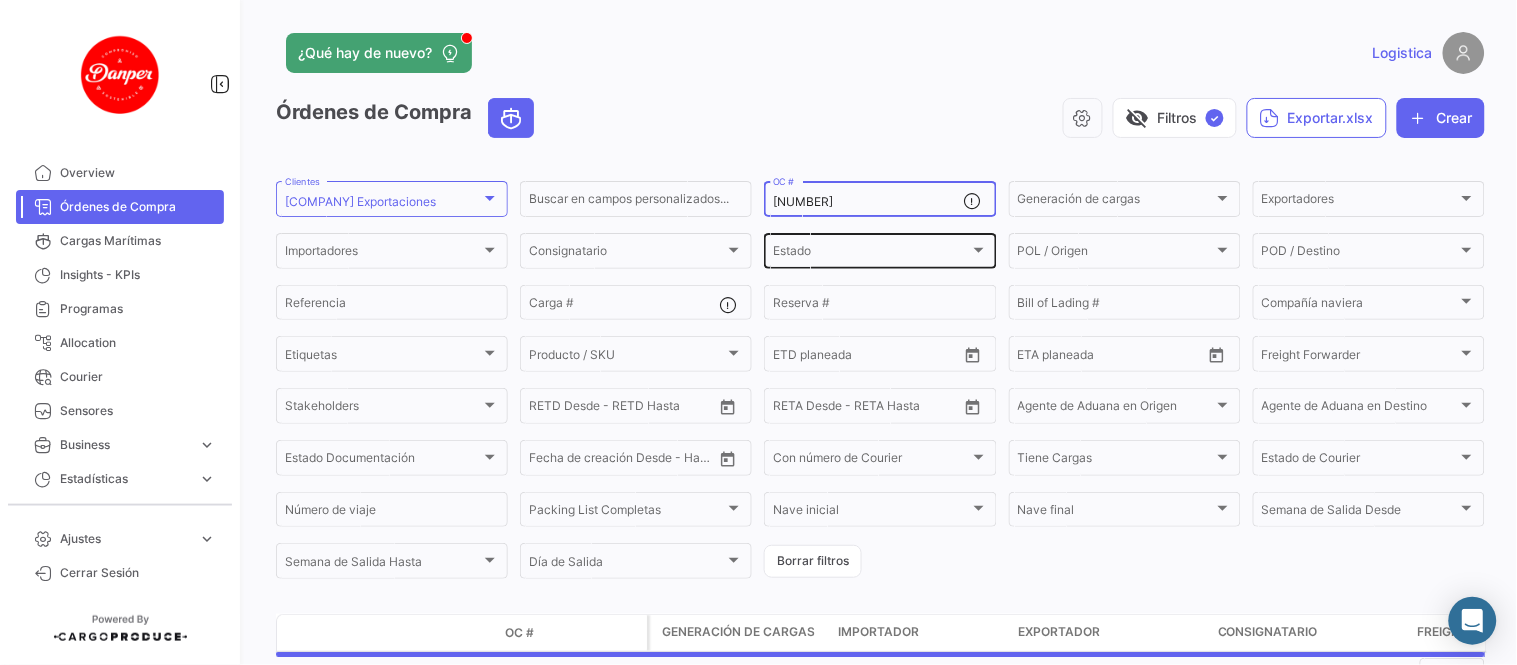 paste on "65" 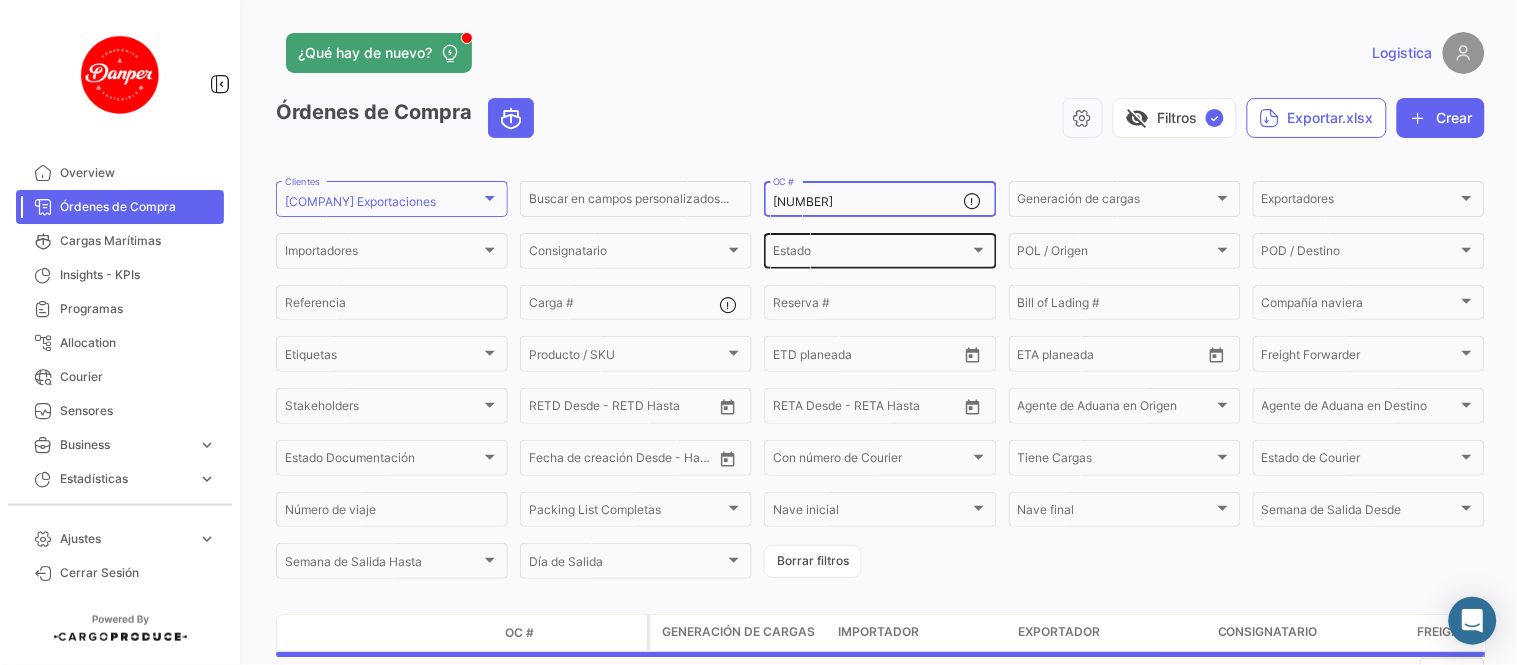 type on "[NUMBER]" 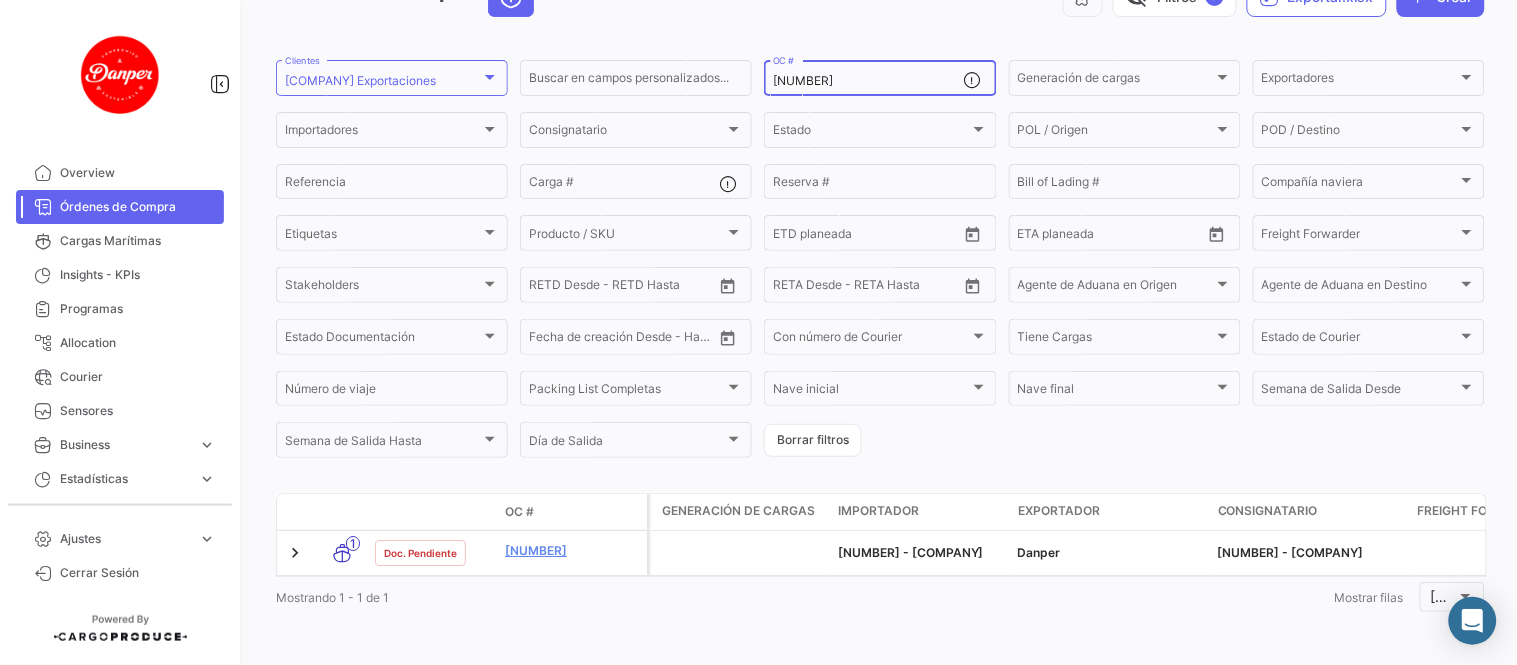 scroll, scrollTop: 137, scrollLeft: 0, axis: vertical 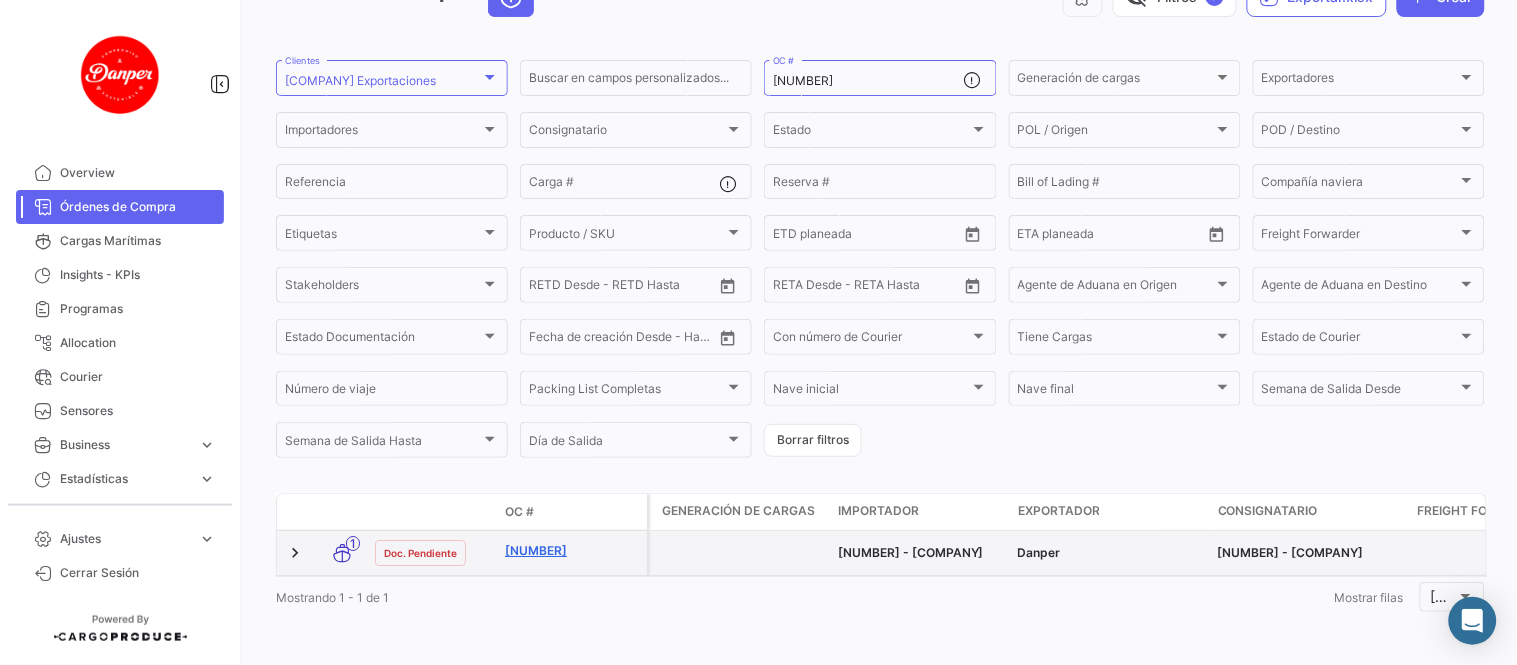click on "[NUMBER]" at bounding box center (572, 551) 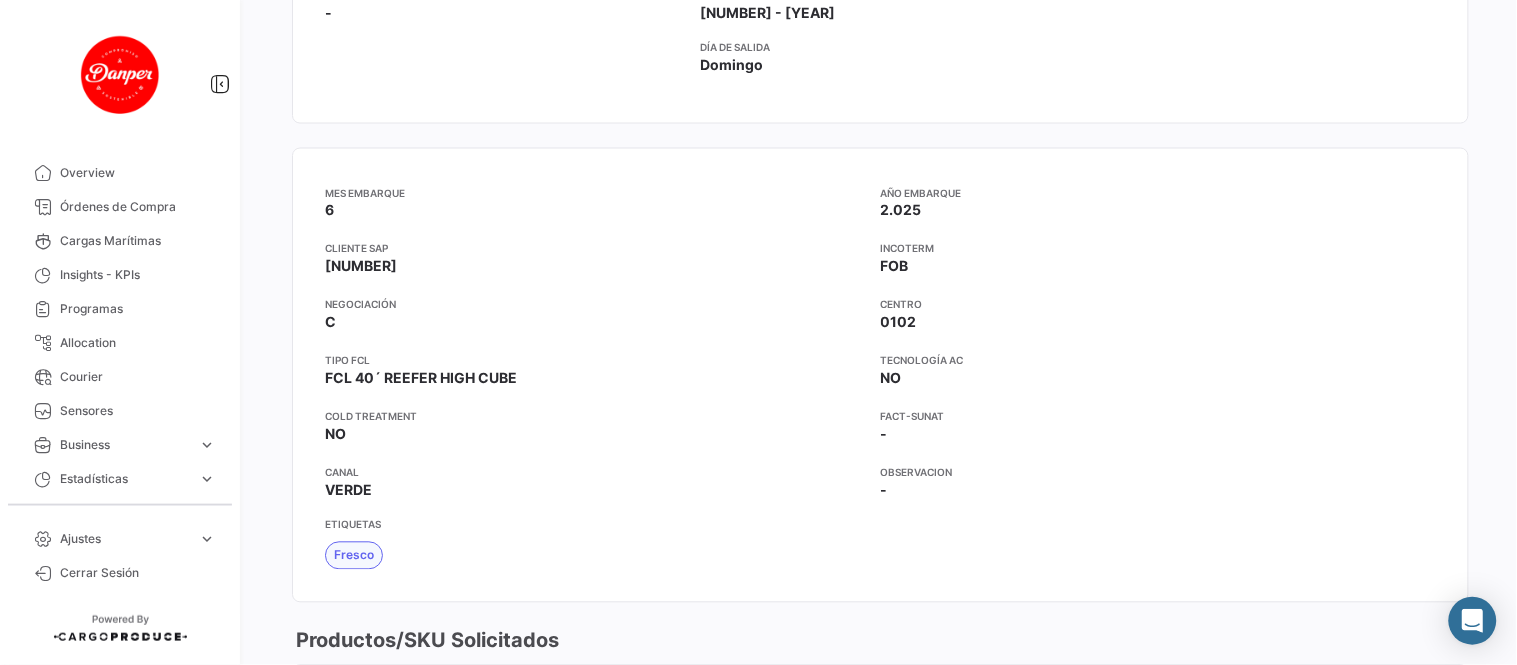 scroll, scrollTop: 1444, scrollLeft: 0, axis: vertical 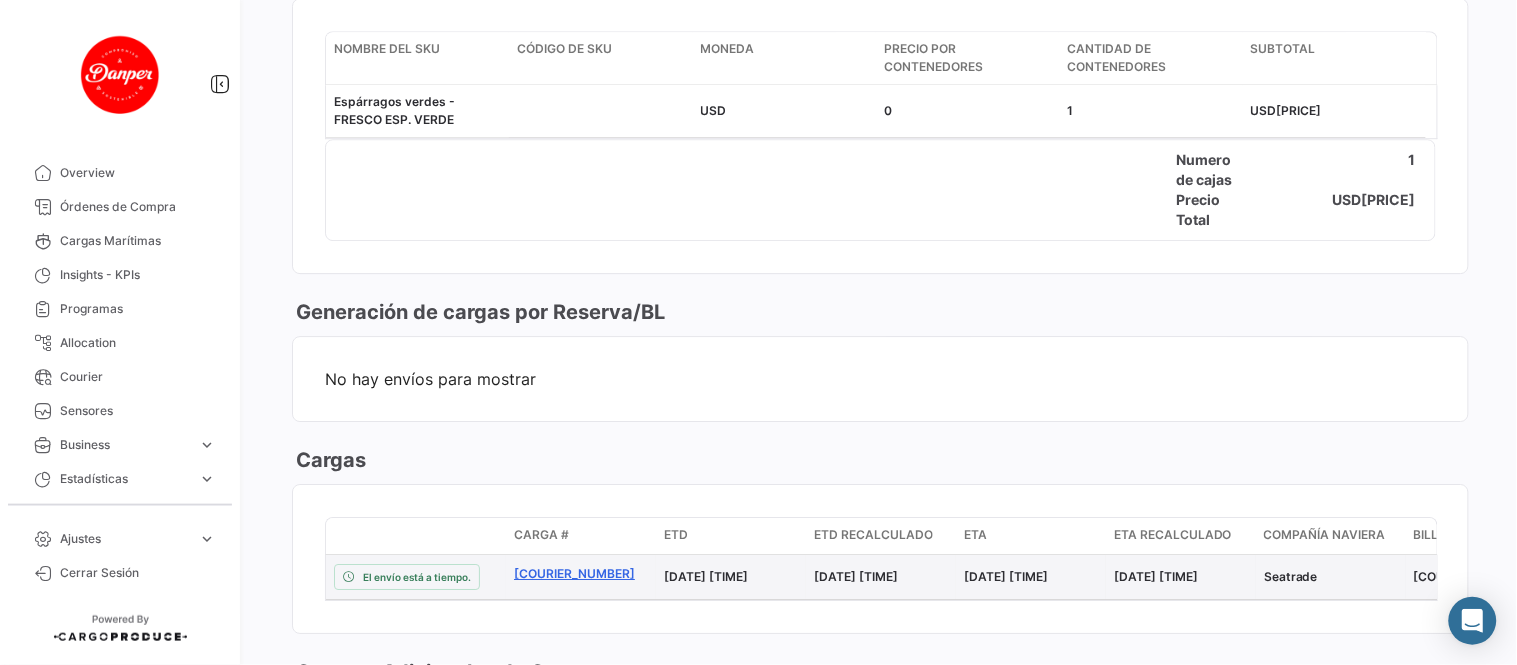 click on "[COURIER_NUMBER]" at bounding box center [581, 574] 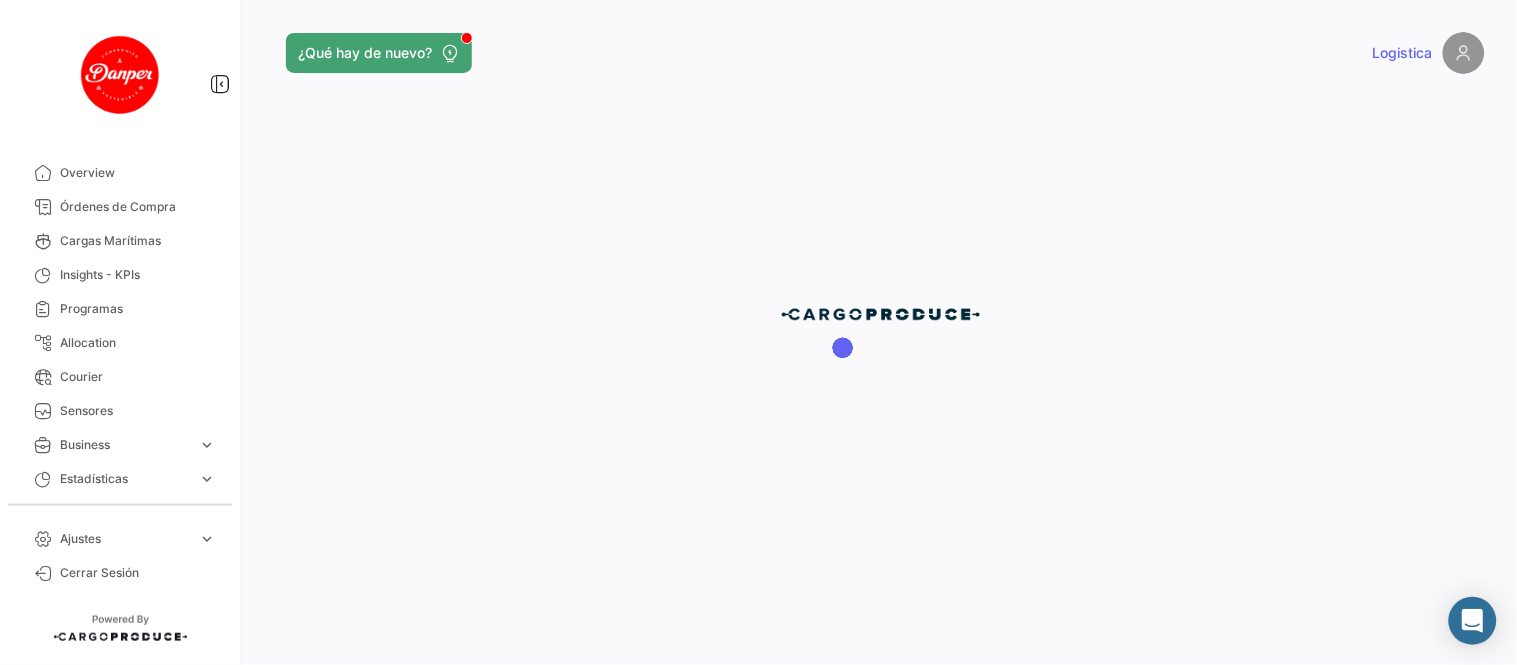 scroll, scrollTop: 0, scrollLeft: 0, axis: both 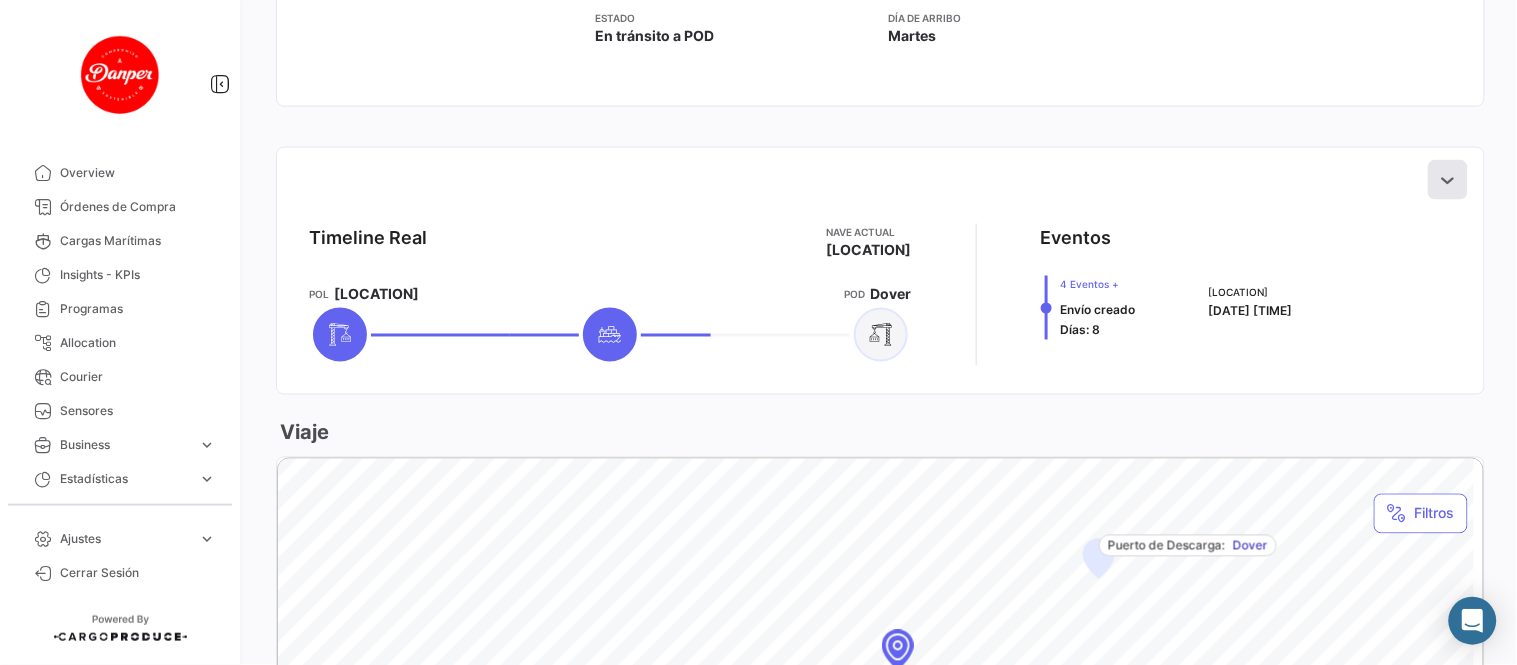 click at bounding box center [1448, 180] 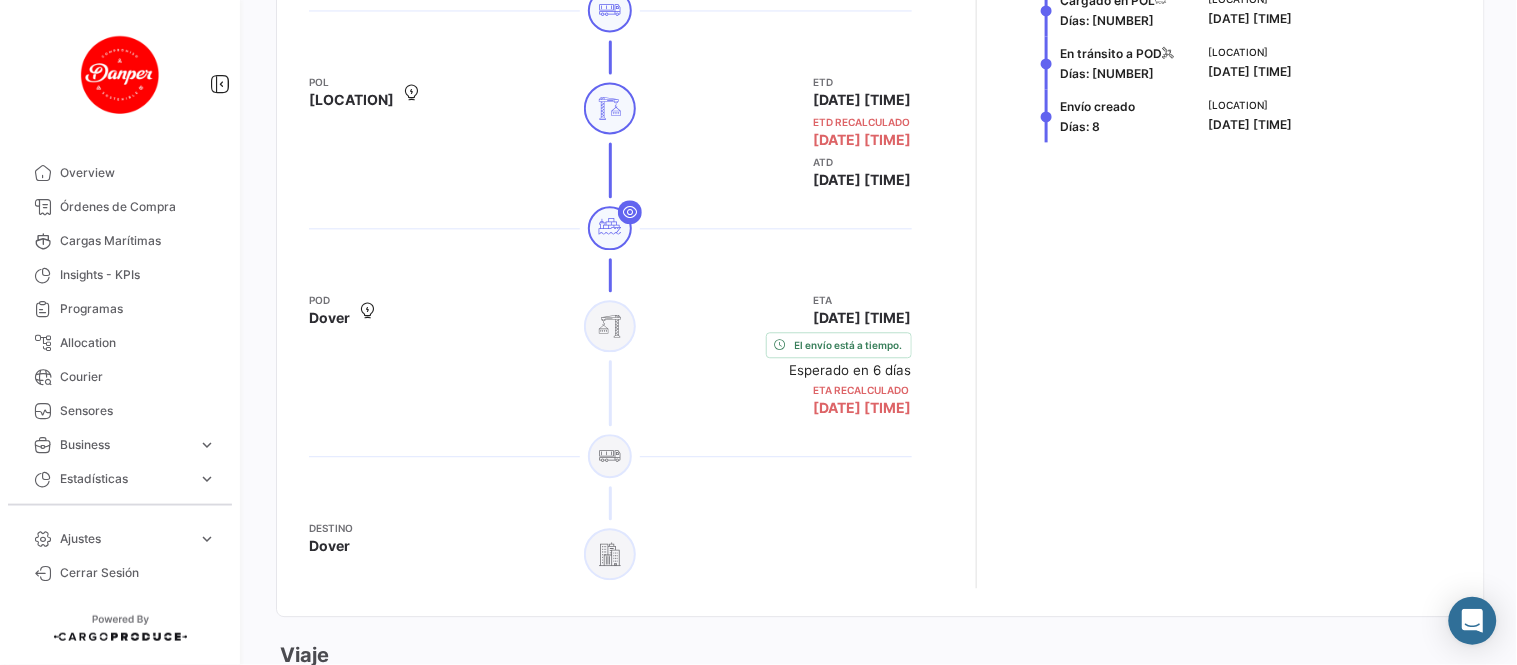 scroll, scrollTop: 1111, scrollLeft: 0, axis: vertical 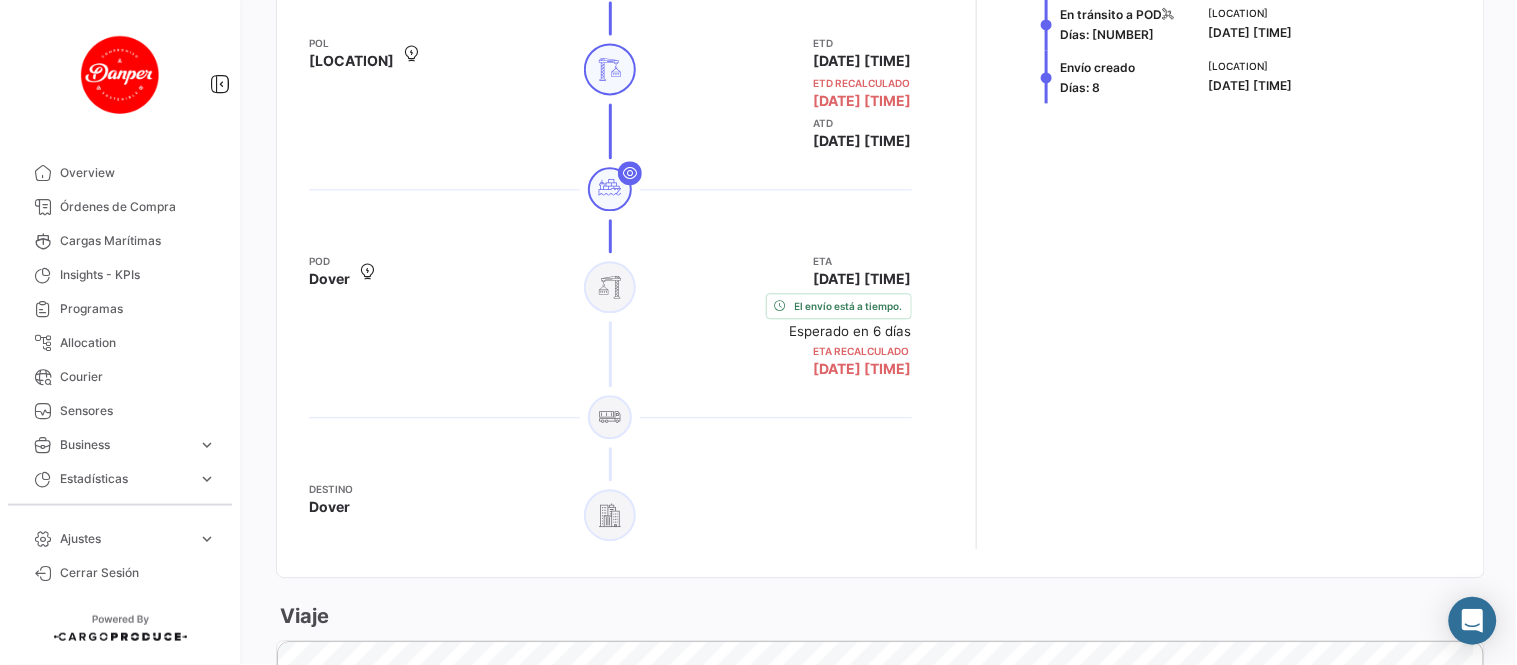 type 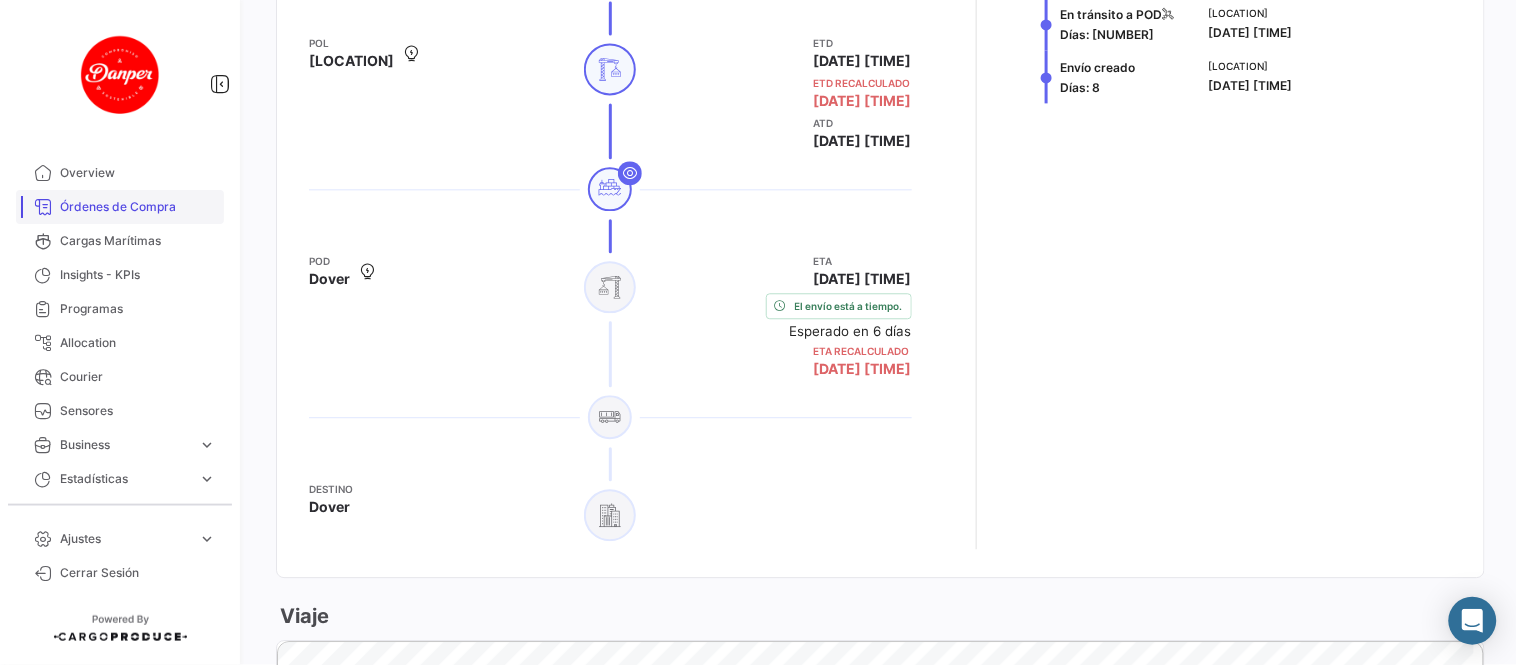 click on "Órdenes de Compra" at bounding box center (138, 207) 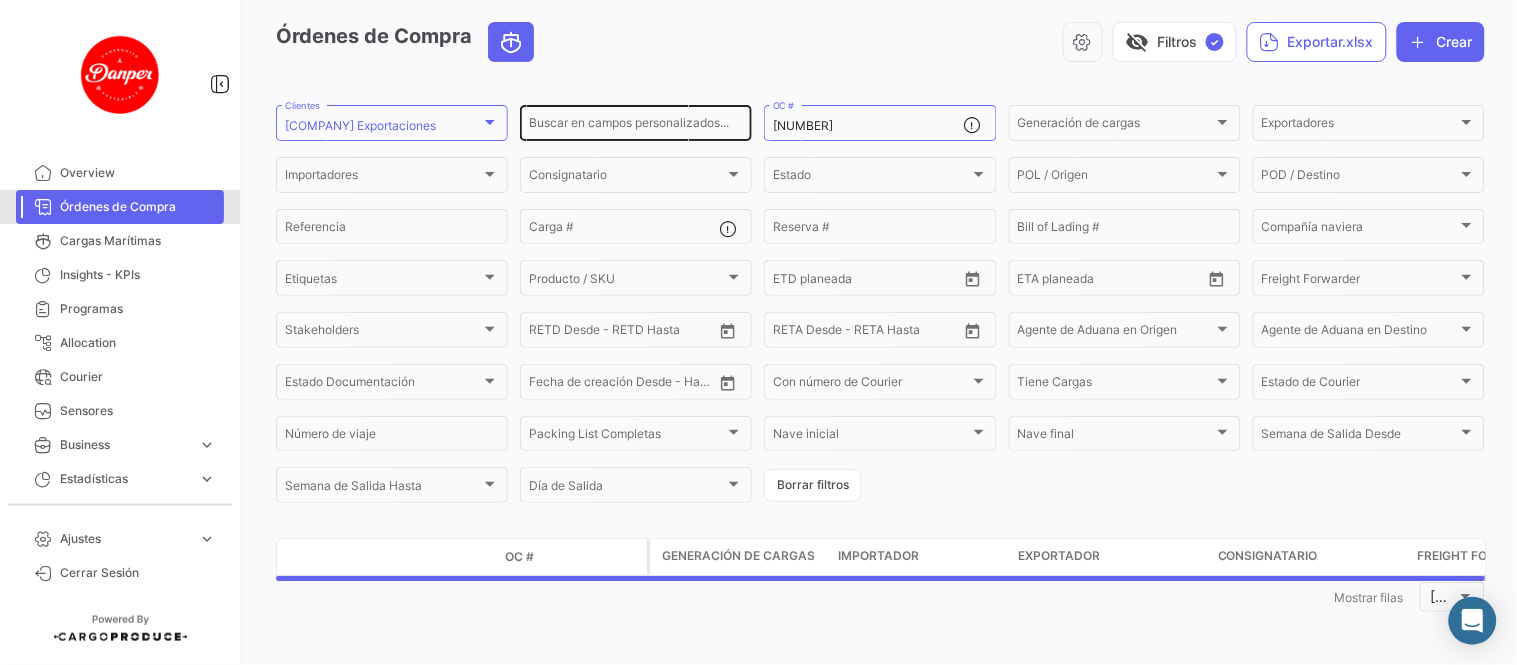 scroll, scrollTop: 0, scrollLeft: 0, axis: both 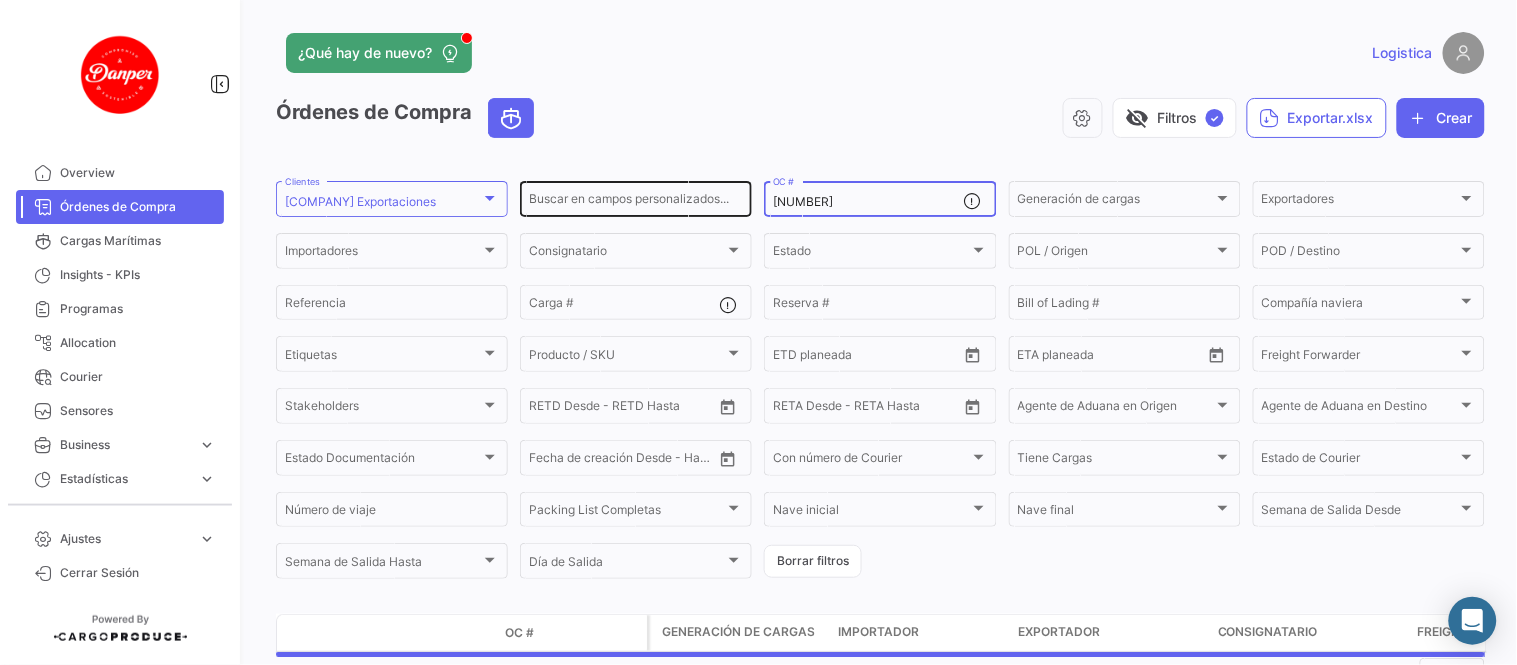 drag, startPoint x: 861, startPoint y: 201, endPoint x: 594, endPoint y: 198, distance: 267.01685 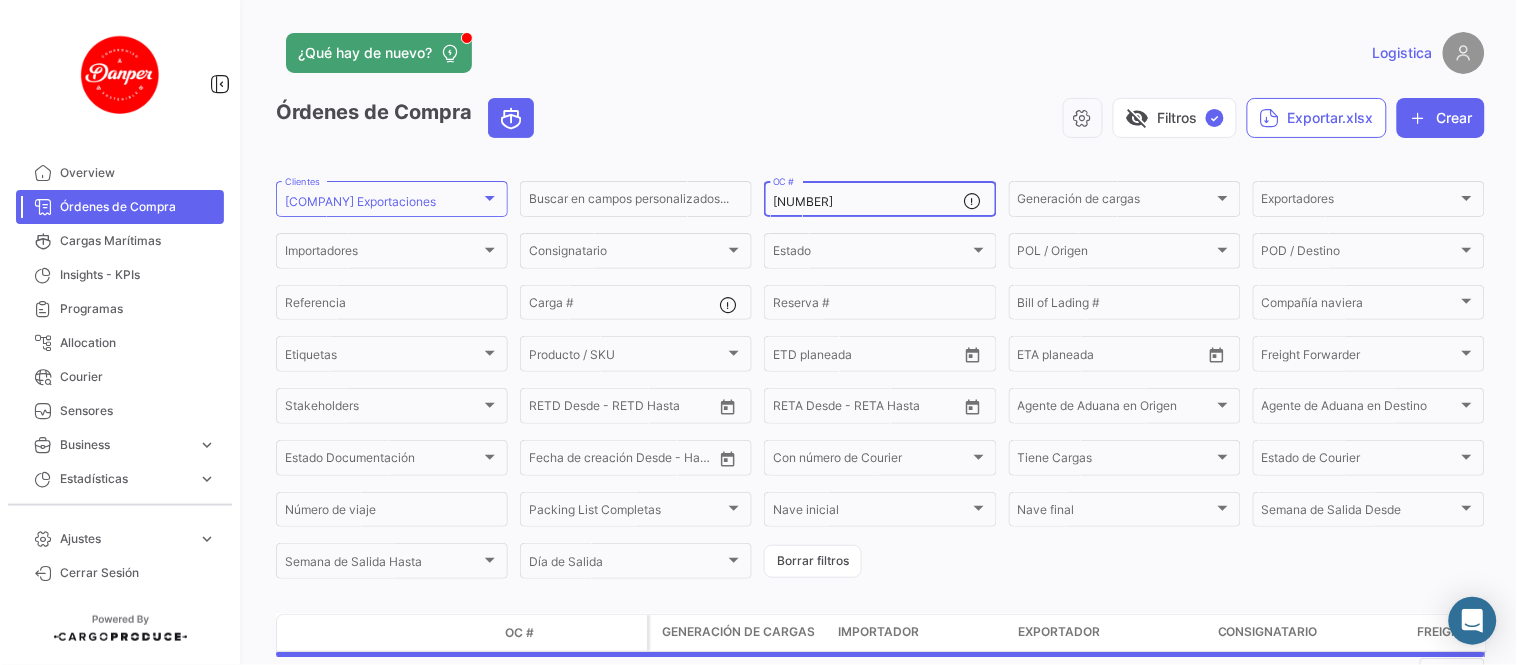 scroll, scrollTop: 75, scrollLeft: 0, axis: vertical 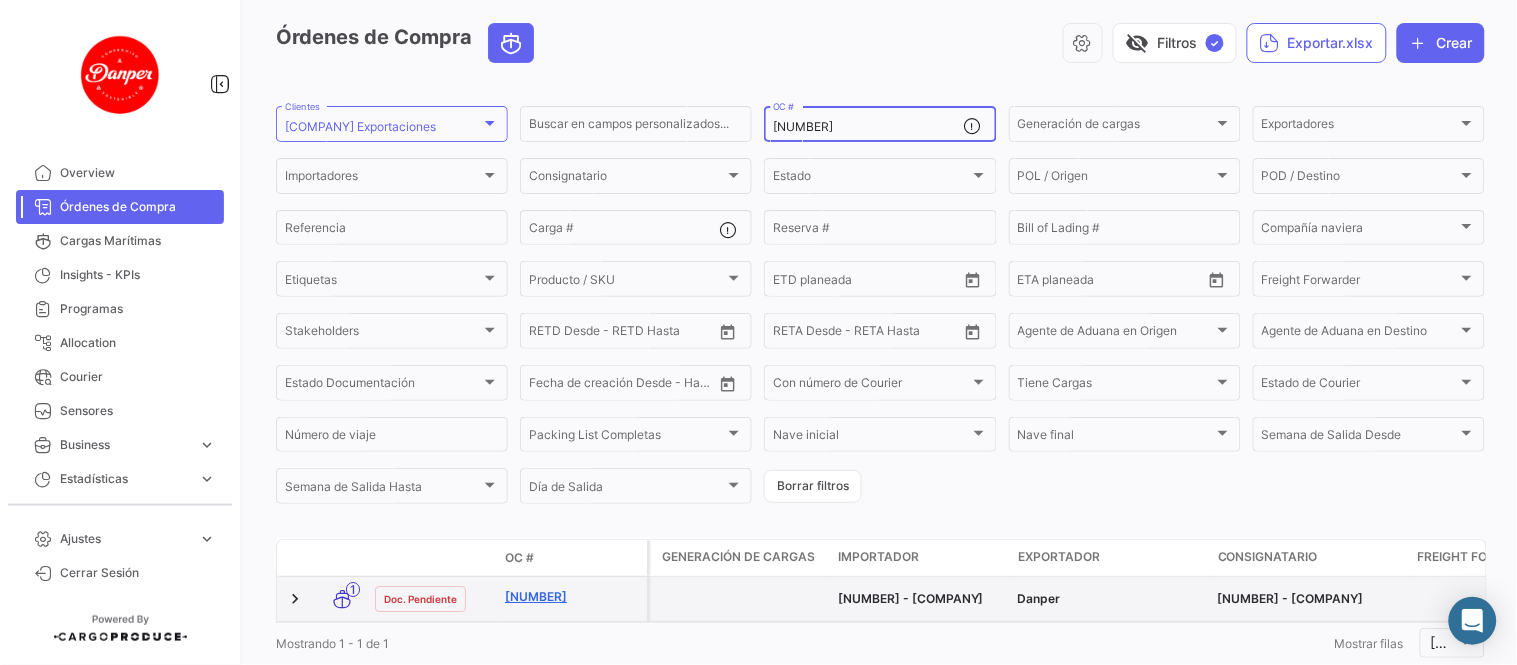 type on "[NUMBER]" 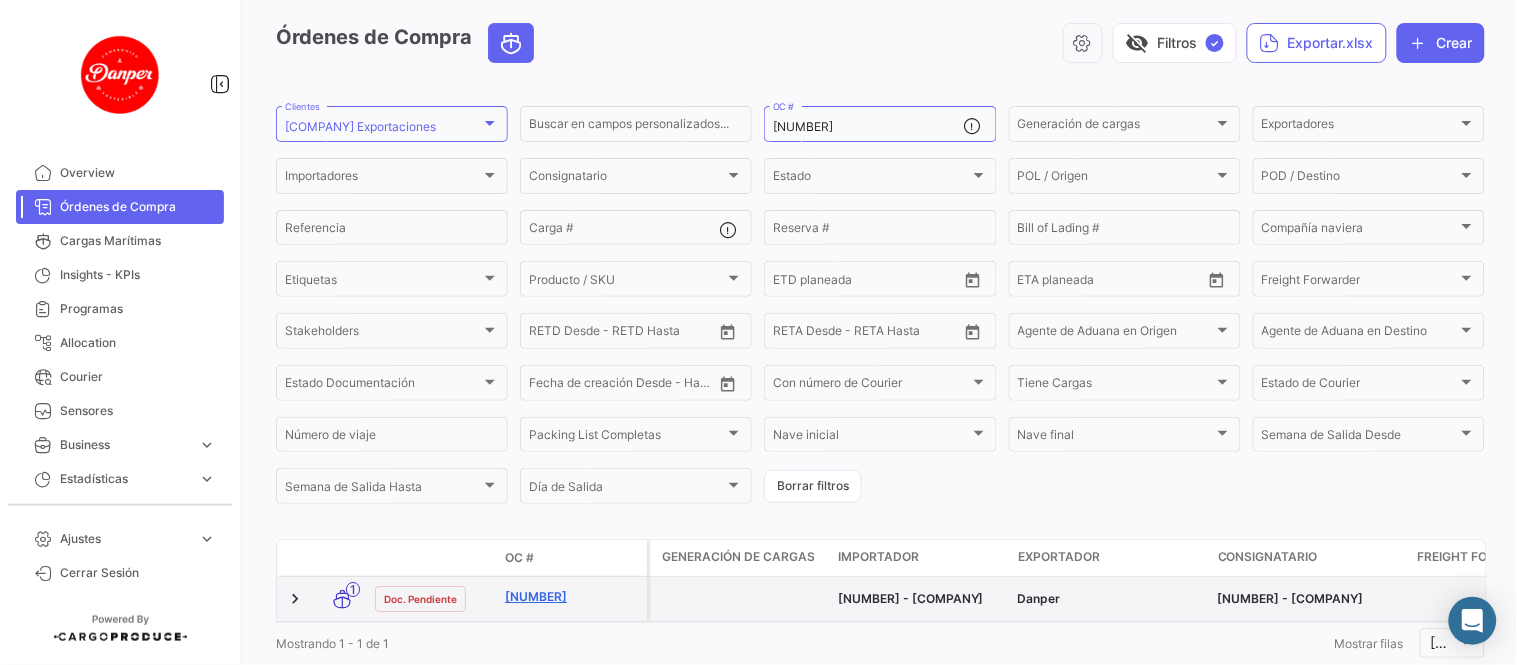 click on "[NUMBER]" at bounding box center (572, 597) 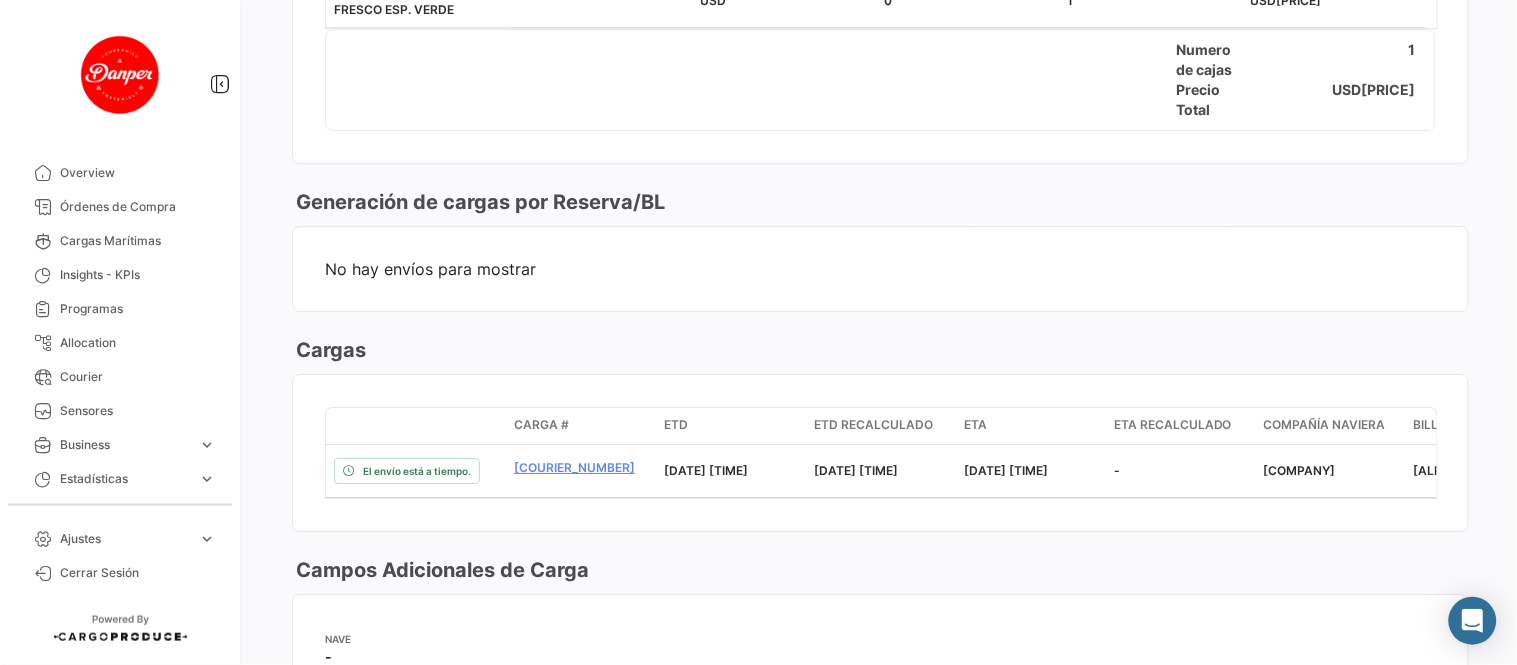 scroll, scrollTop: 1555, scrollLeft: 0, axis: vertical 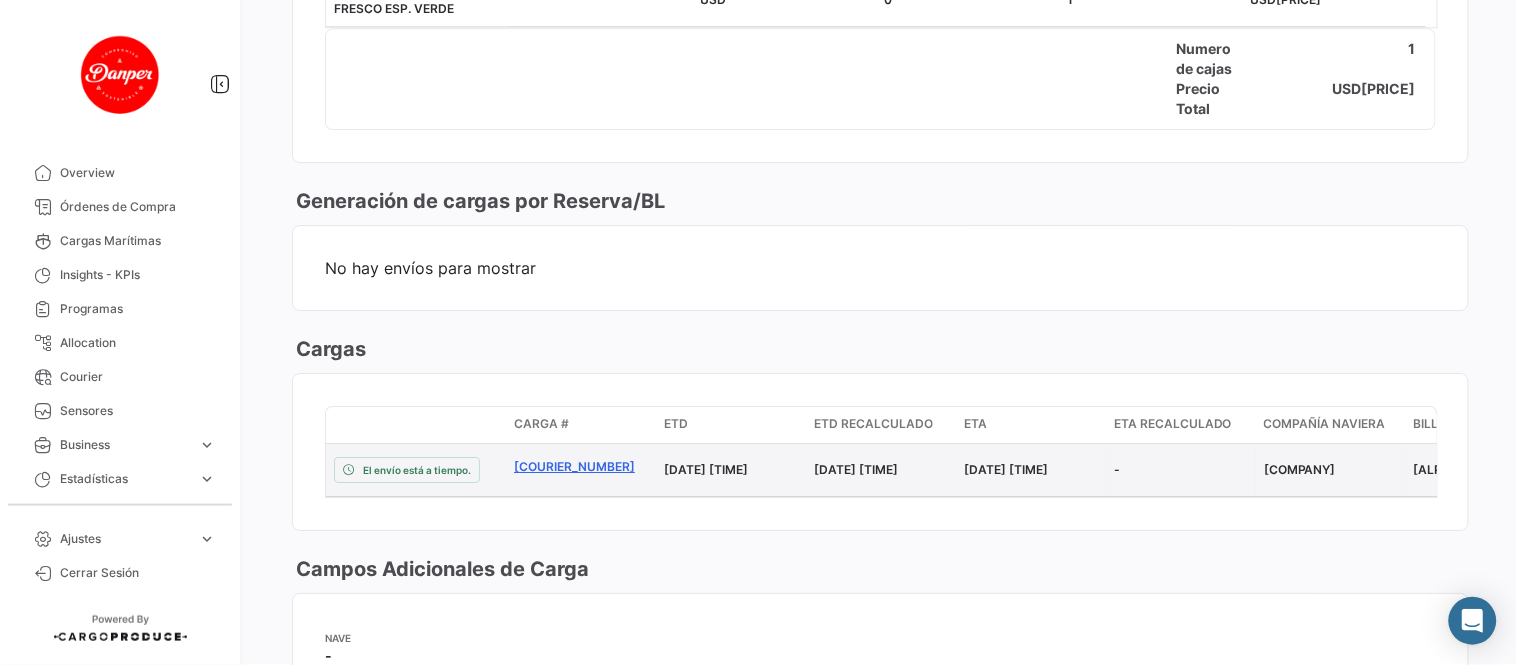 click on "[COURIER_NUMBER]" at bounding box center [581, 467] 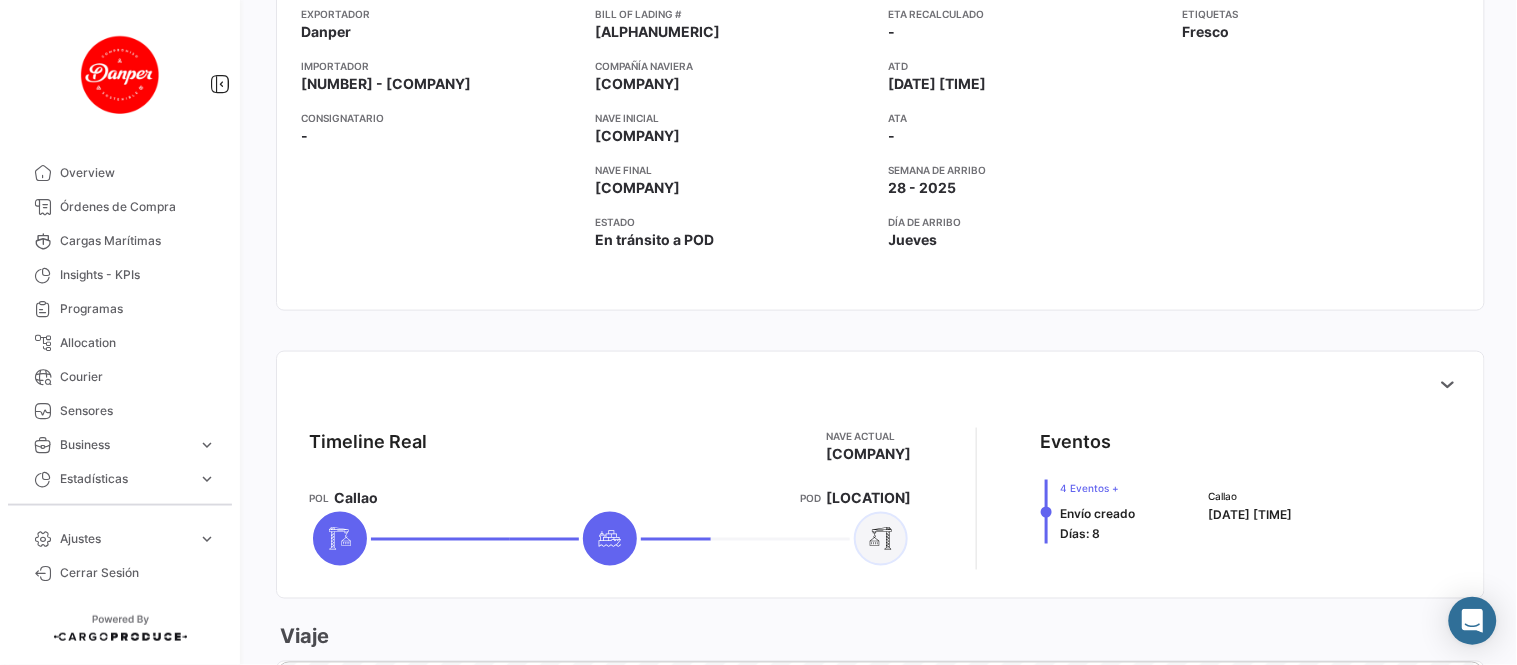 scroll, scrollTop: 666, scrollLeft: 0, axis: vertical 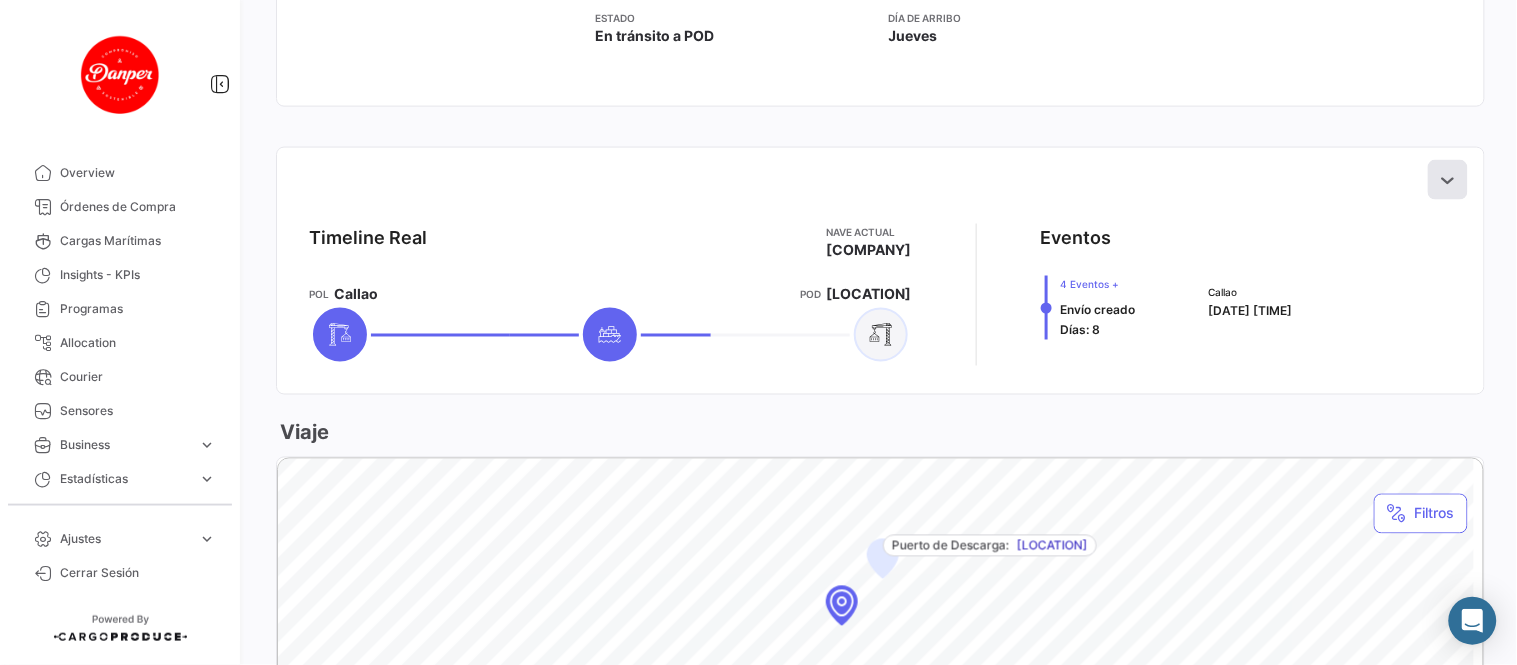 click at bounding box center (1448, 180) 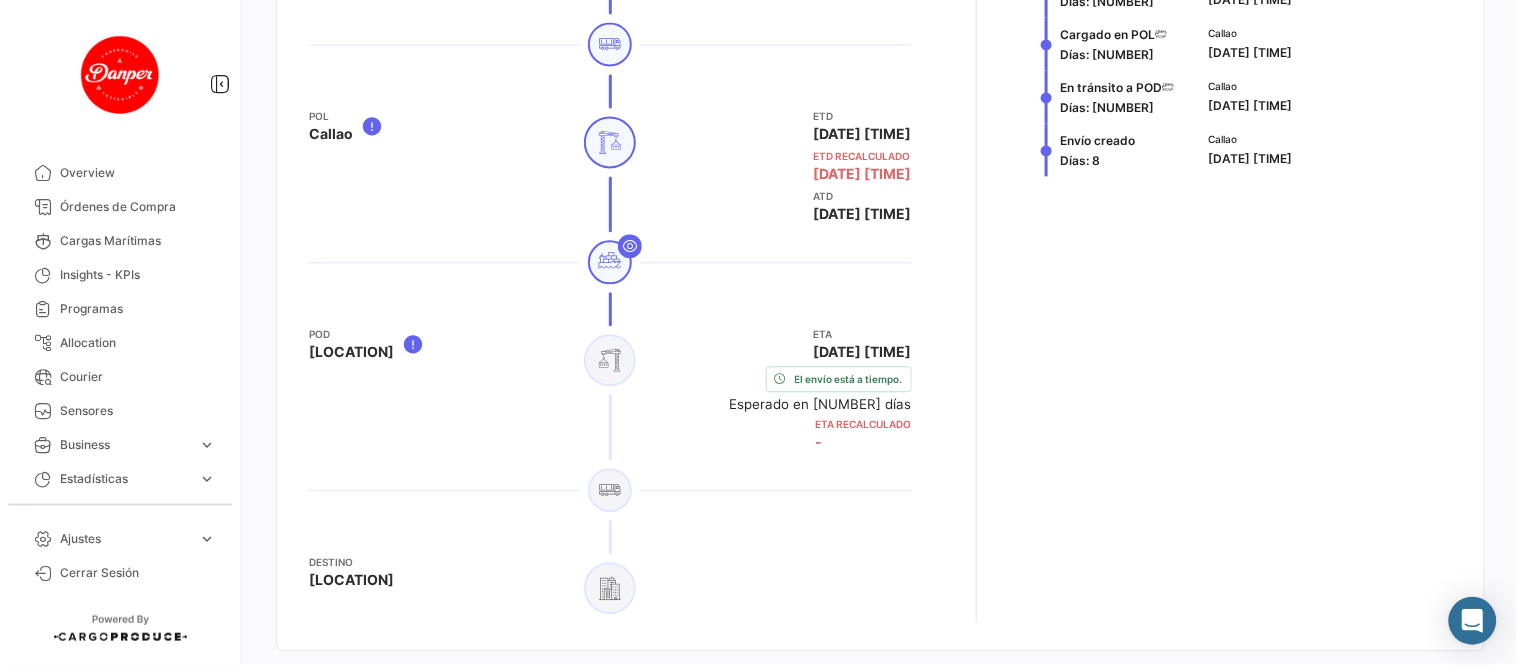 scroll, scrollTop: 1000, scrollLeft: 0, axis: vertical 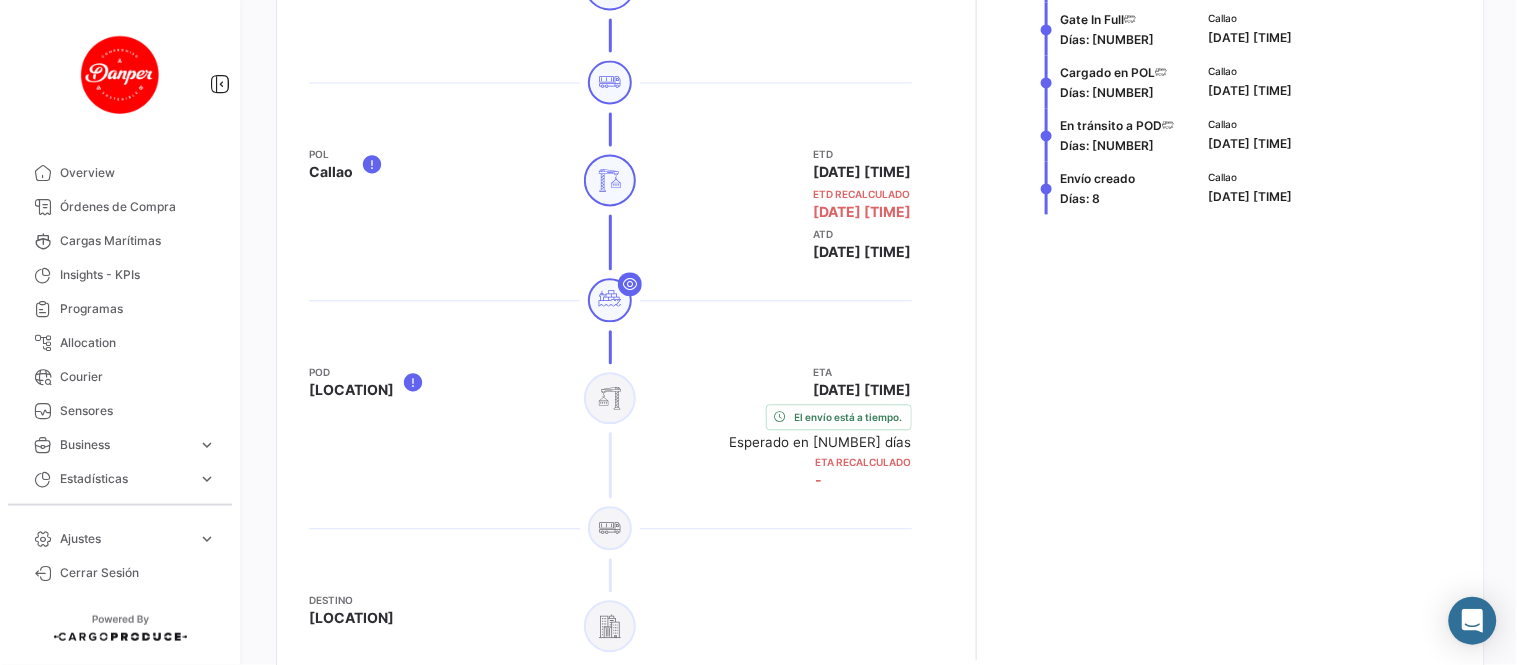 type 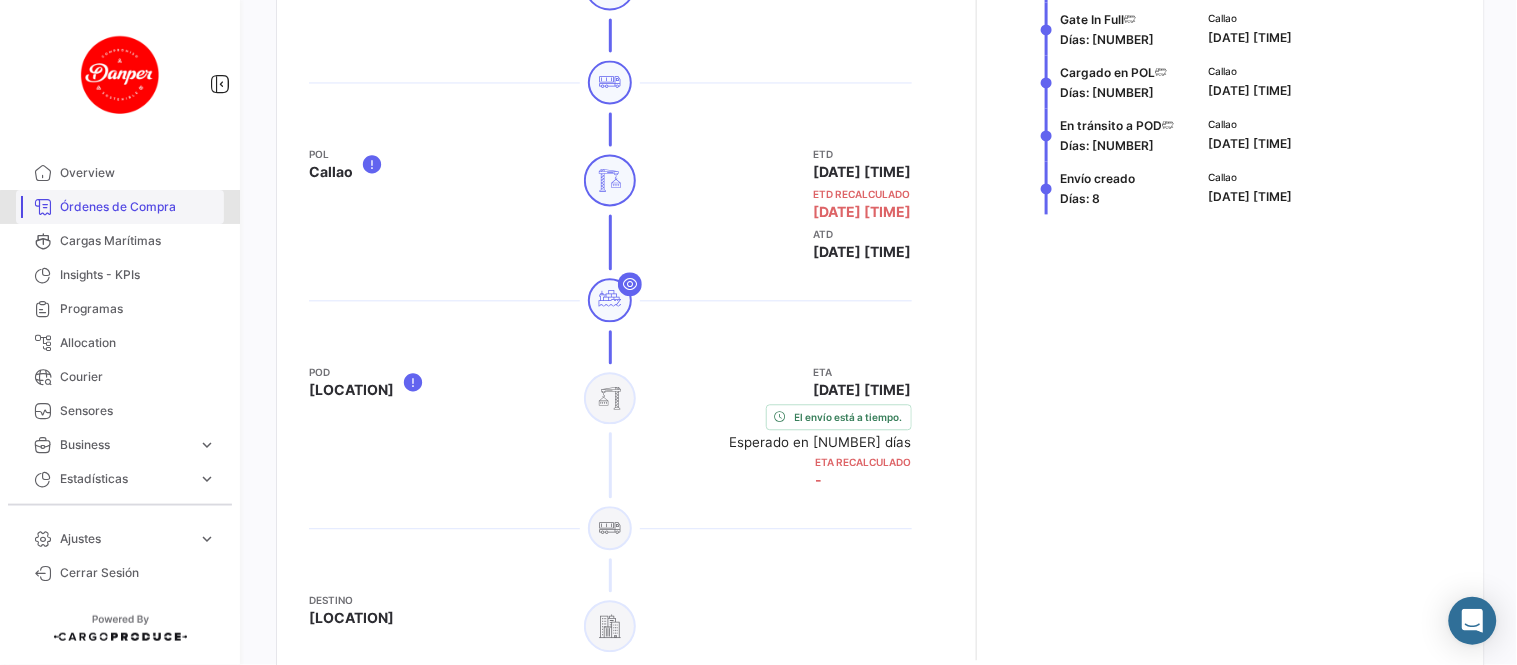 click on "Órdenes de Compra" at bounding box center [138, 207] 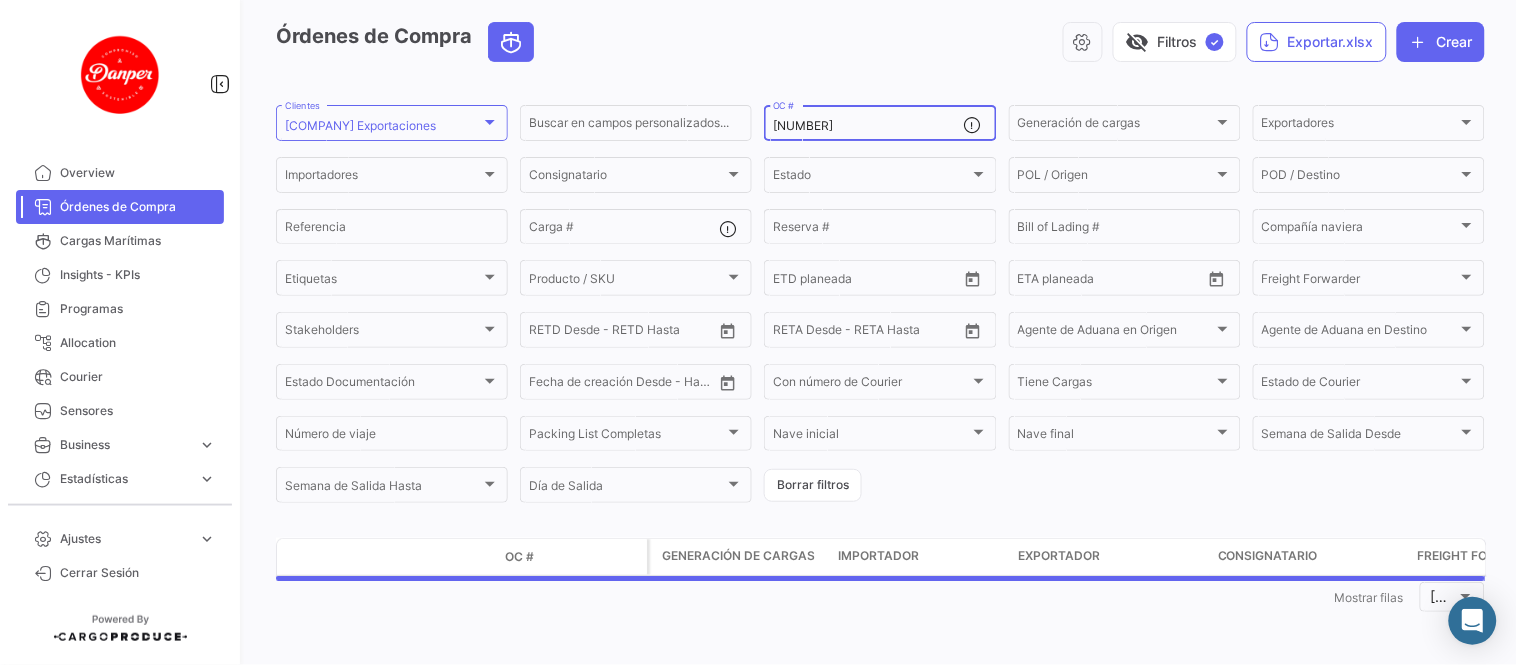scroll, scrollTop: 0, scrollLeft: 0, axis: both 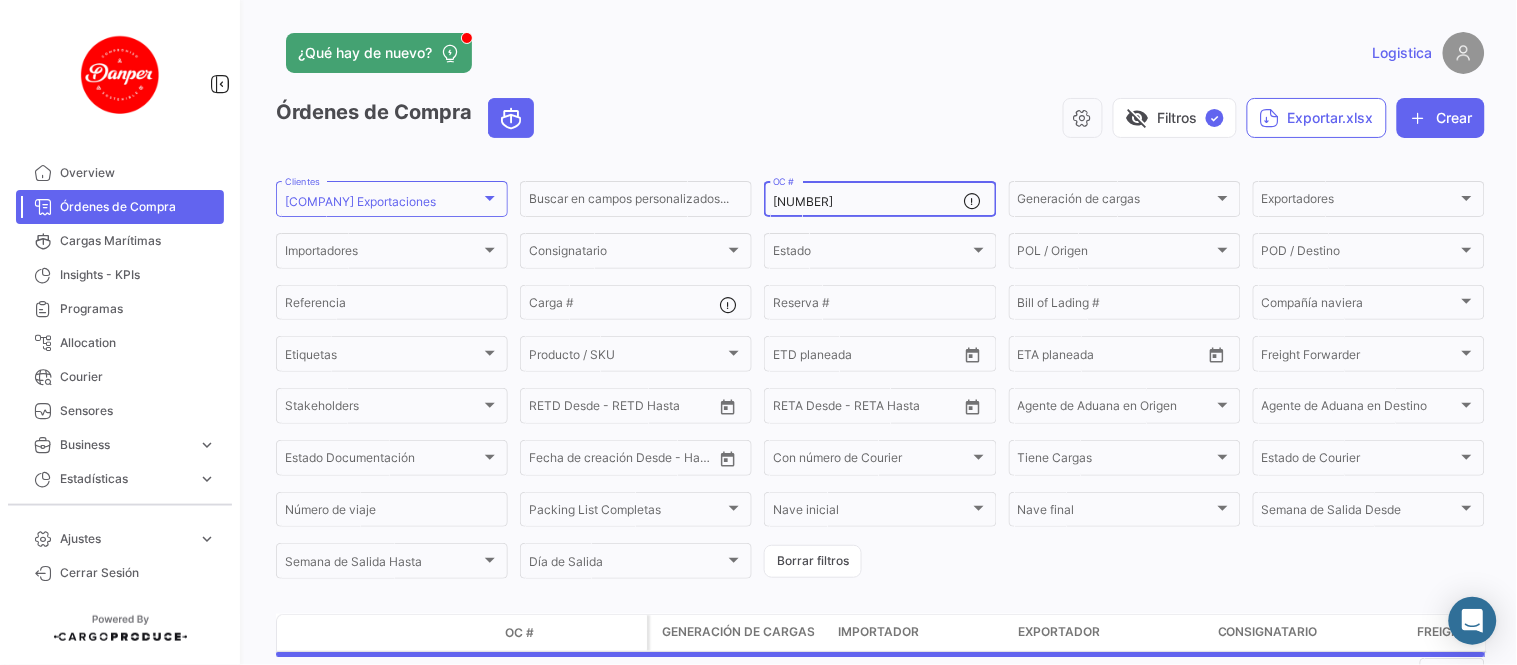 drag, startPoint x: 877, startPoint y: 197, endPoint x: 386, endPoint y: 172, distance: 491.63605 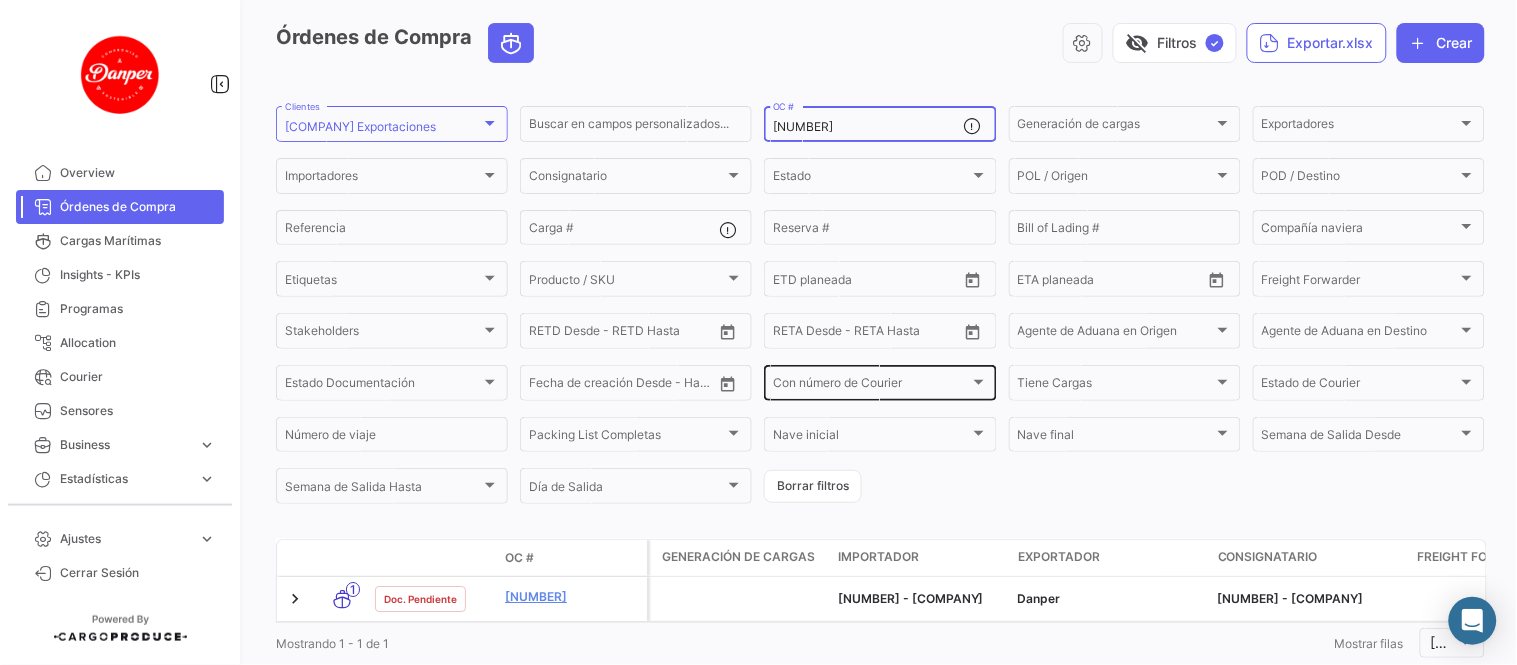 scroll, scrollTop: 145, scrollLeft: 0, axis: vertical 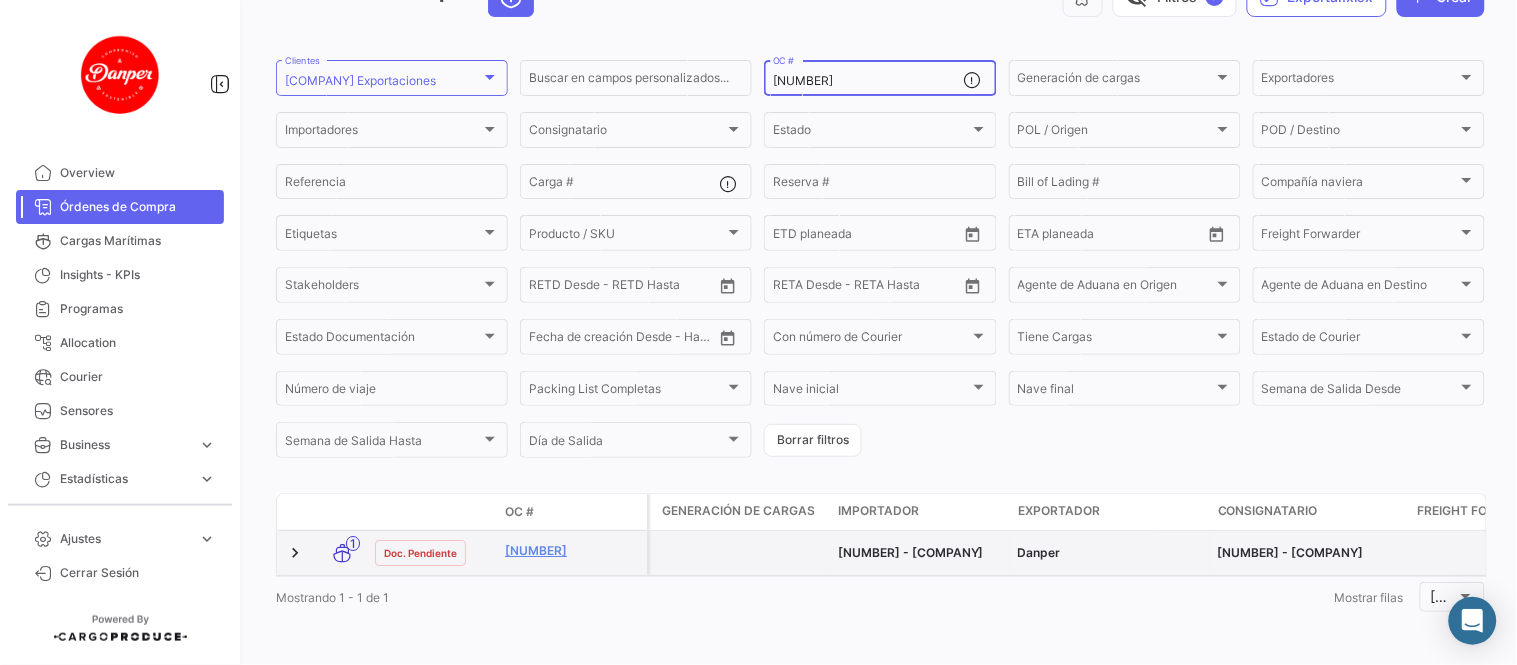 type on "[NUMBER]" 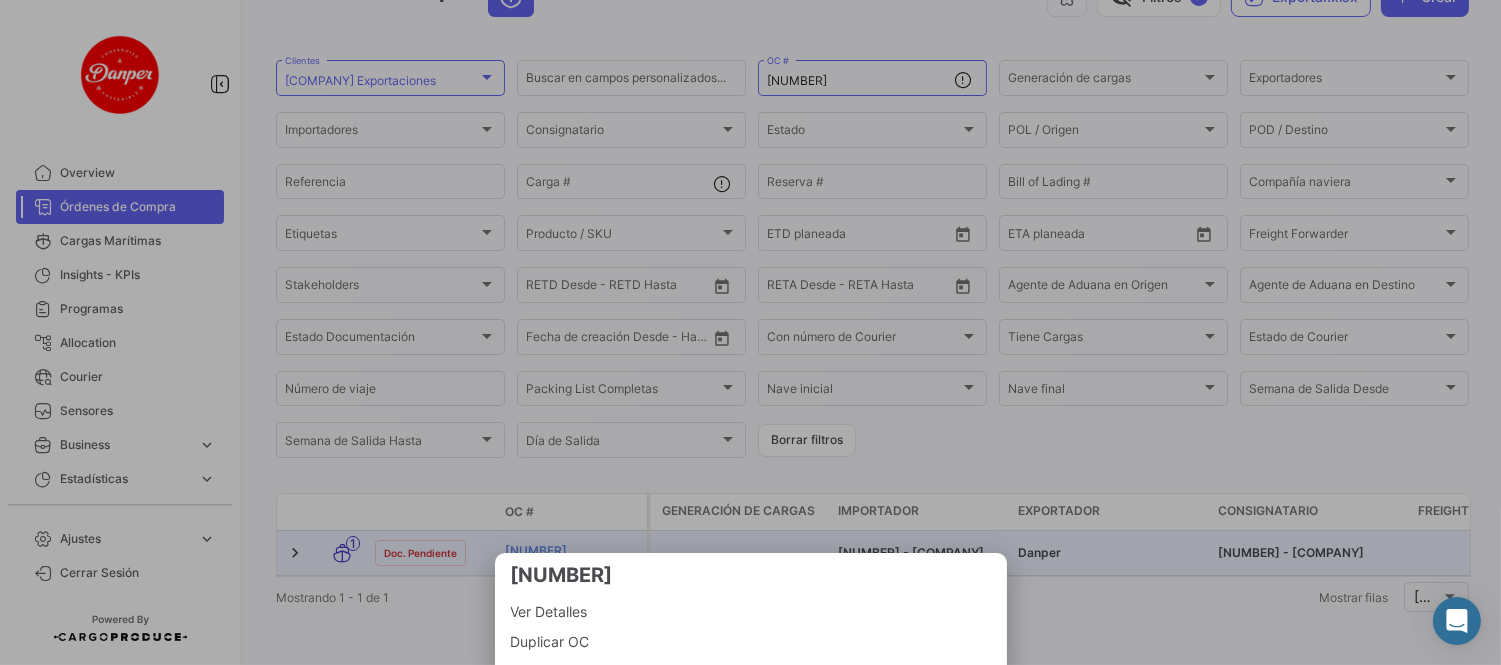 click at bounding box center (750, 332) 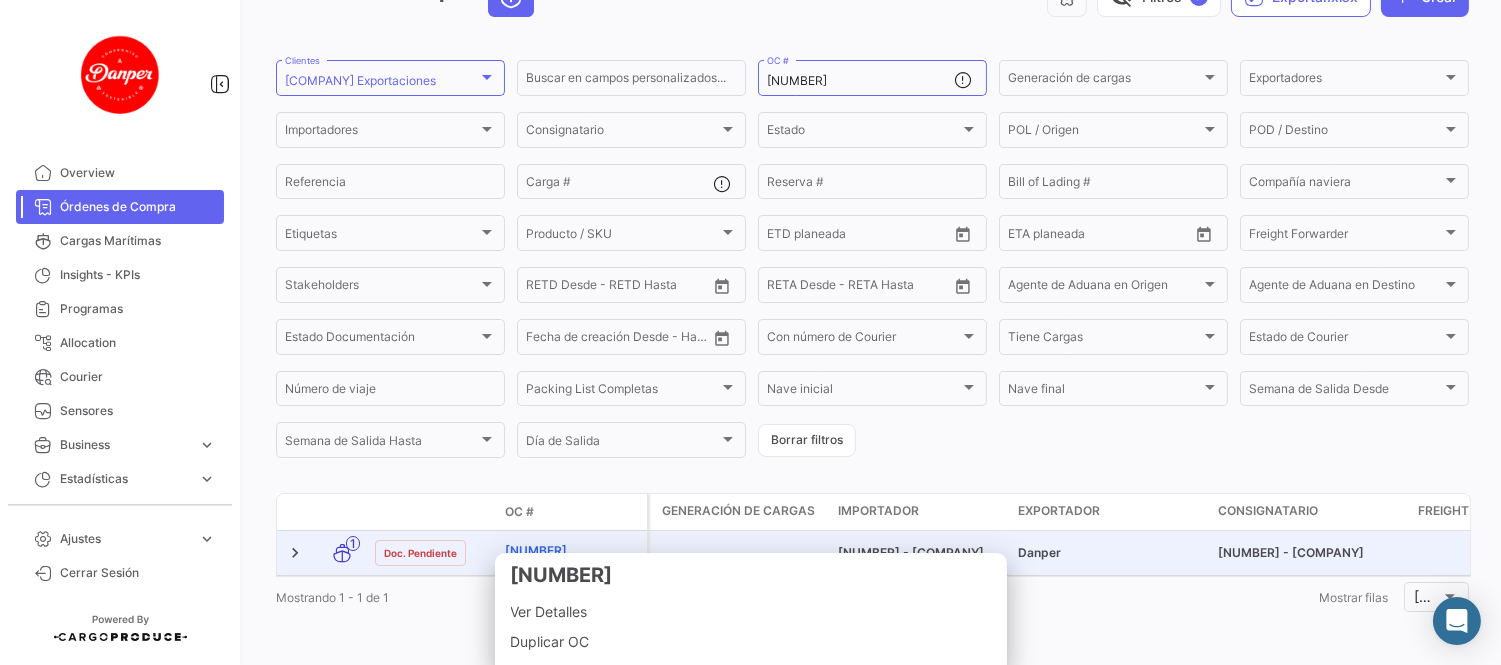 click on "[NUMBER]" at bounding box center (572, 551) 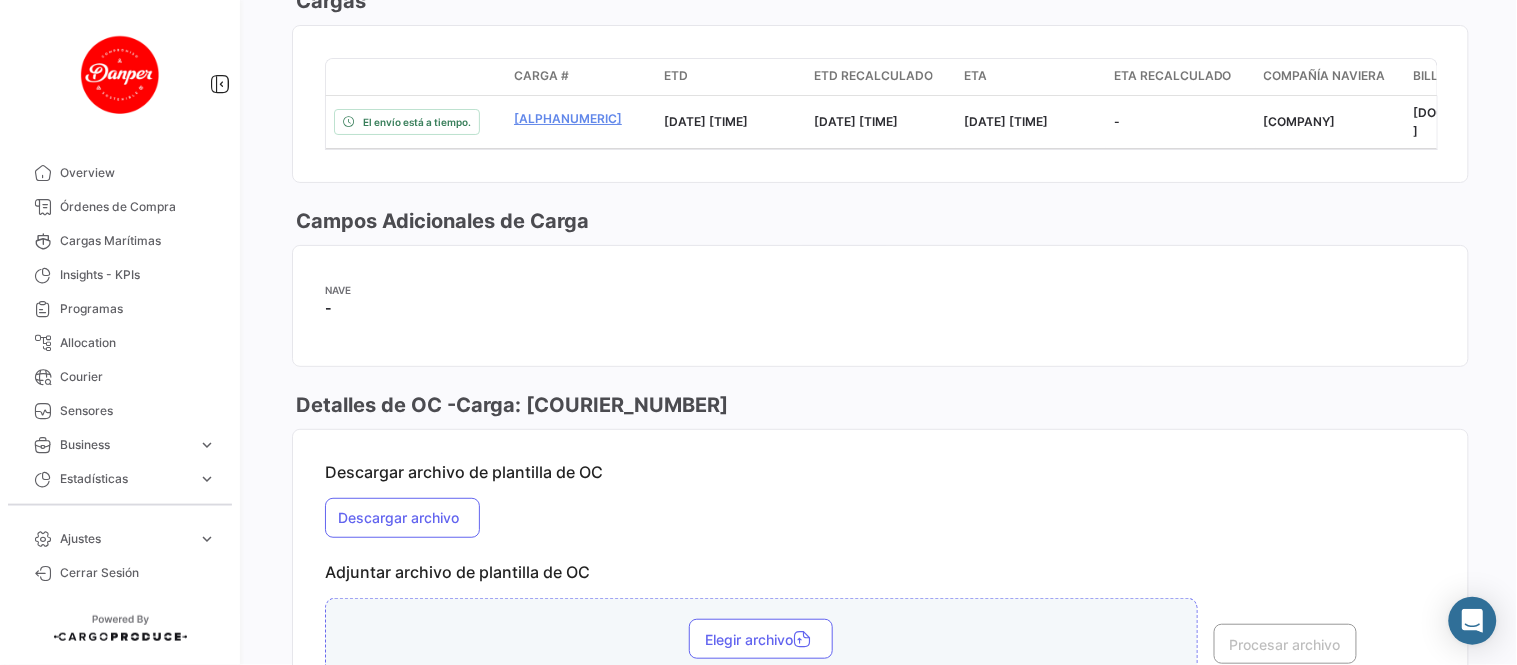 scroll, scrollTop: 1821, scrollLeft: 0, axis: vertical 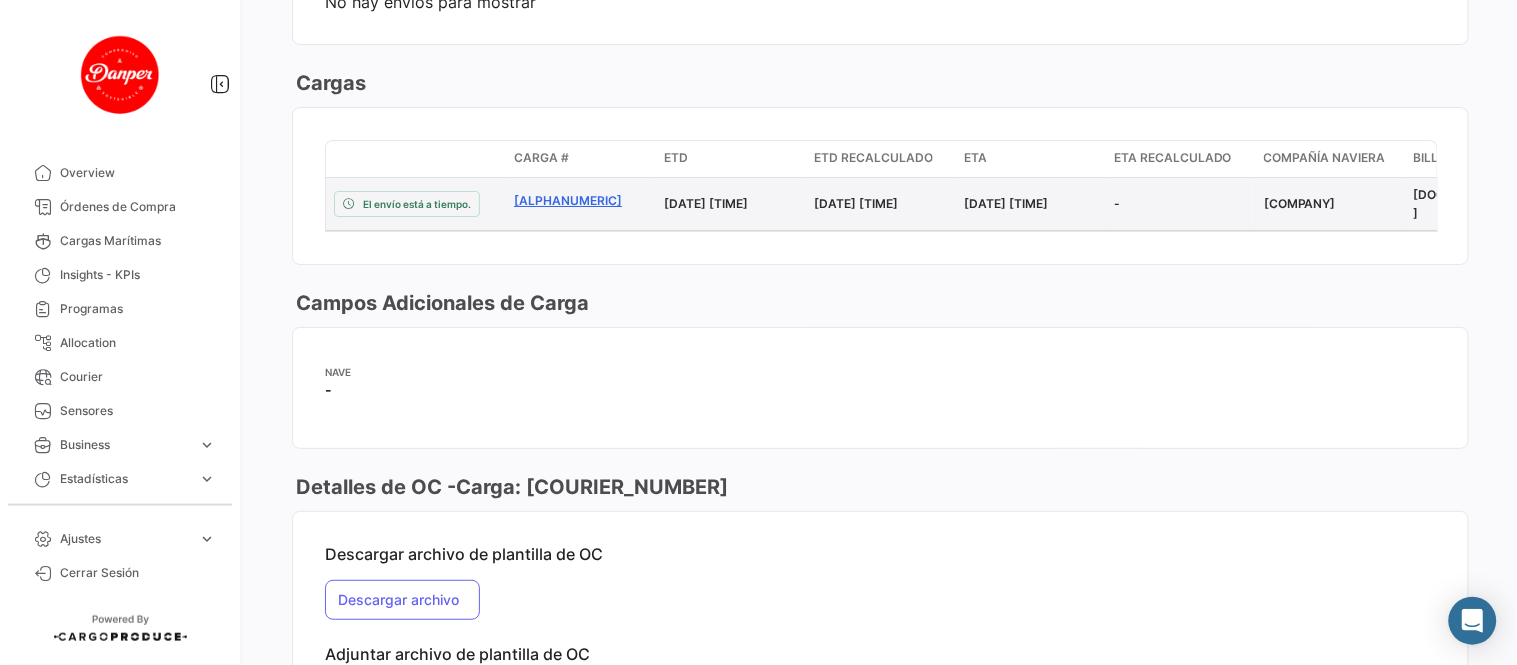 click on "[ALPHANUMERIC]" at bounding box center [581, 201] 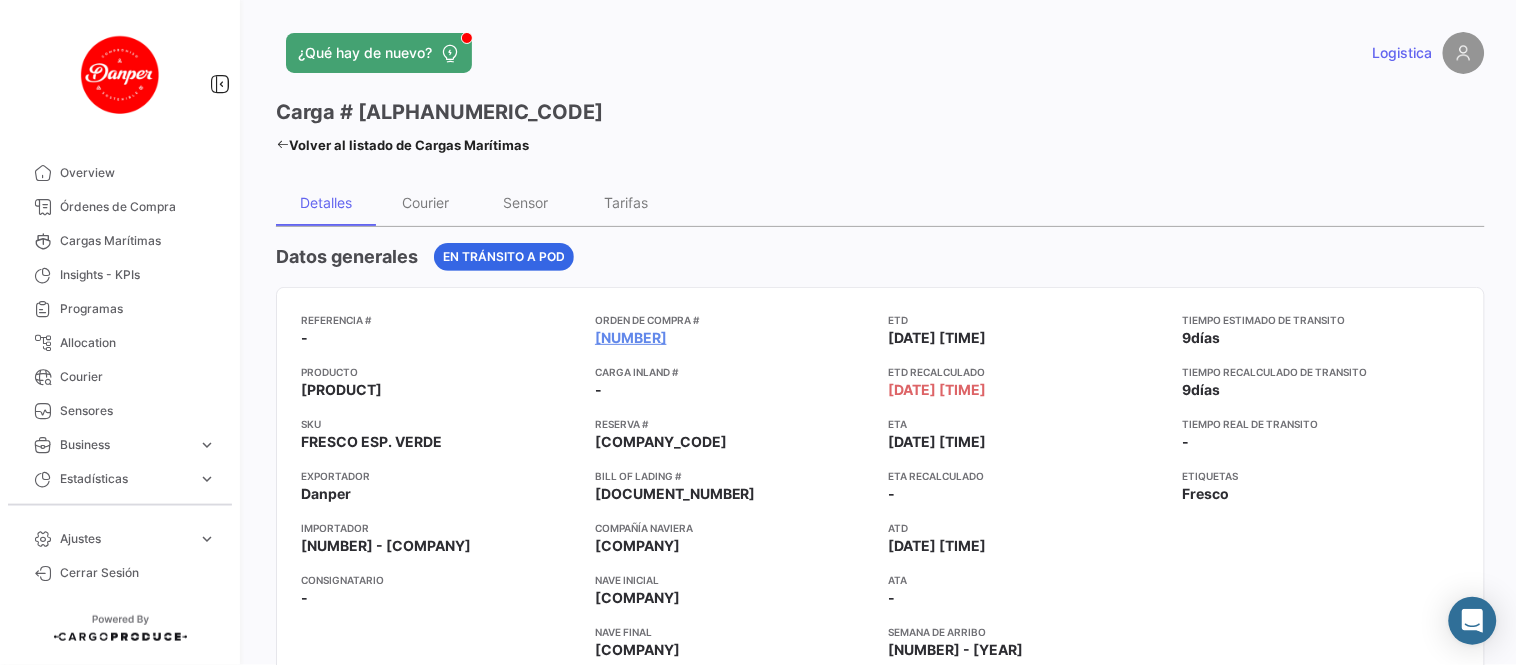 scroll, scrollTop: 777, scrollLeft: 0, axis: vertical 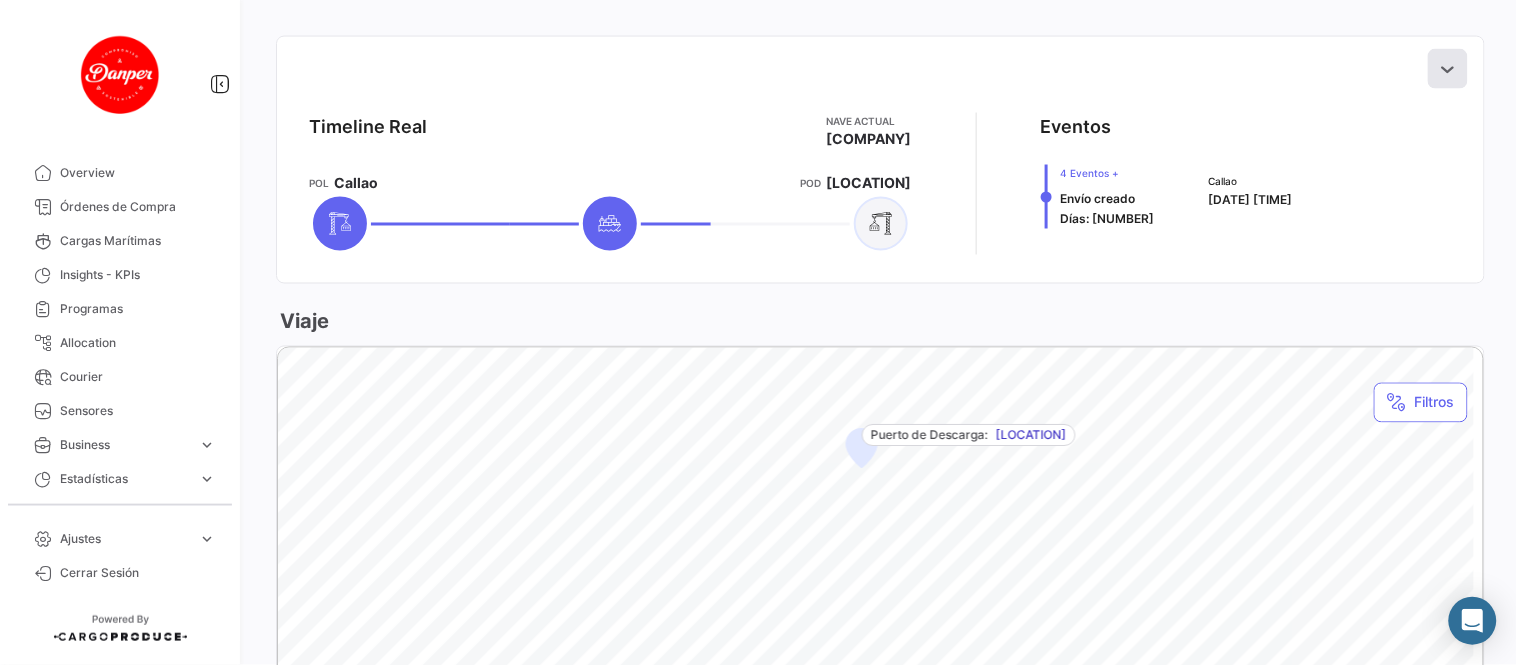 click at bounding box center [1448, 69] 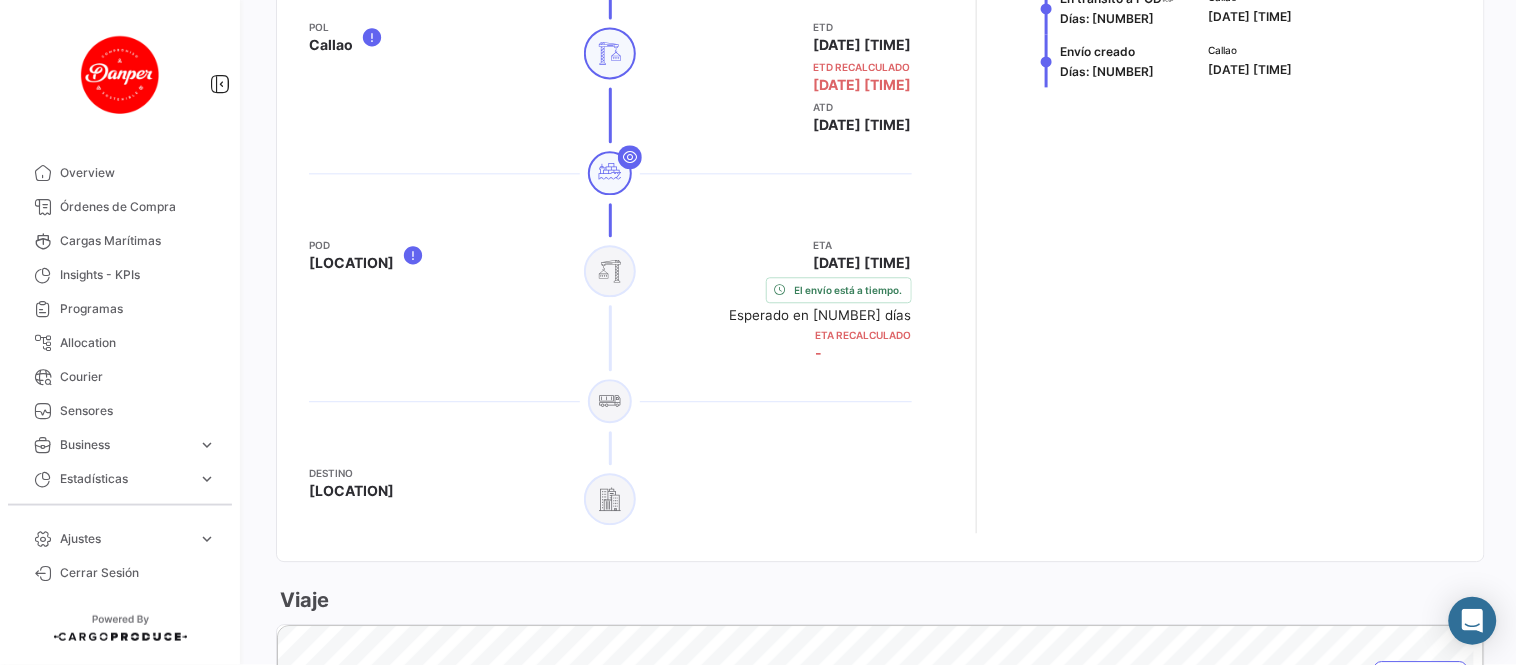 scroll, scrollTop: 1000, scrollLeft: 0, axis: vertical 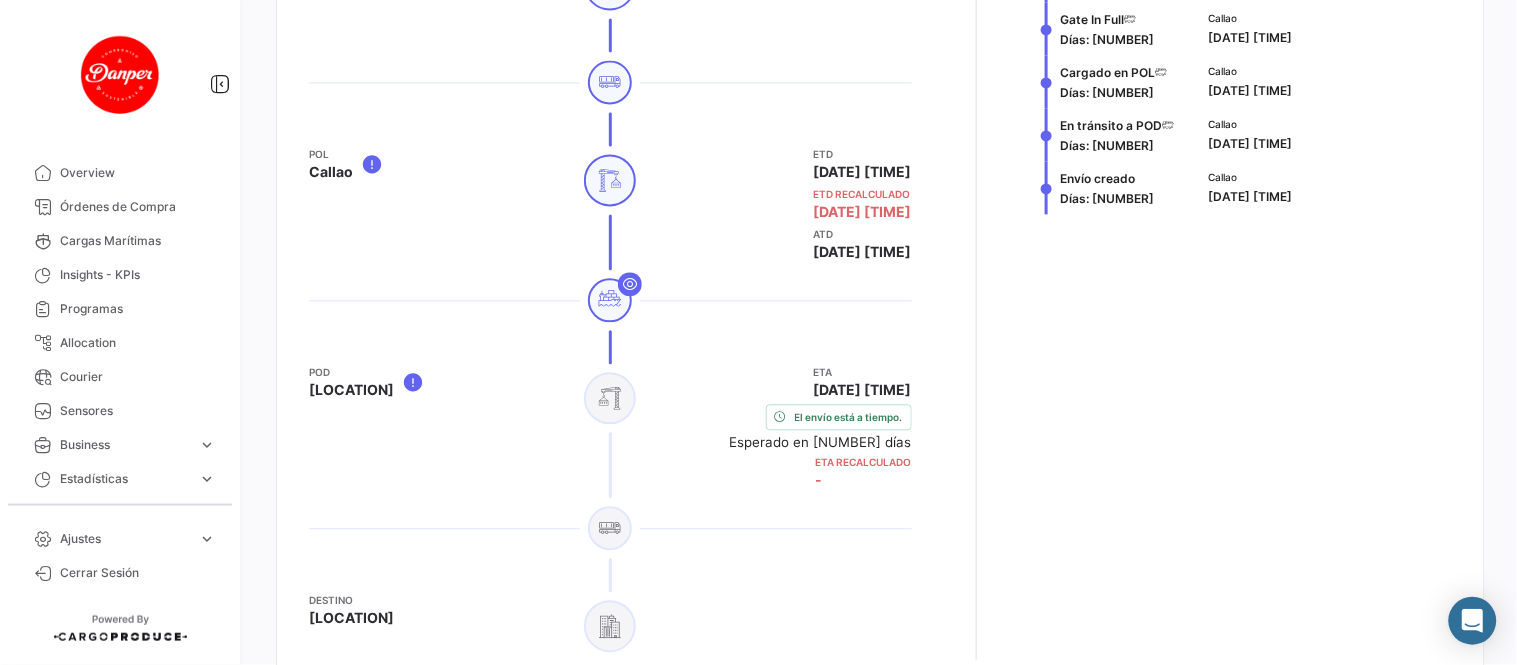 type 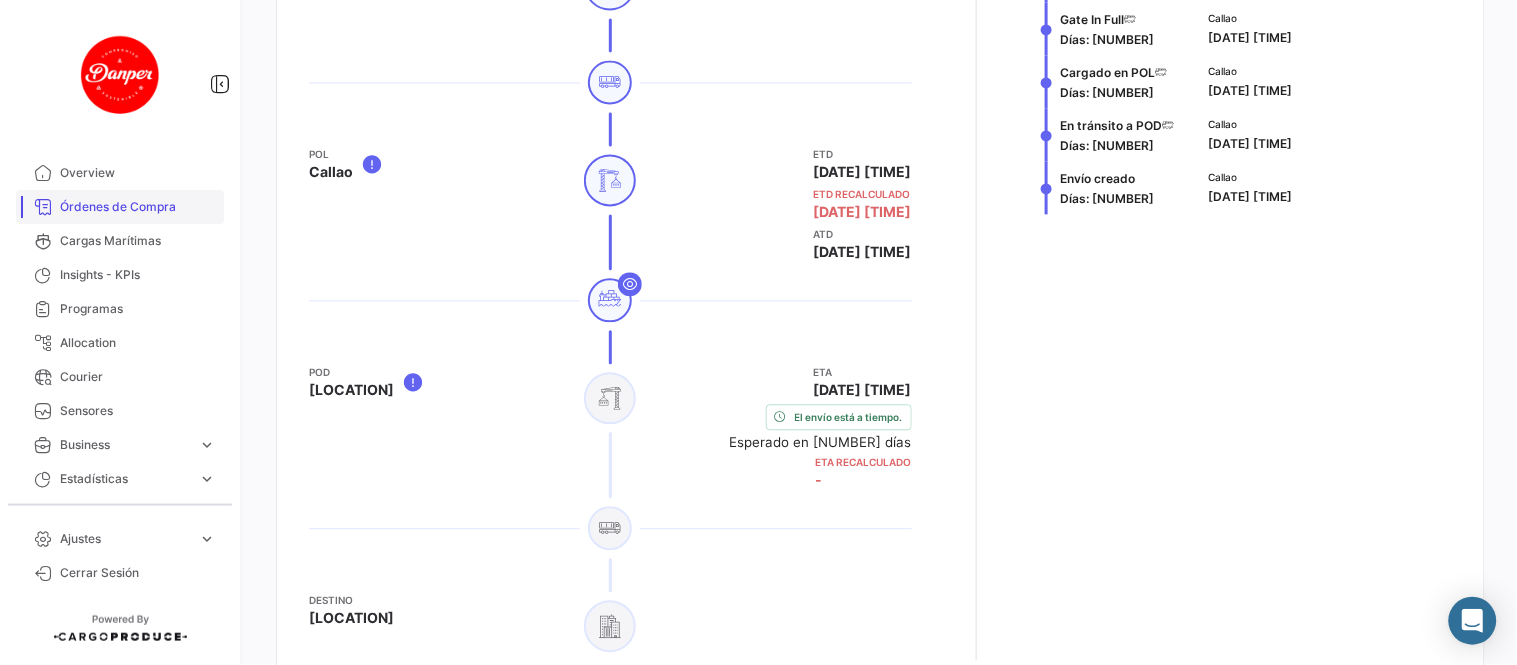 click on "Órdenes de Compra" at bounding box center (120, 207) 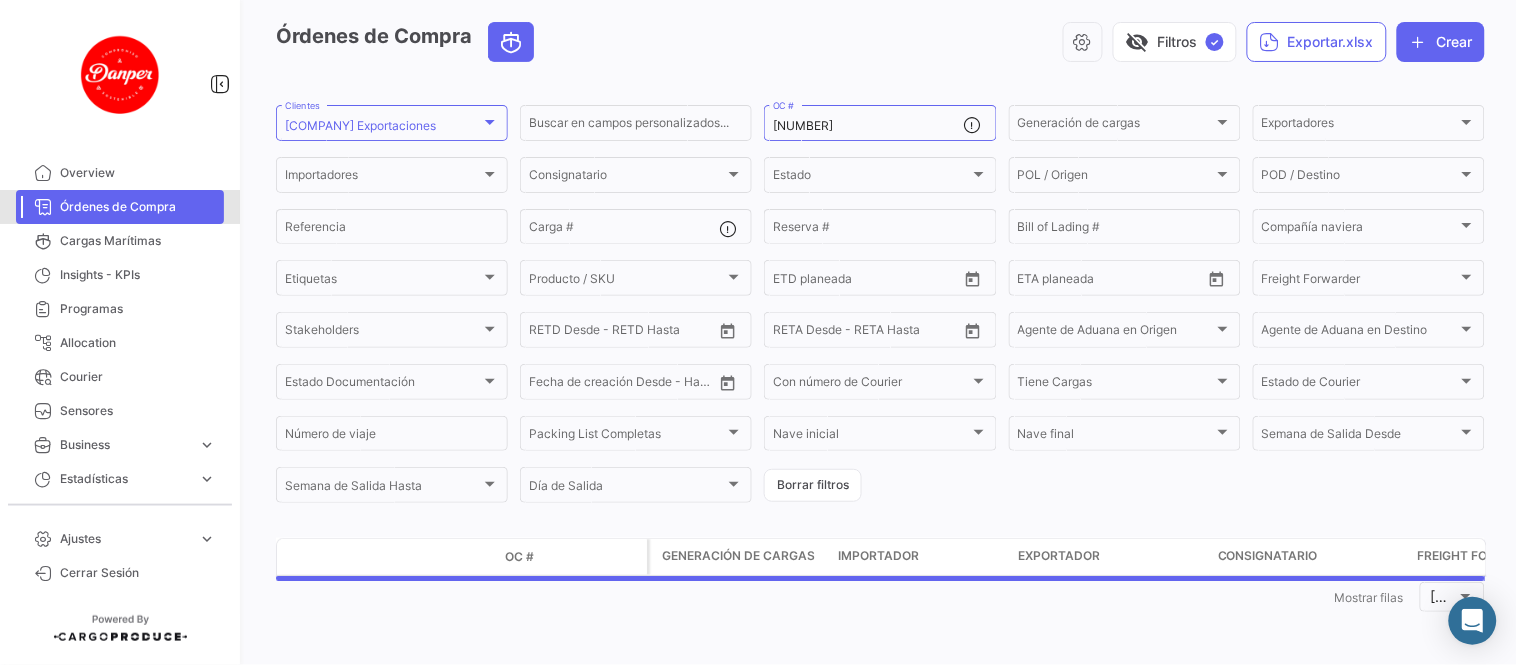 scroll, scrollTop: 0, scrollLeft: 0, axis: both 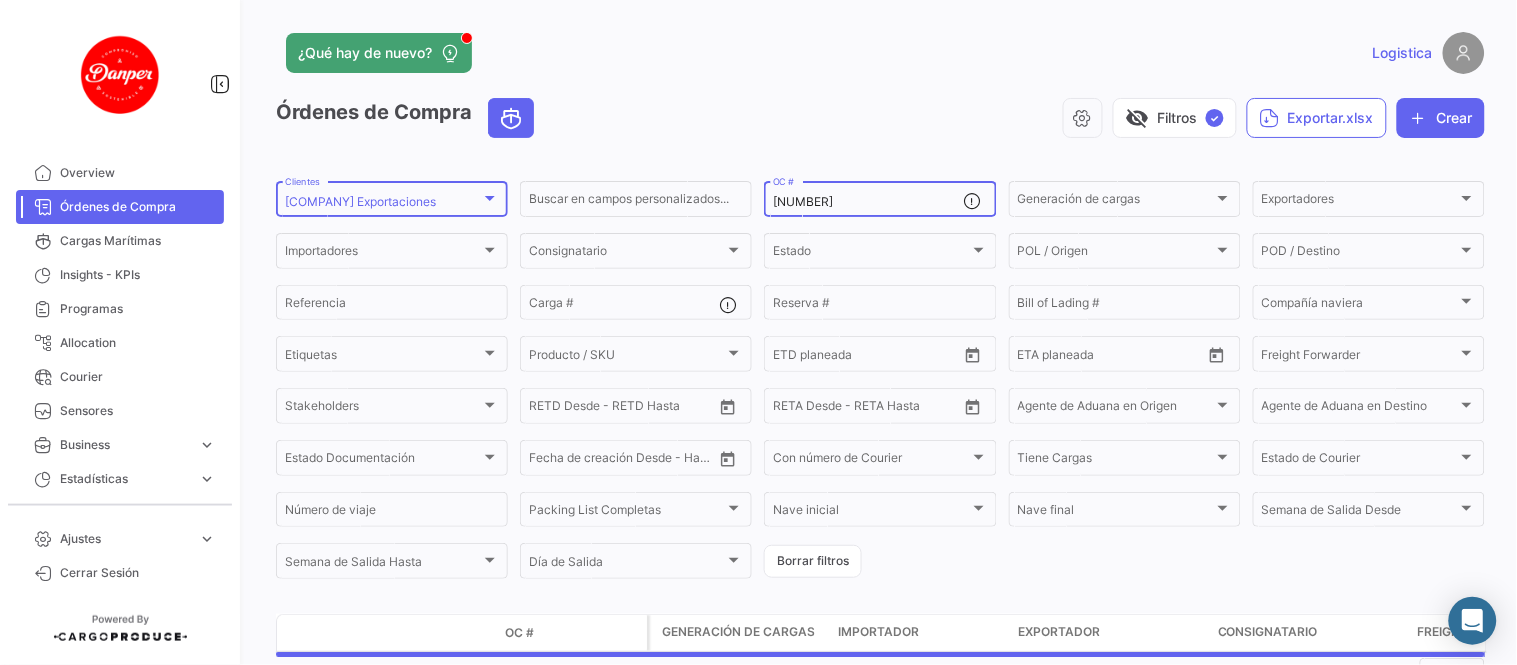 drag, startPoint x: 878, startPoint y: 204, endPoint x: 468, endPoint y: 182, distance: 410.5898 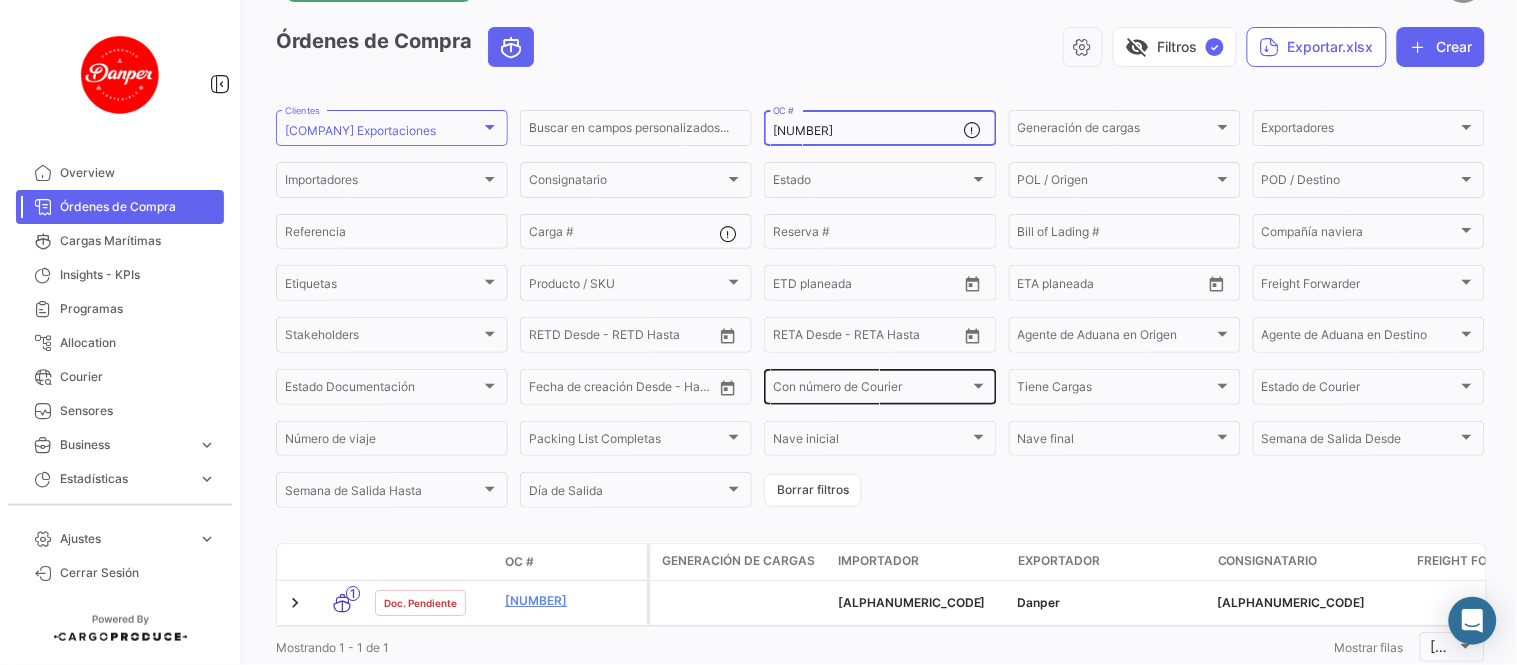scroll, scrollTop: 137, scrollLeft: 0, axis: vertical 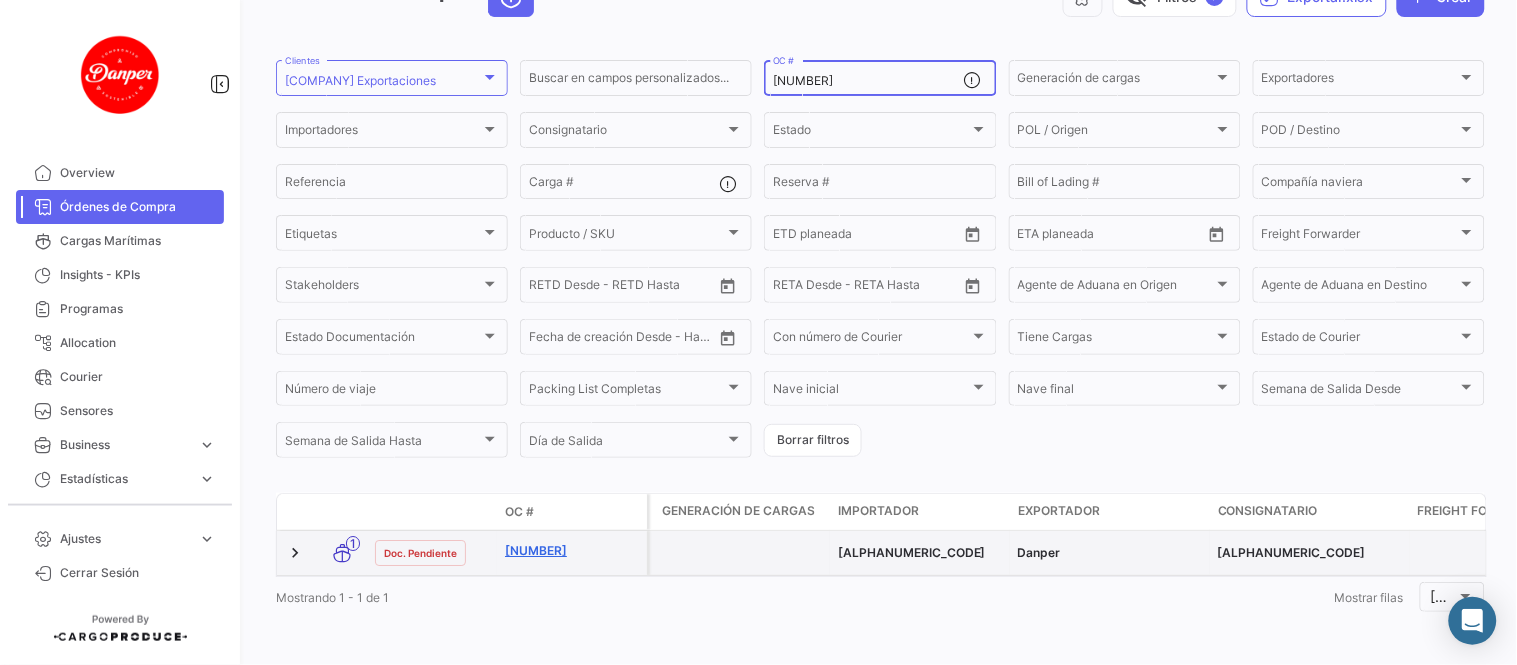 click on "[NUMBER]" at bounding box center (572, 551) 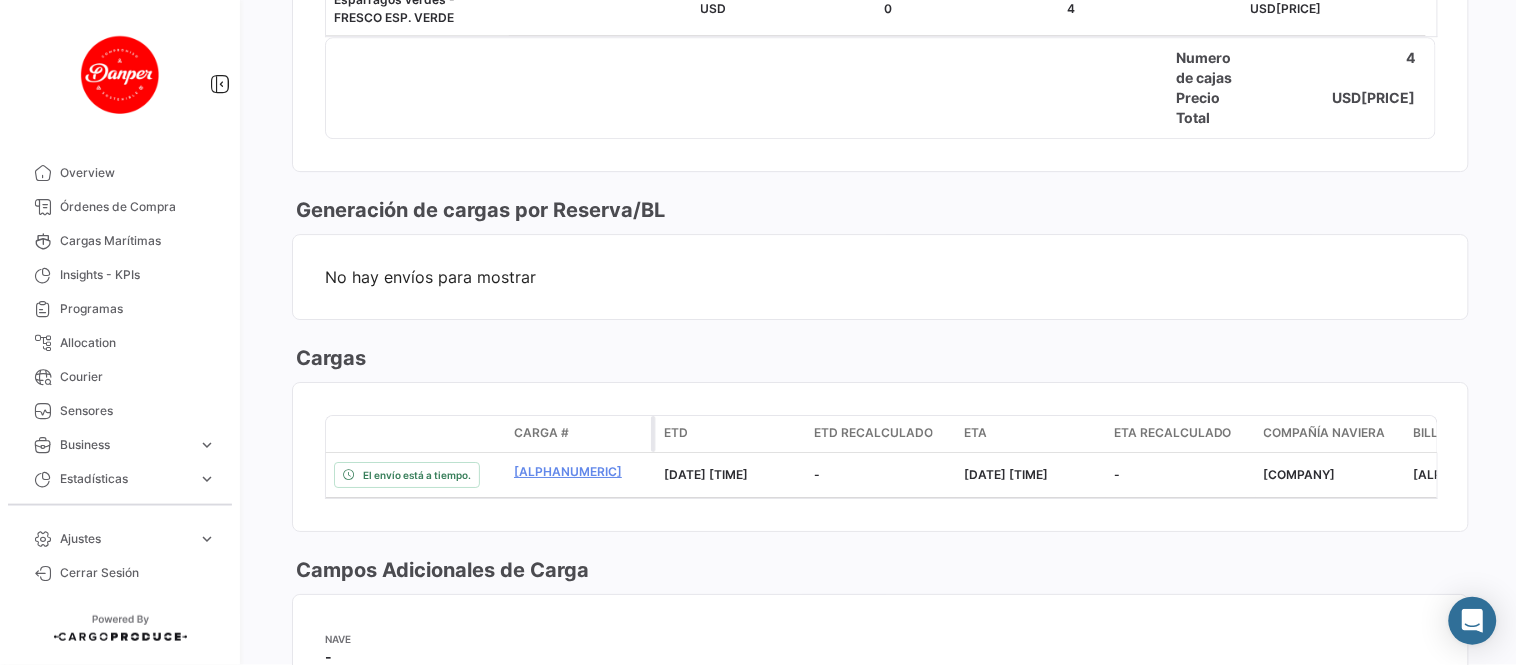 scroll, scrollTop: 1555, scrollLeft: 0, axis: vertical 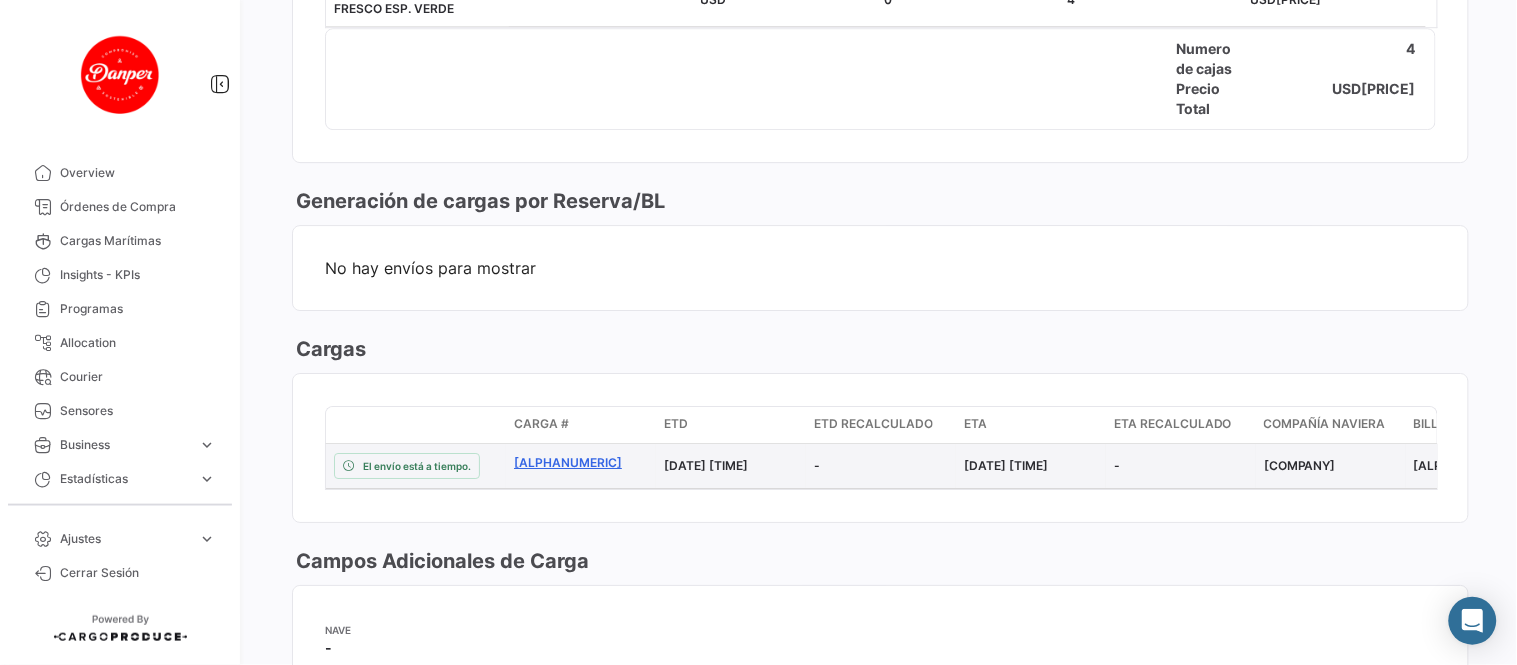 click on "[ALPHANUMERIC]" at bounding box center [581, 463] 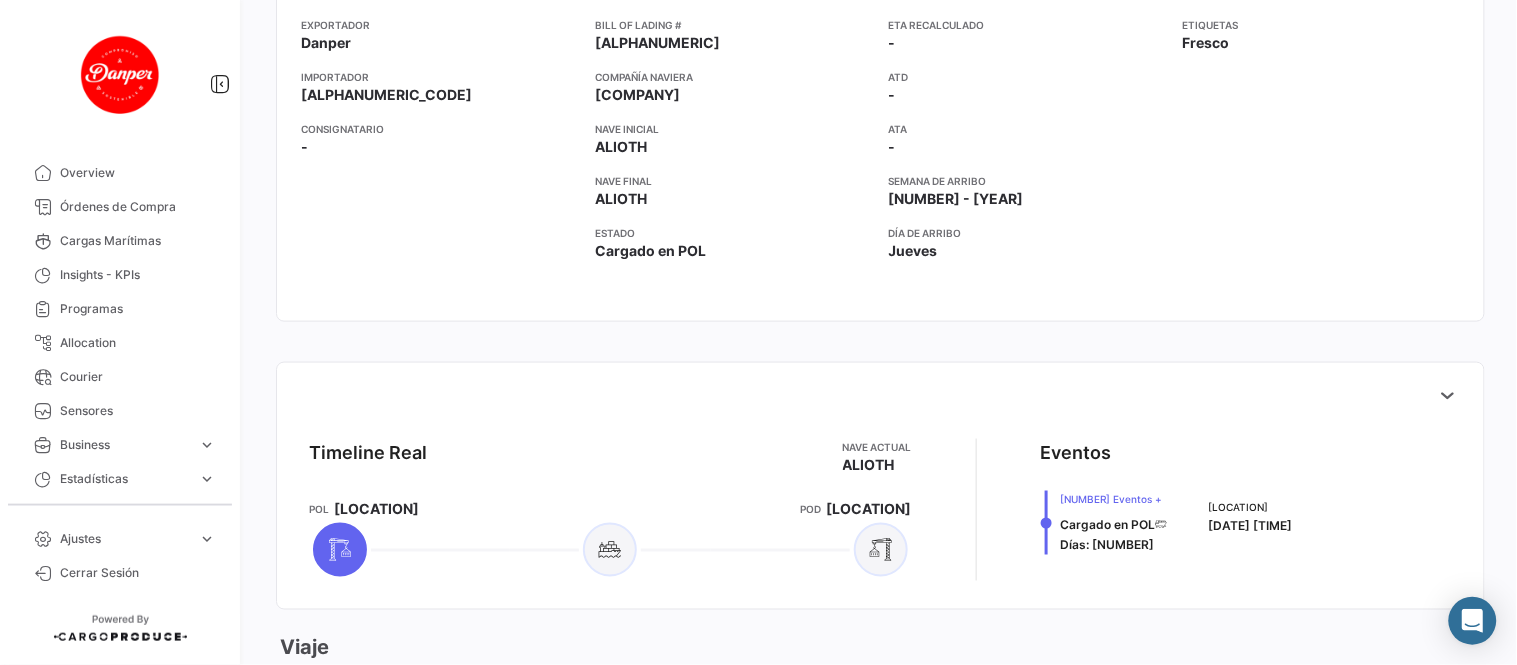 scroll, scrollTop: 777, scrollLeft: 0, axis: vertical 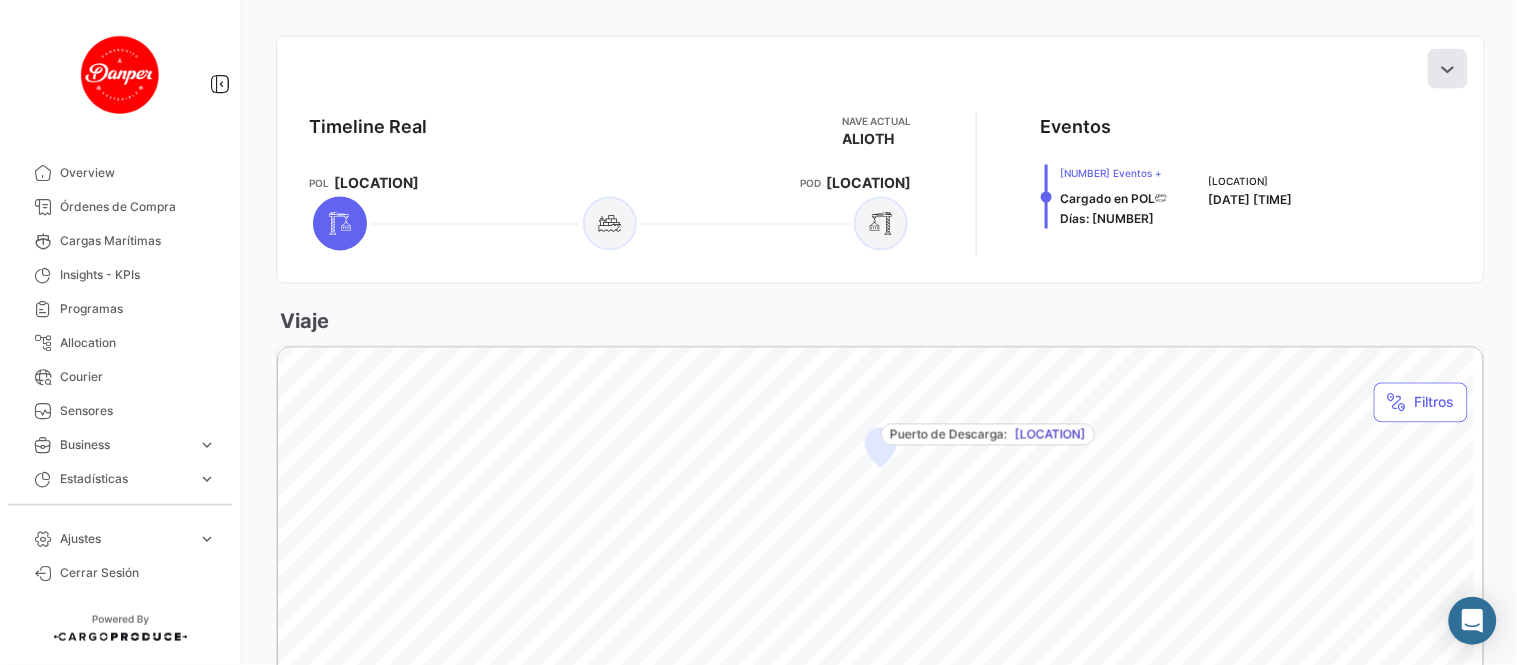 click at bounding box center (1448, 69) 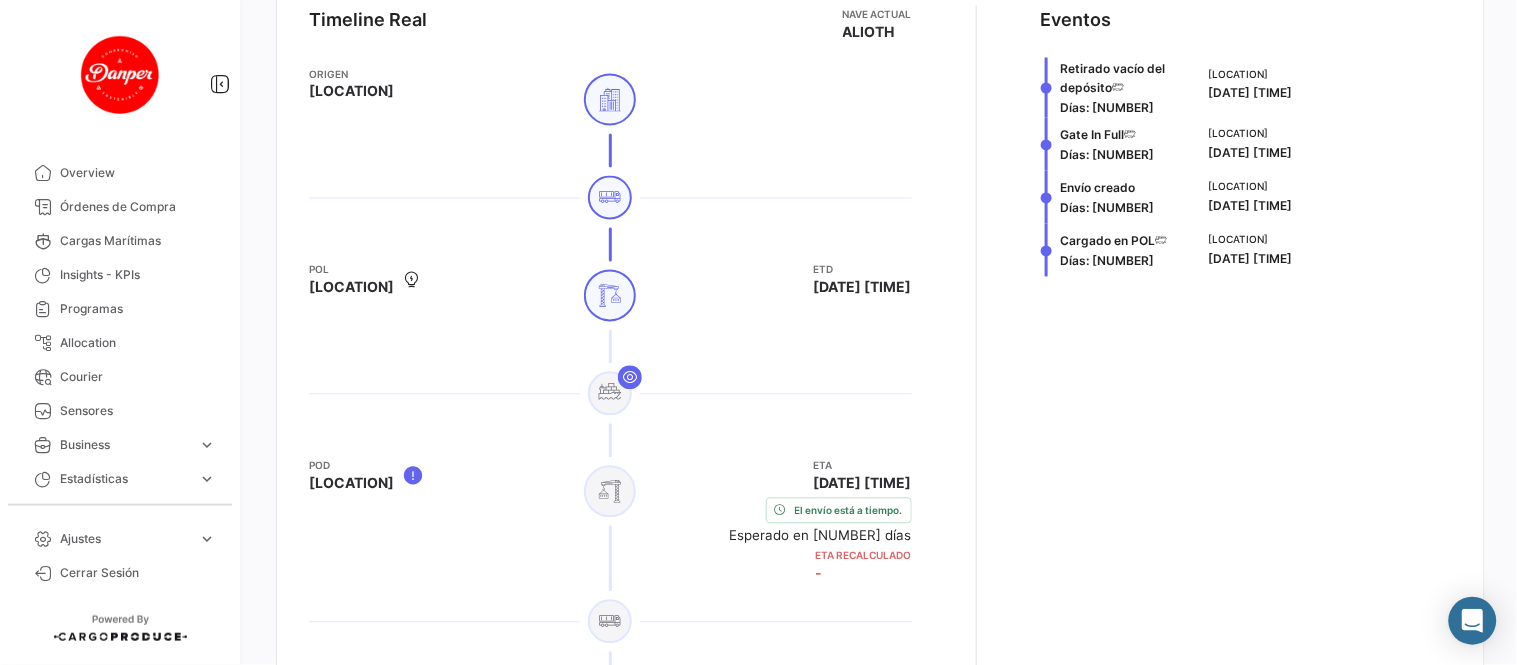 scroll, scrollTop: 888, scrollLeft: 0, axis: vertical 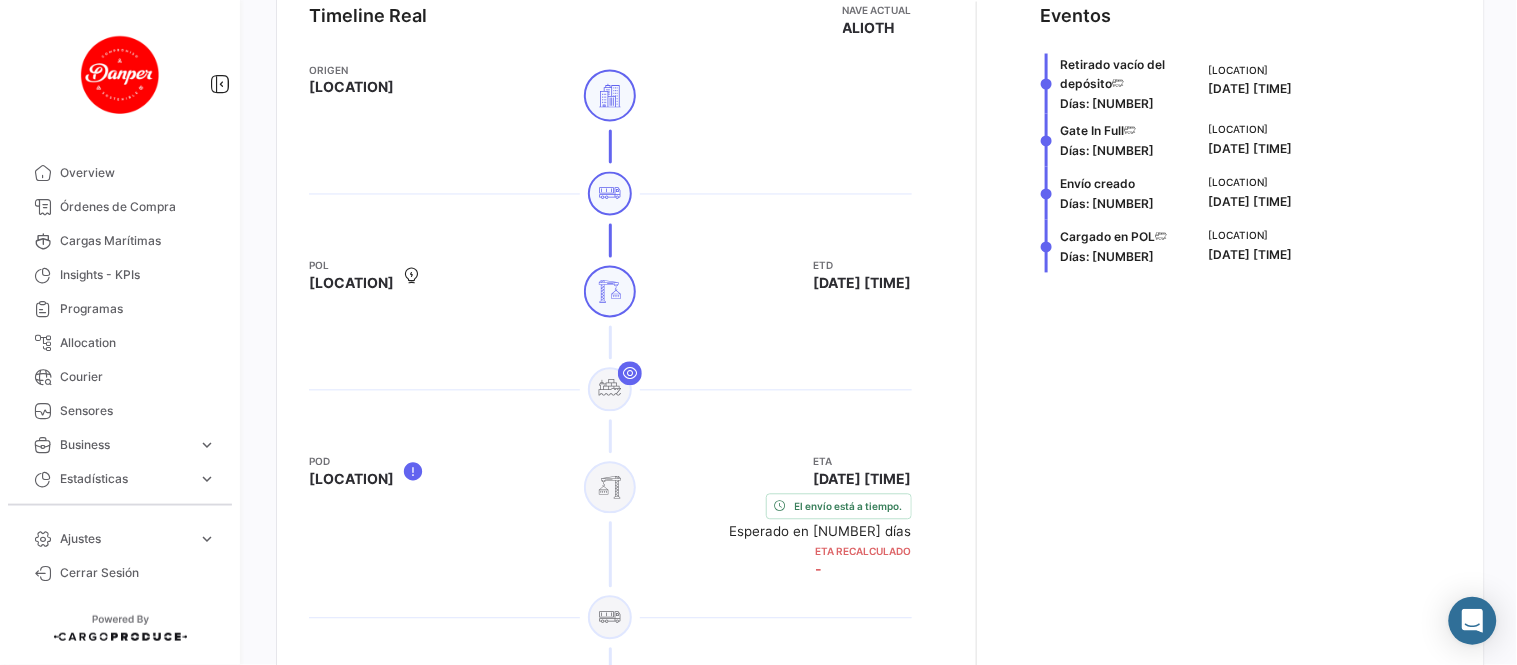 type 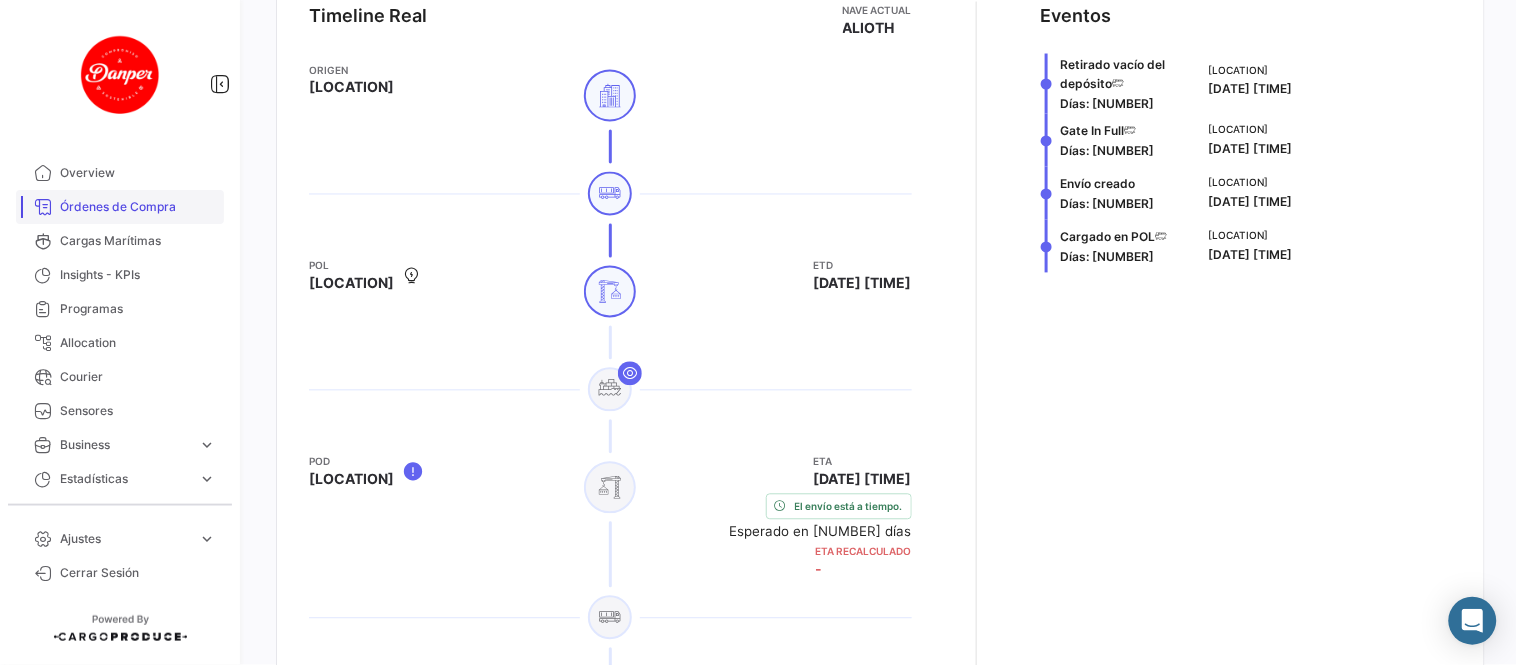 click on "Órdenes de Compra" at bounding box center [138, 207] 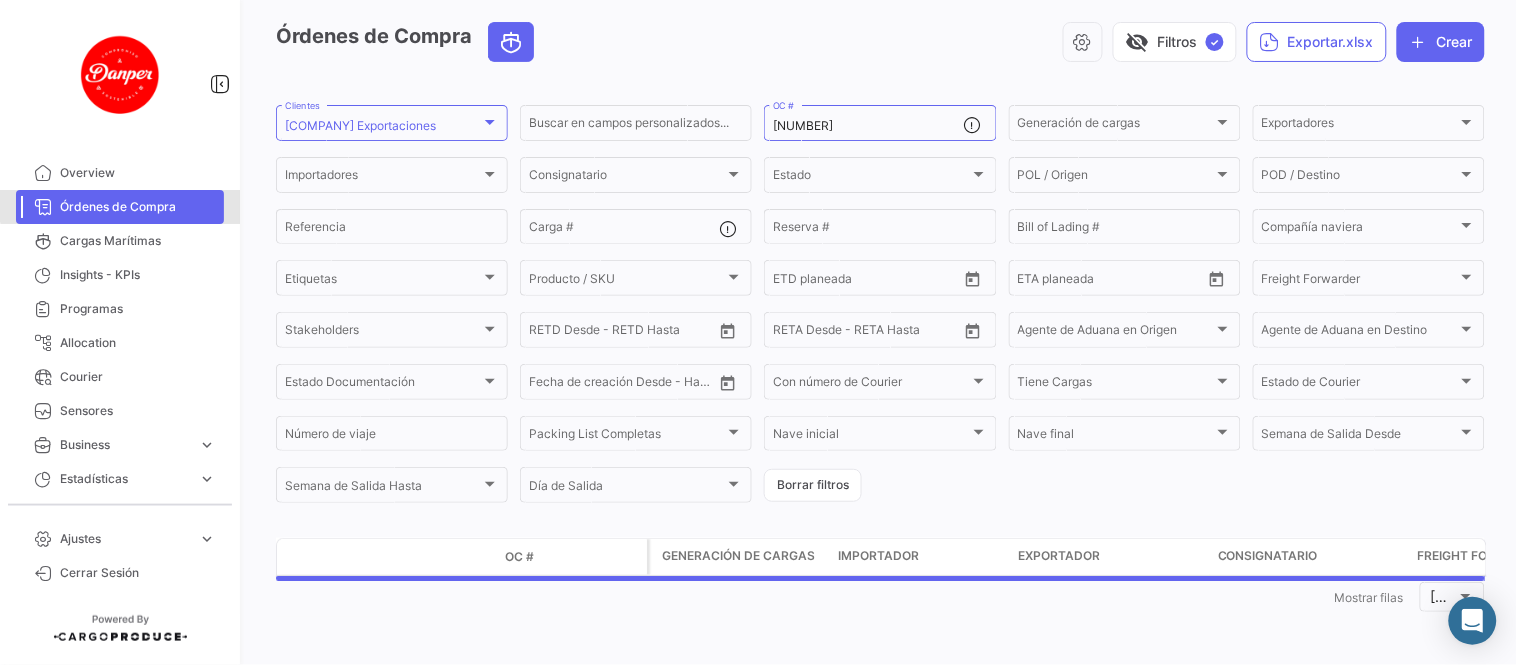 scroll, scrollTop: 0, scrollLeft: 0, axis: both 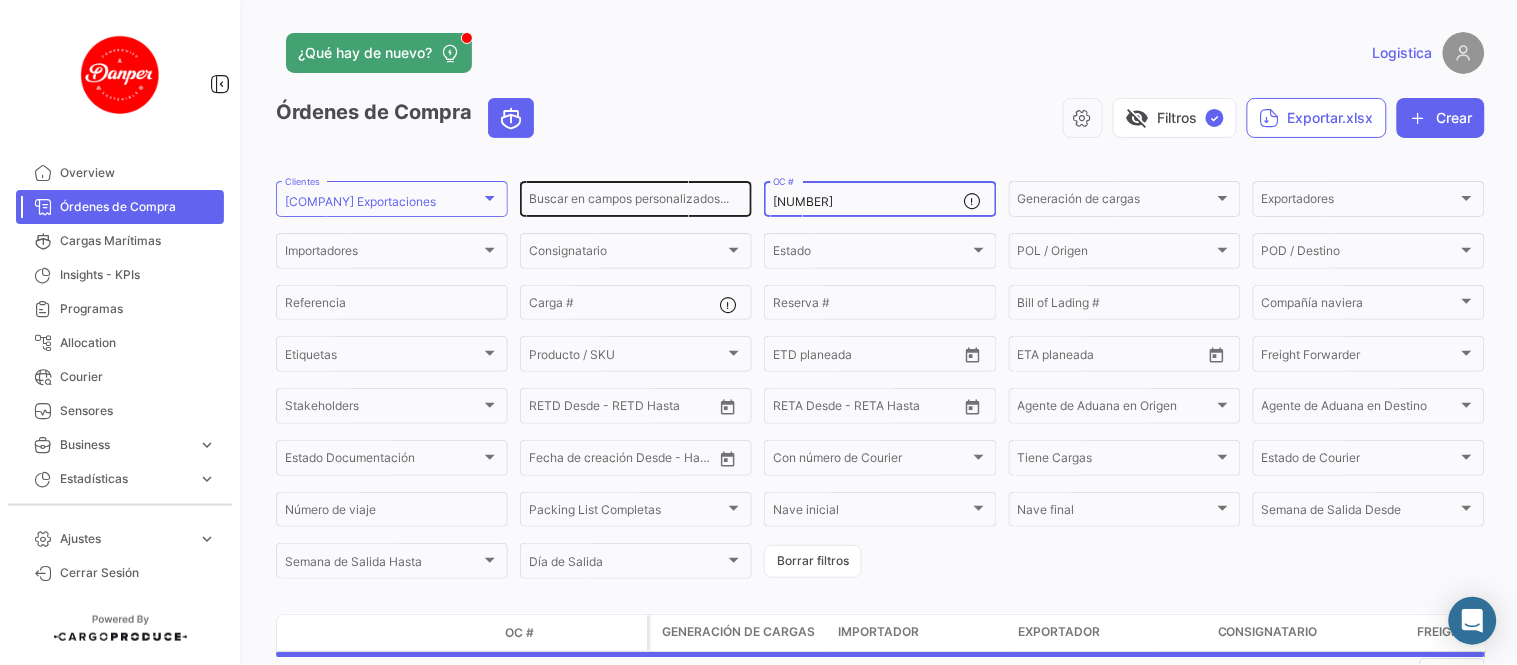 drag, startPoint x: 865, startPoint y: 204, endPoint x: 686, endPoint y: 205, distance: 179.00279 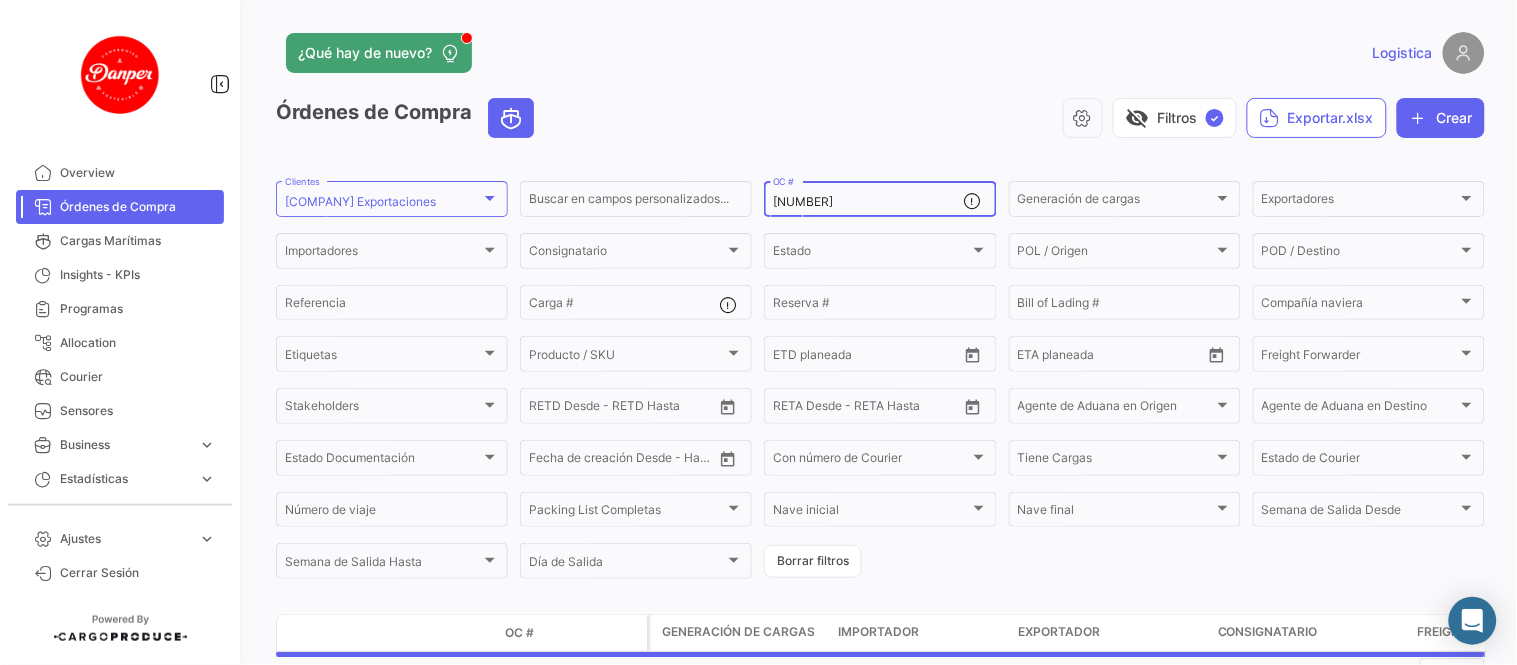 paste on "59914" 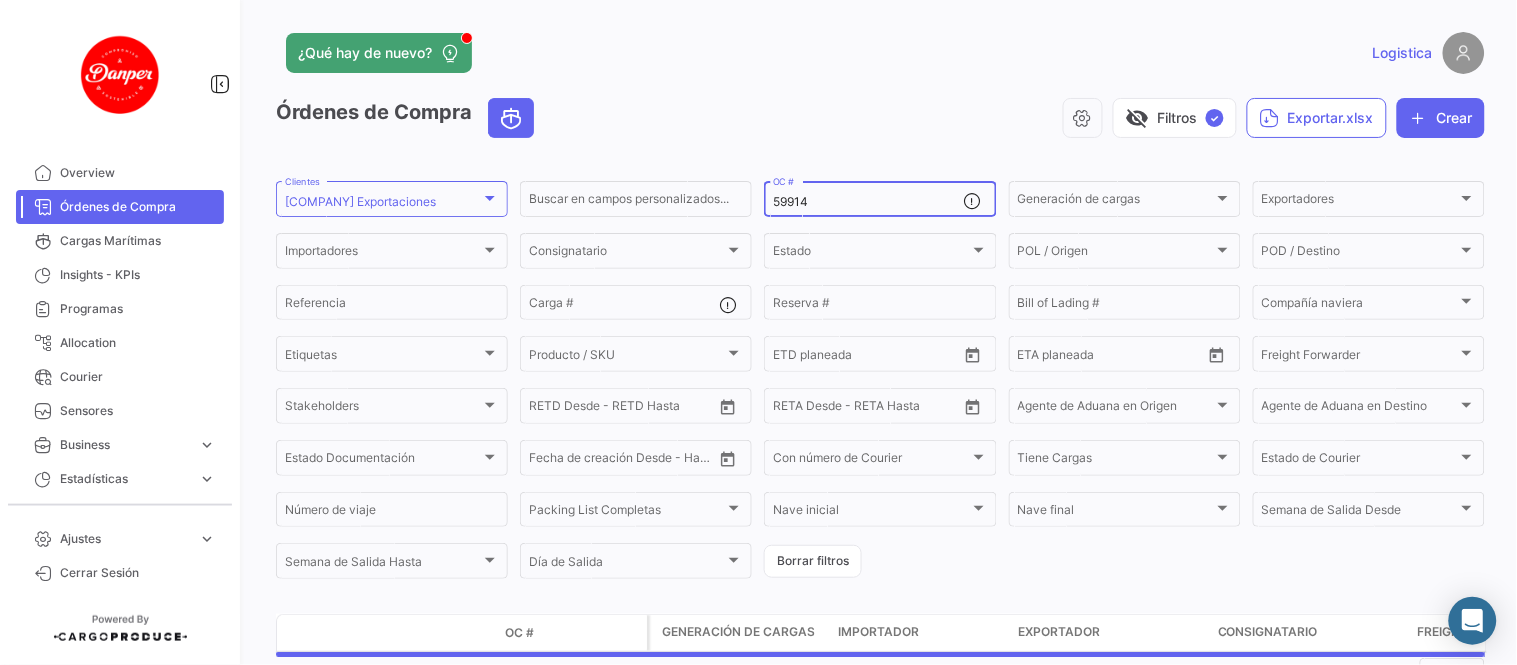type on "59914" 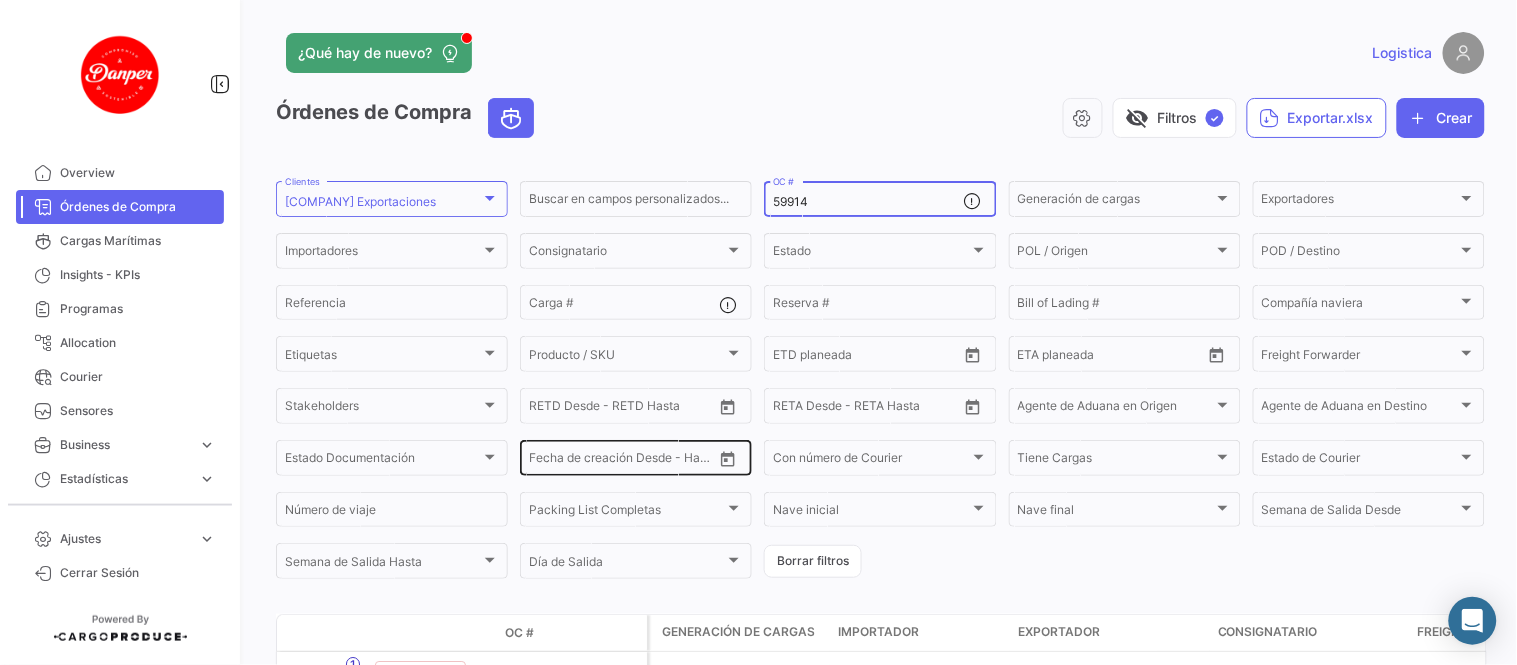 scroll, scrollTop: 137, scrollLeft: 0, axis: vertical 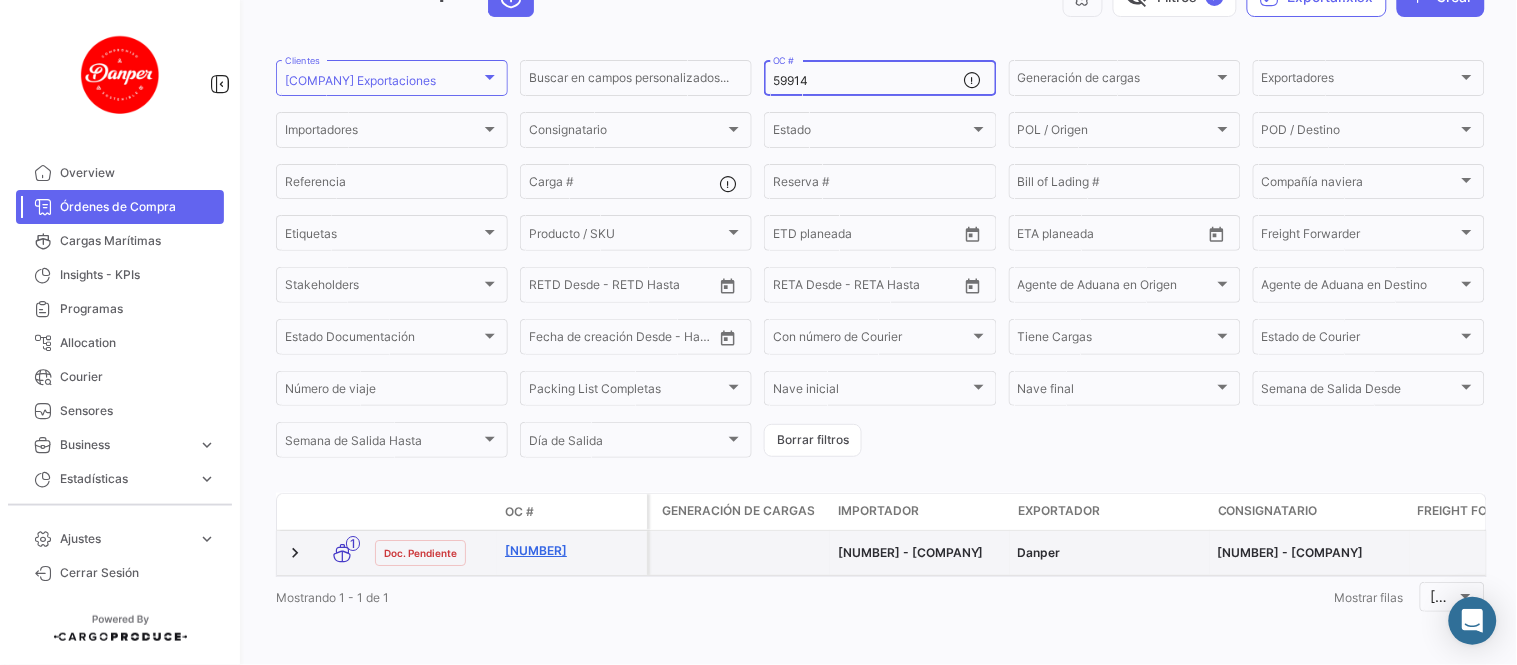 click on "[NUMBER]" at bounding box center (572, 551) 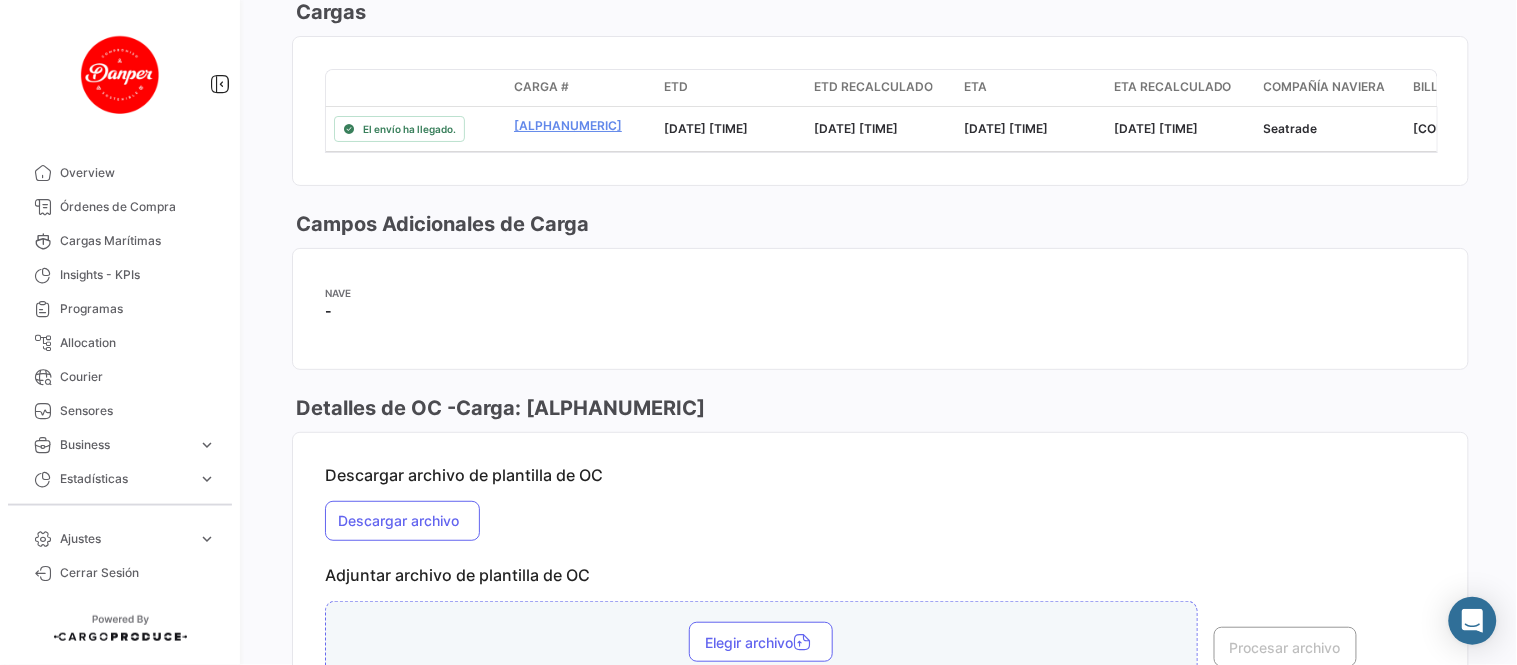 scroll, scrollTop: 1777, scrollLeft: 0, axis: vertical 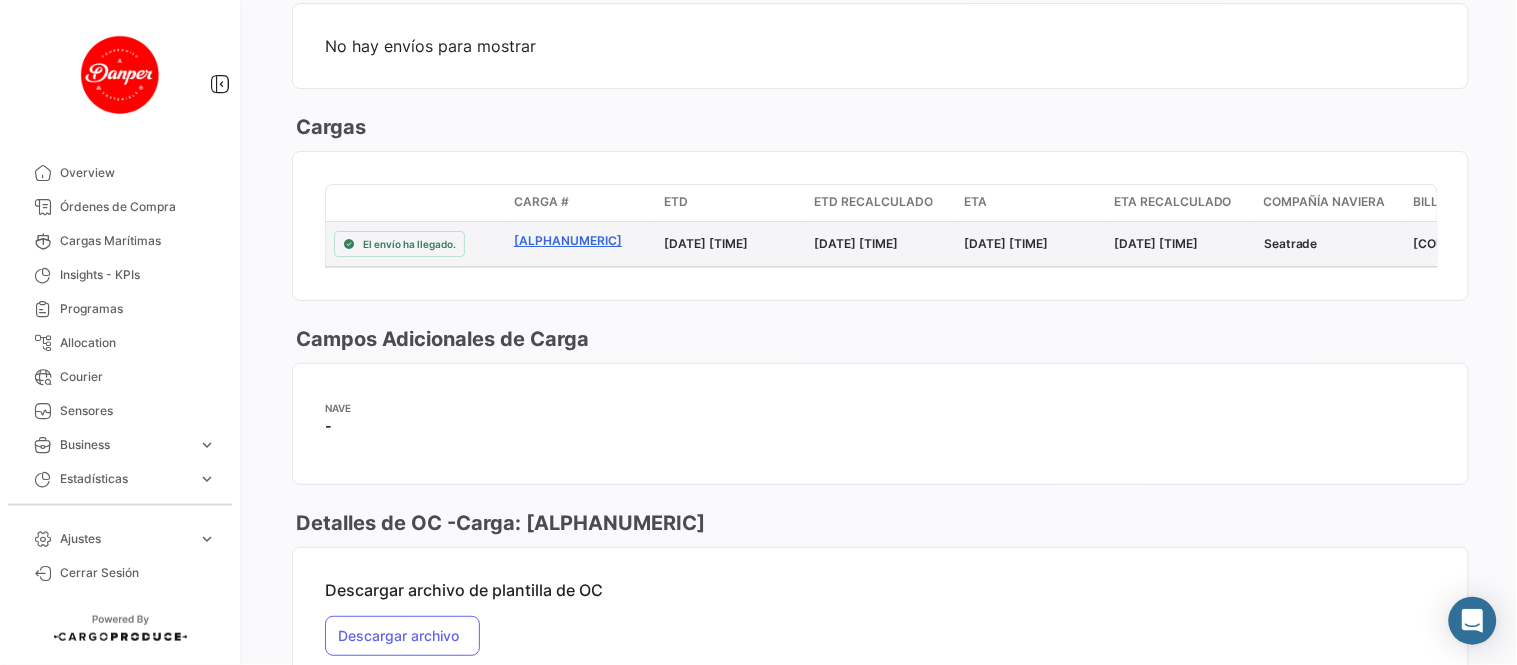 click on "[ALPHANUMERIC]" at bounding box center [581, 241] 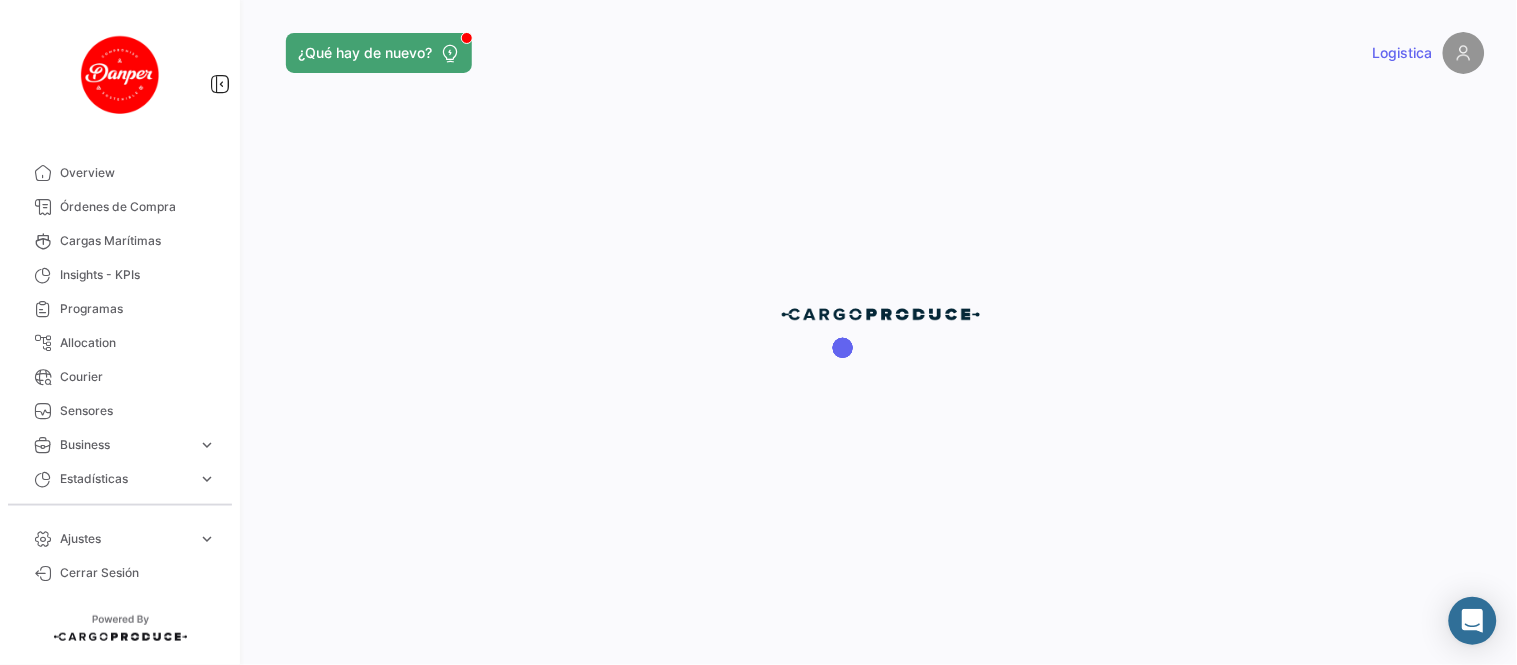 scroll, scrollTop: 0, scrollLeft: 0, axis: both 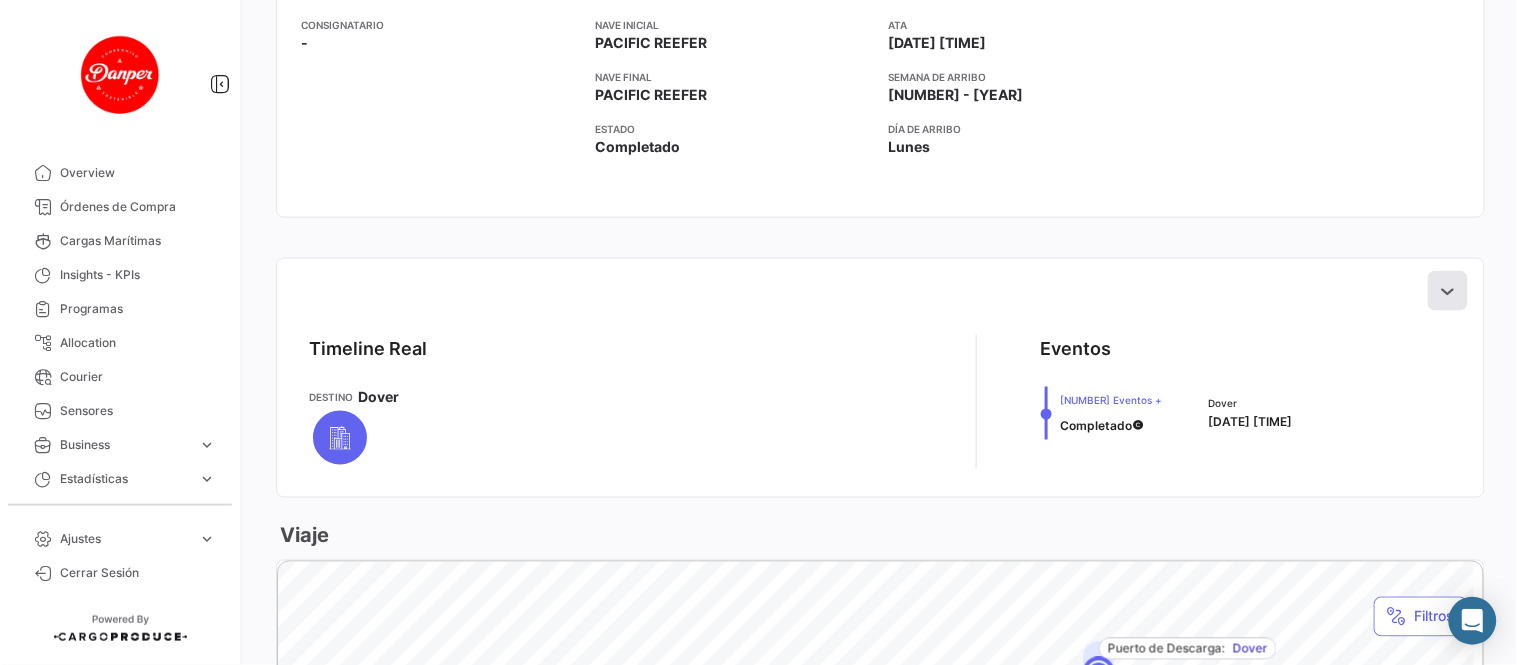 click at bounding box center (1448, 291) 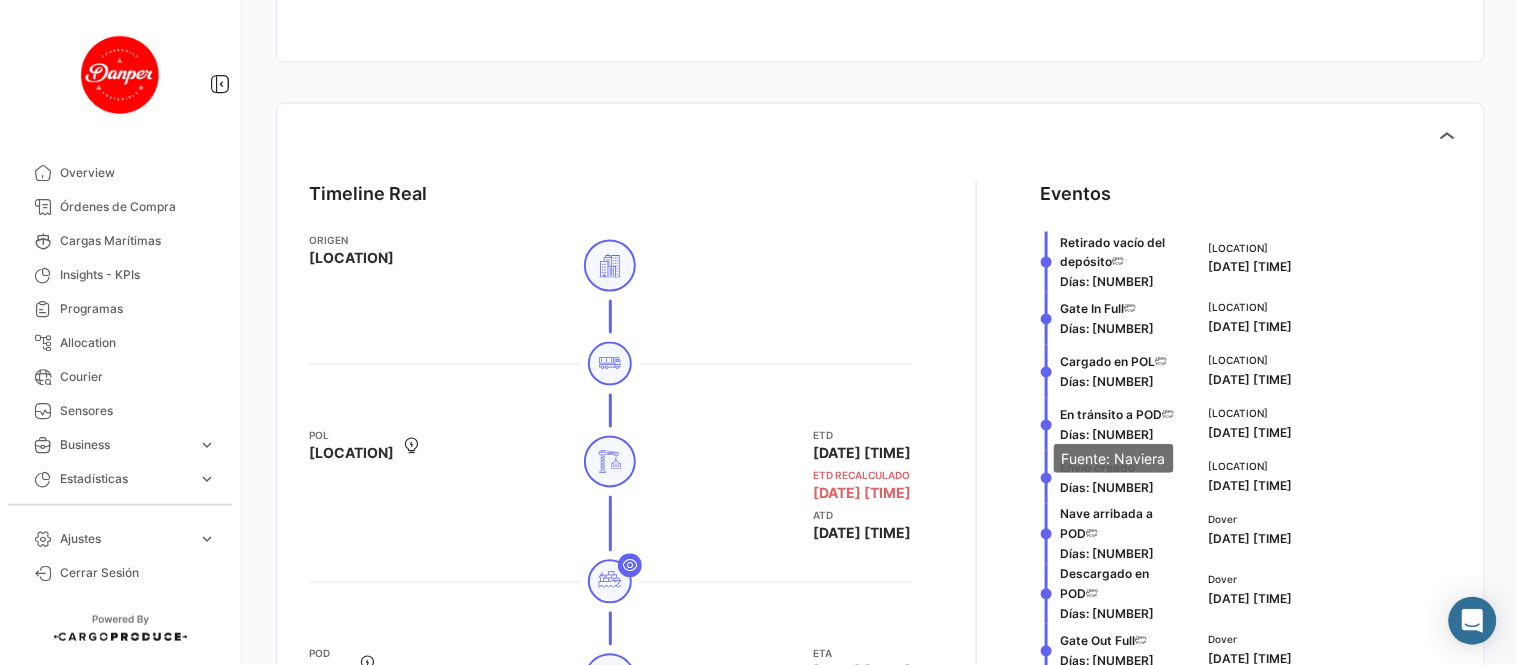 scroll, scrollTop: 1000, scrollLeft: 0, axis: vertical 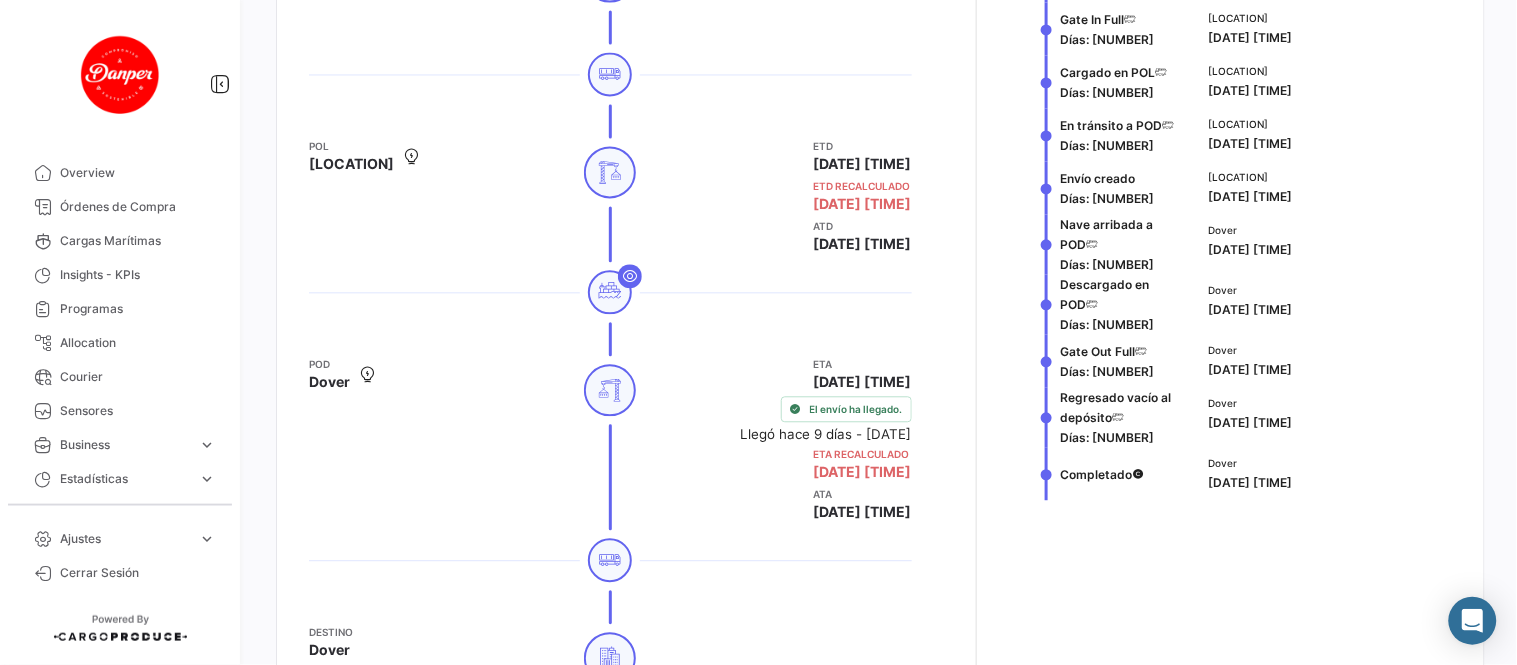 type 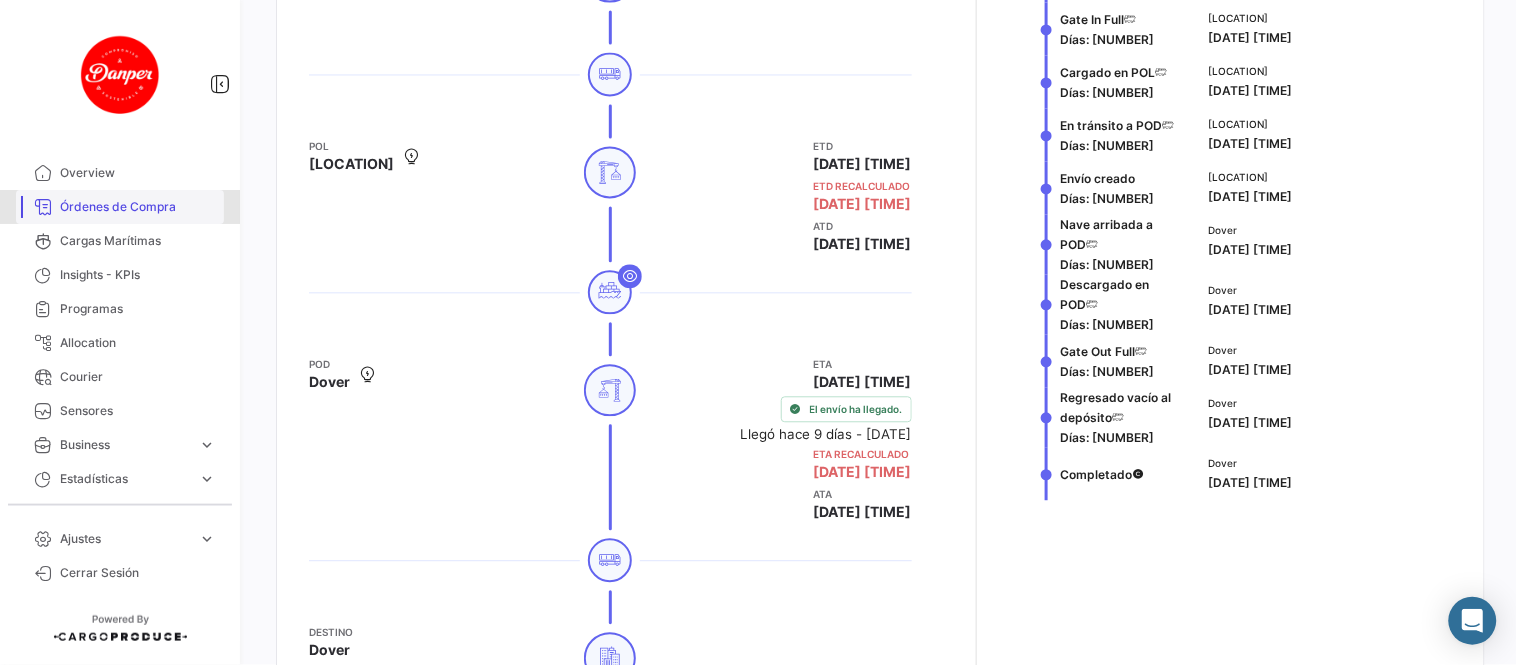 click on "Órdenes de Compra" at bounding box center (138, 207) 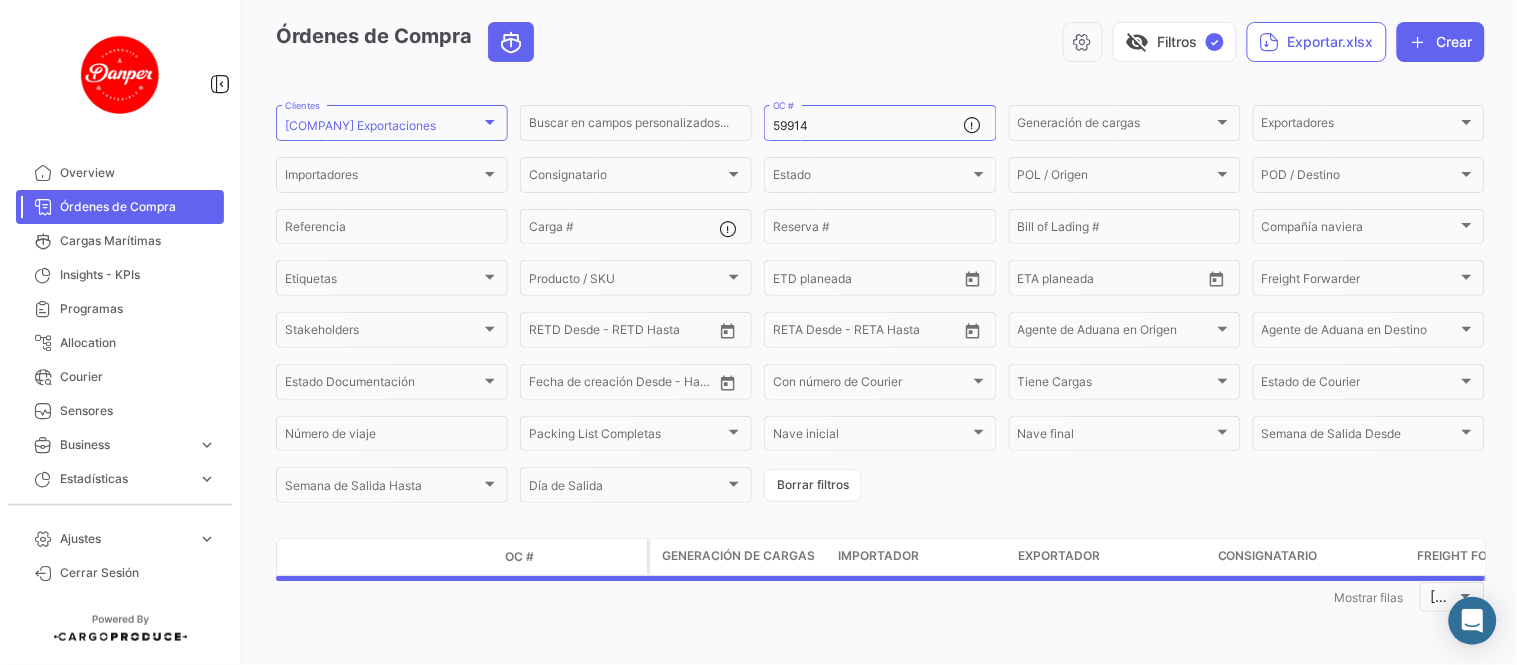scroll, scrollTop: 0, scrollLeft: 0, axis: both 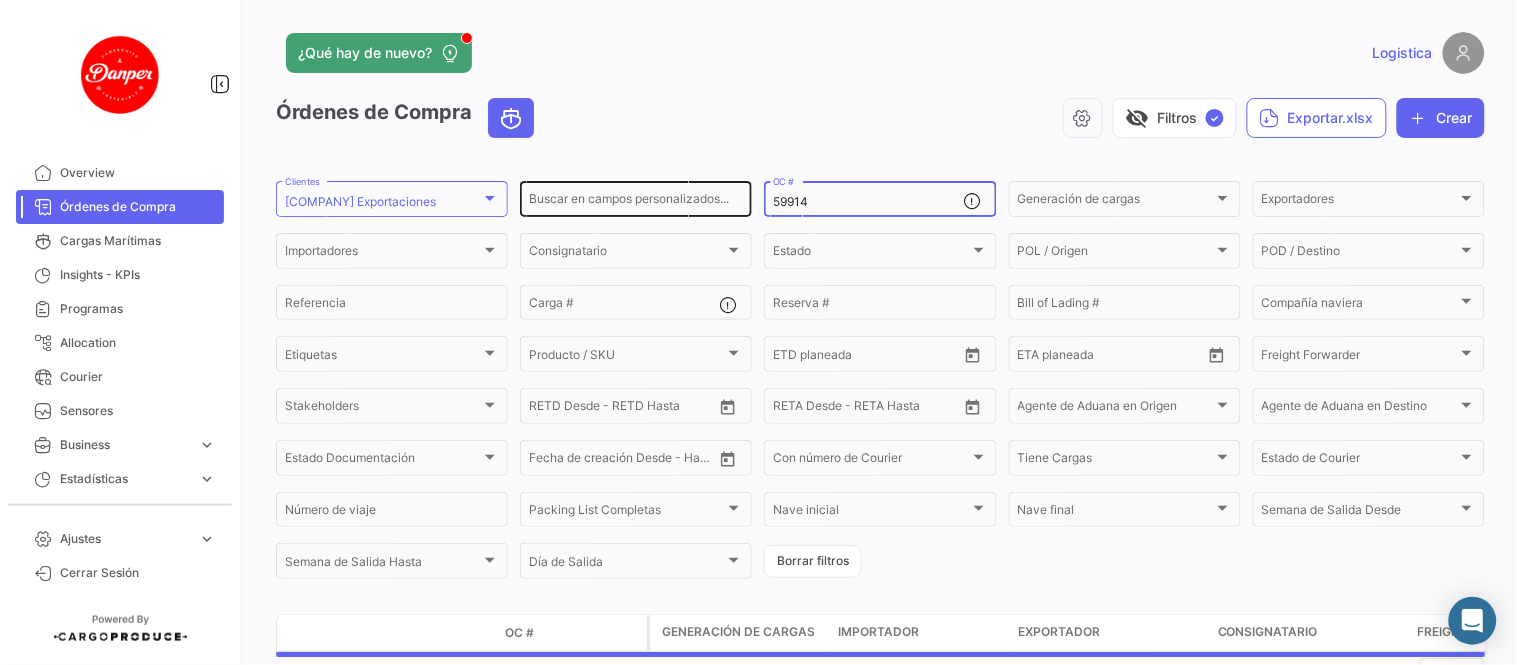 drag, startPoint x: 838, startPoint y: 202, endPoint x: 955, endPoint y: 228, distance: 119.85408 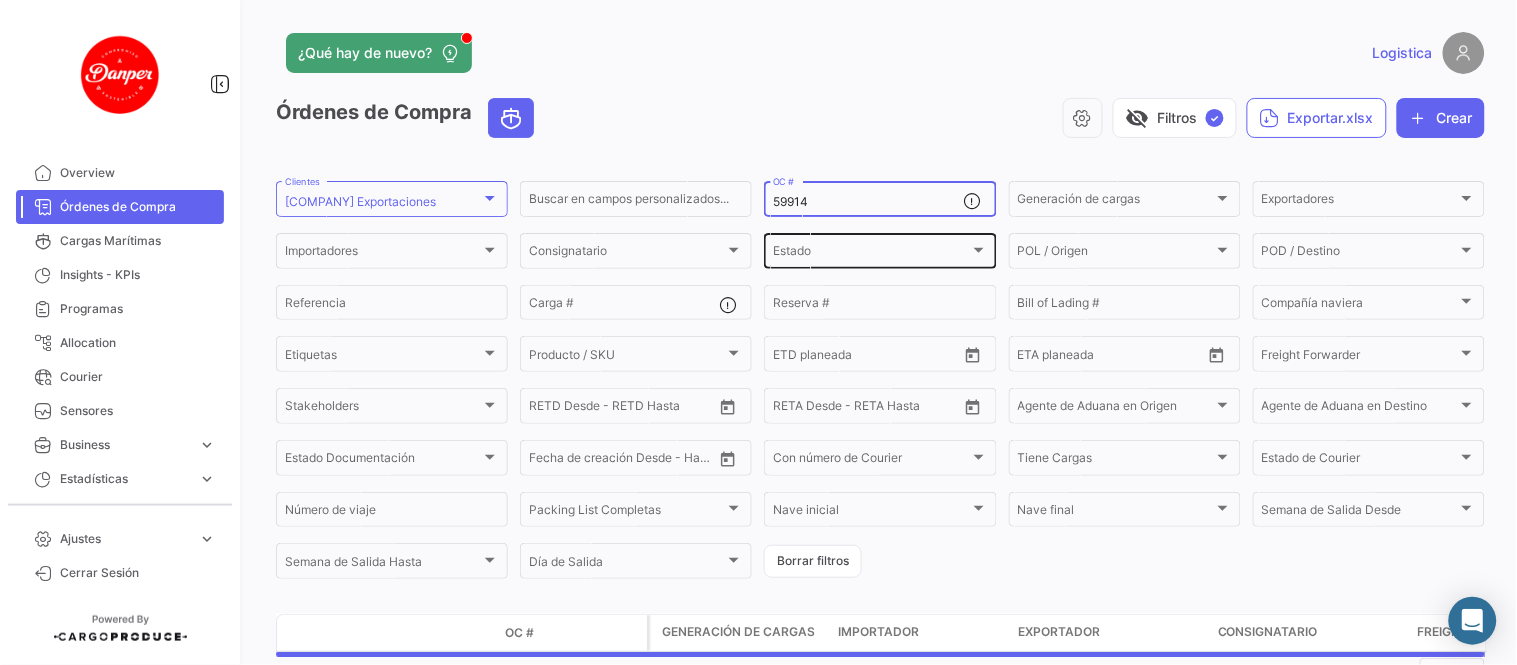 paste on "5" 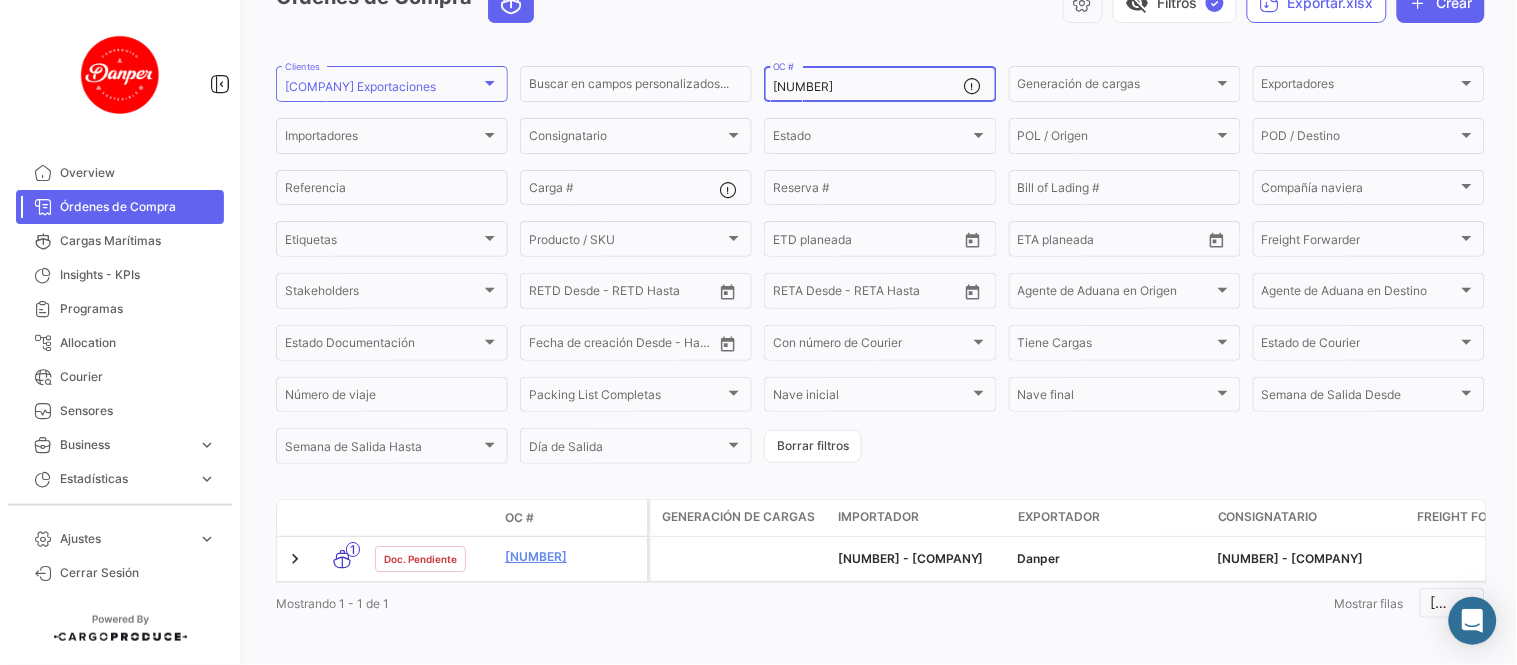 scroll, scrollTop: 137, scrollLeft: 0, axis: vertical 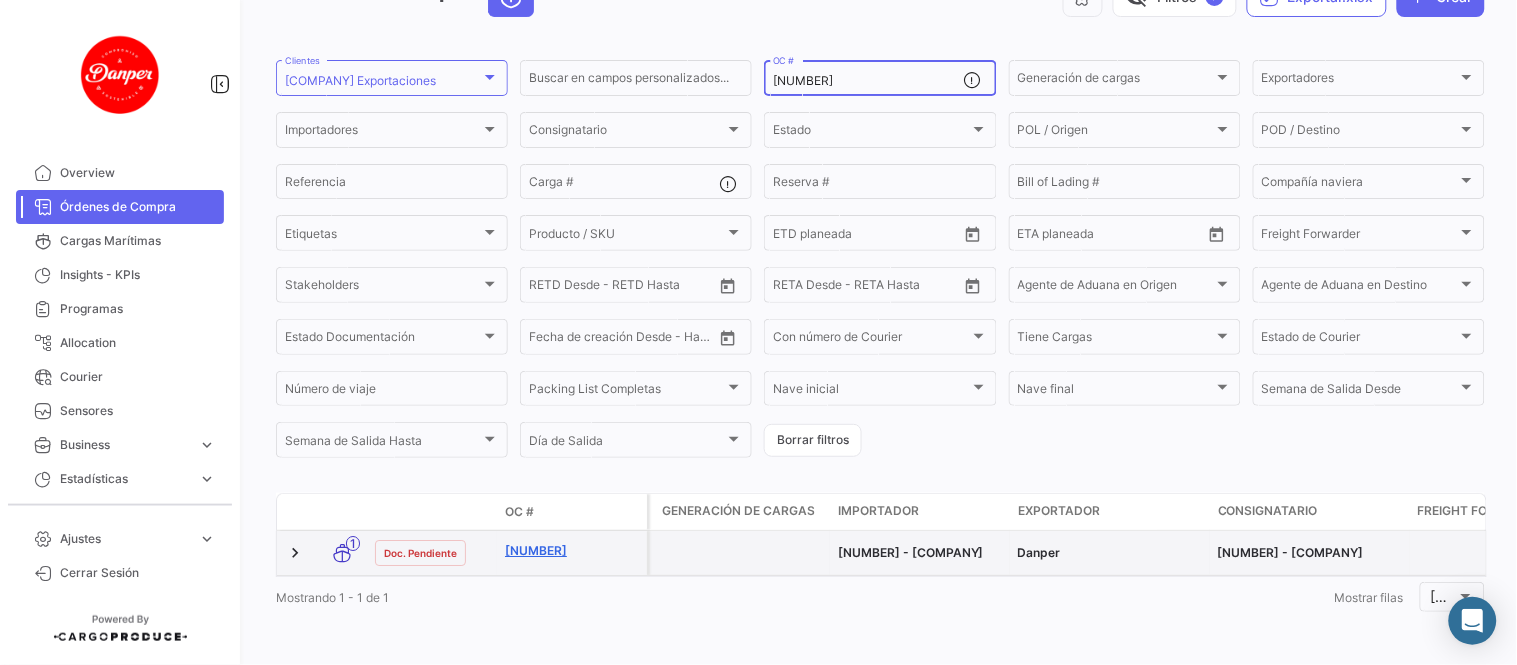 type on "[NUMBER]" 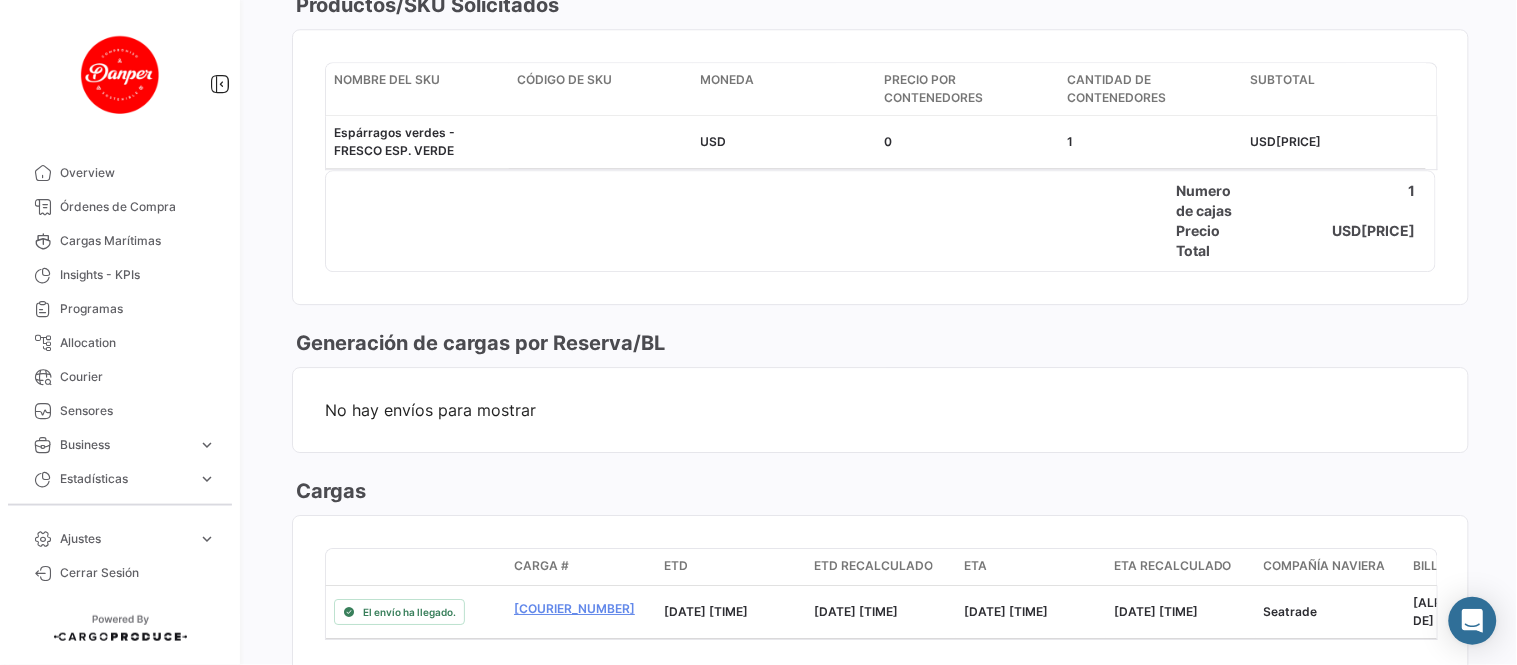 scroll, scrollTop: 1444, scrollLeft: 0, axis: vertical 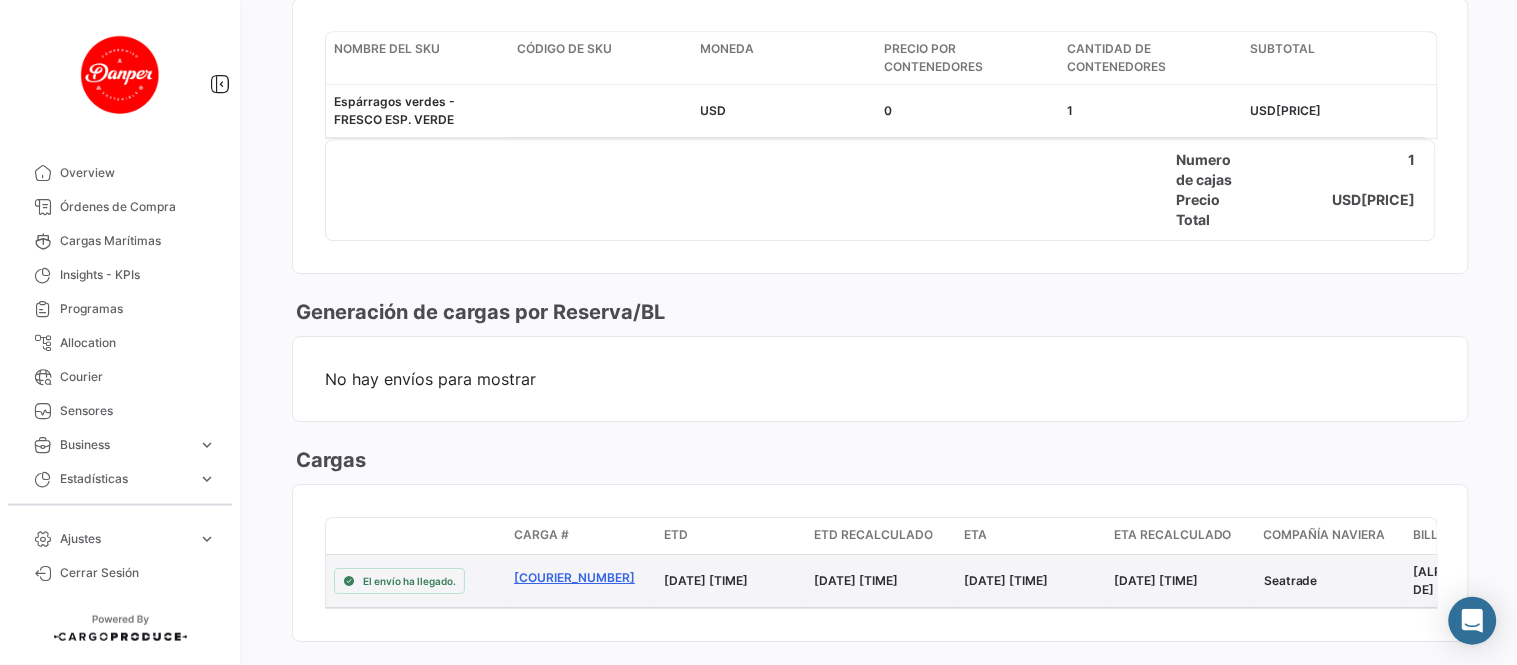 click on "[COURIER_NUMBER]" at bounding box center [581, 578] 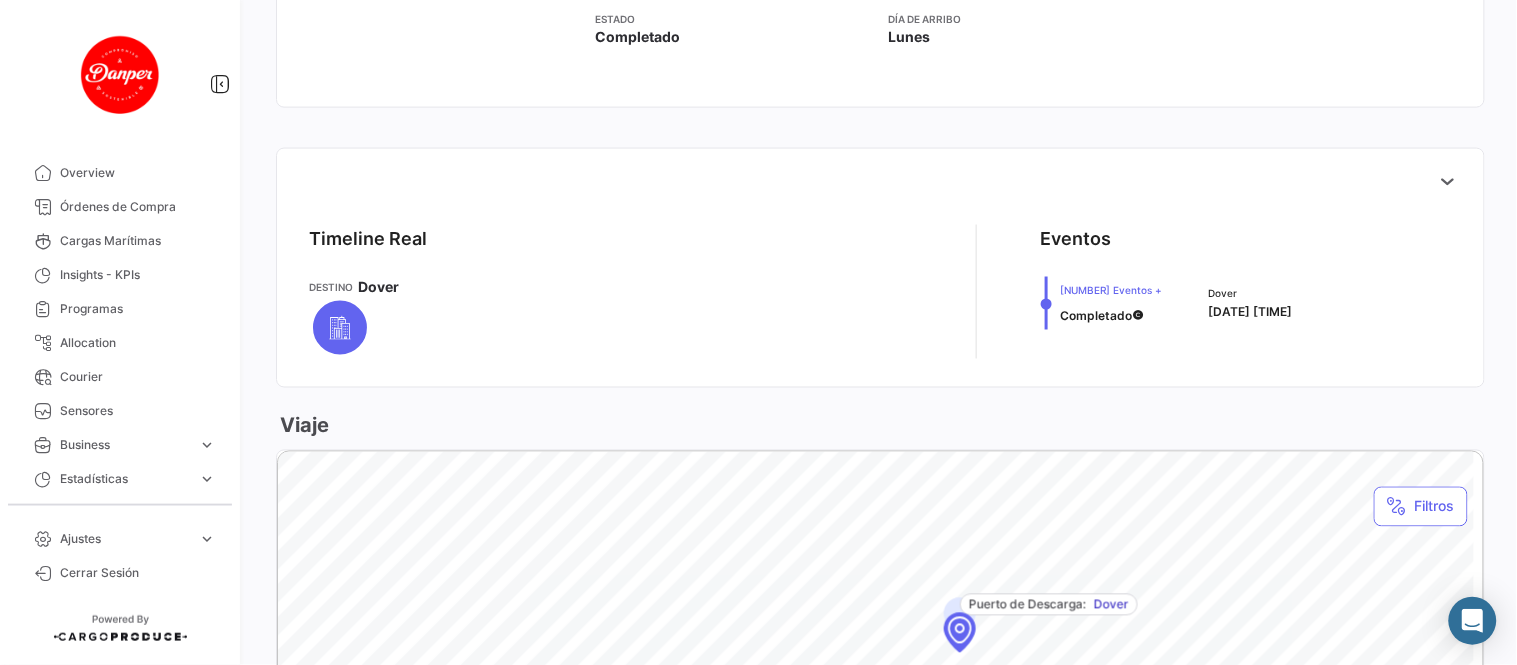 scroll, scrollTop: 666, scrollLeft: 0, axis: vertical 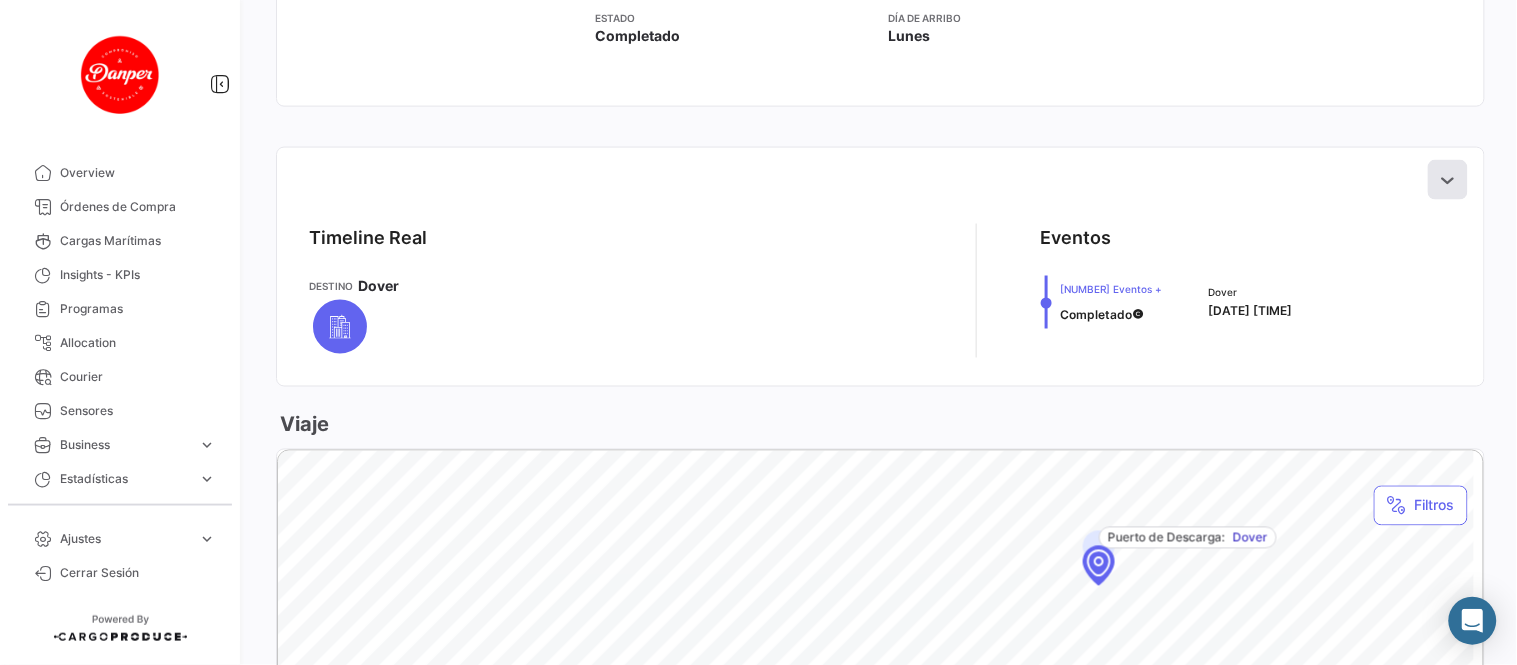 click at bounding box center (1448, 180) 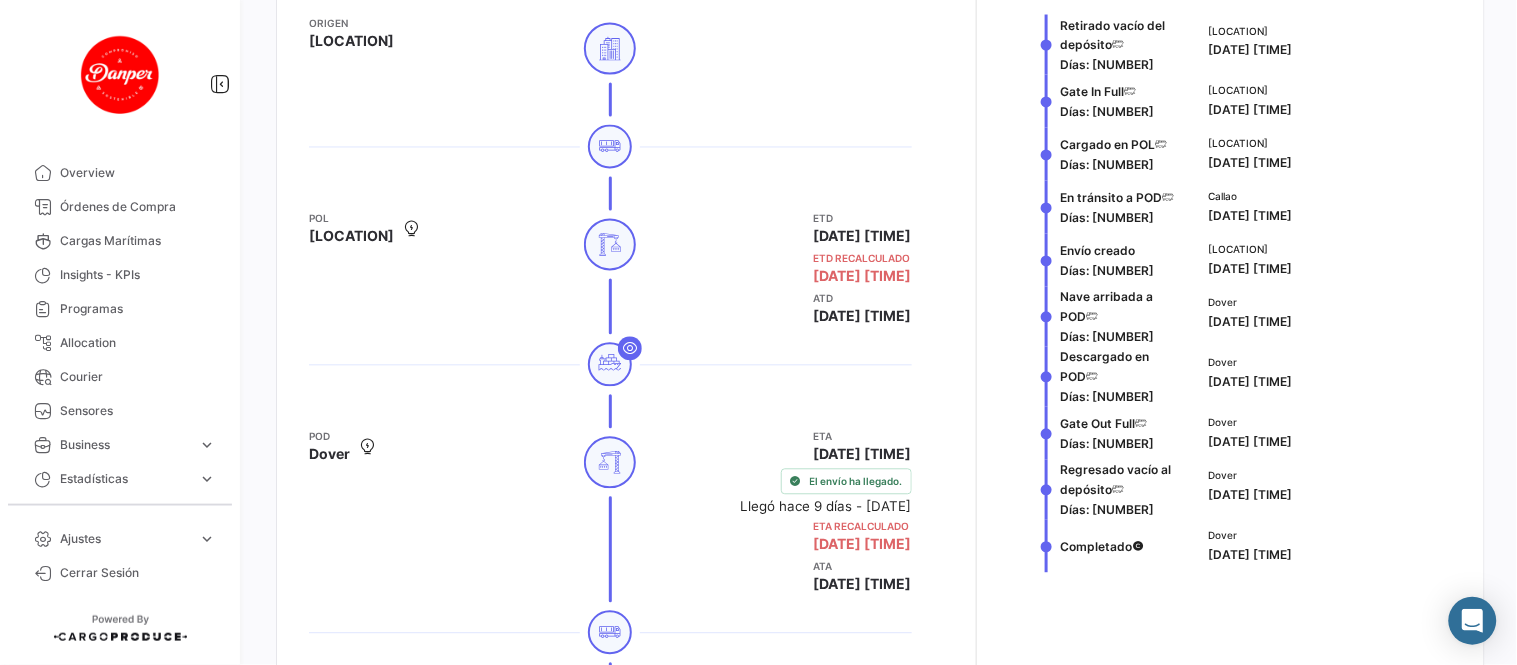 scroll, scrollTop: 1000, scrollLeft: 0, axis: vertical 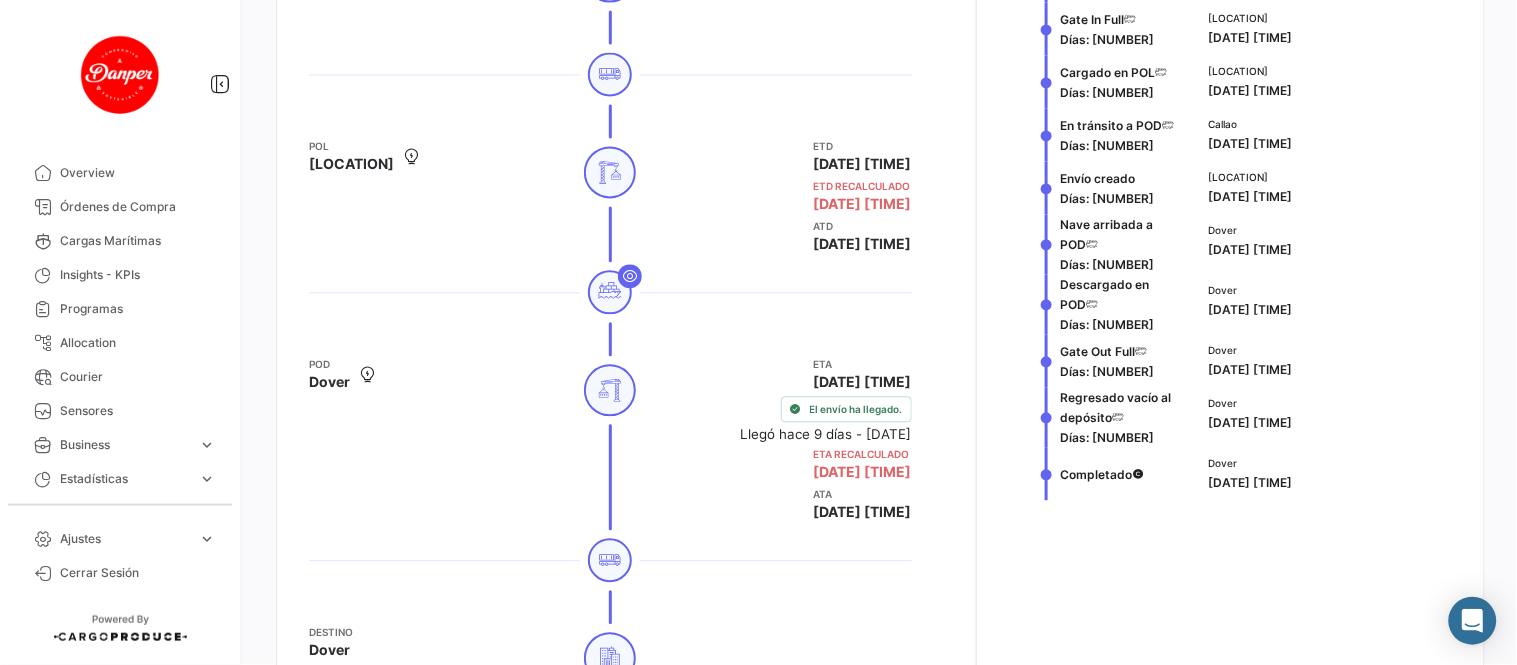 type 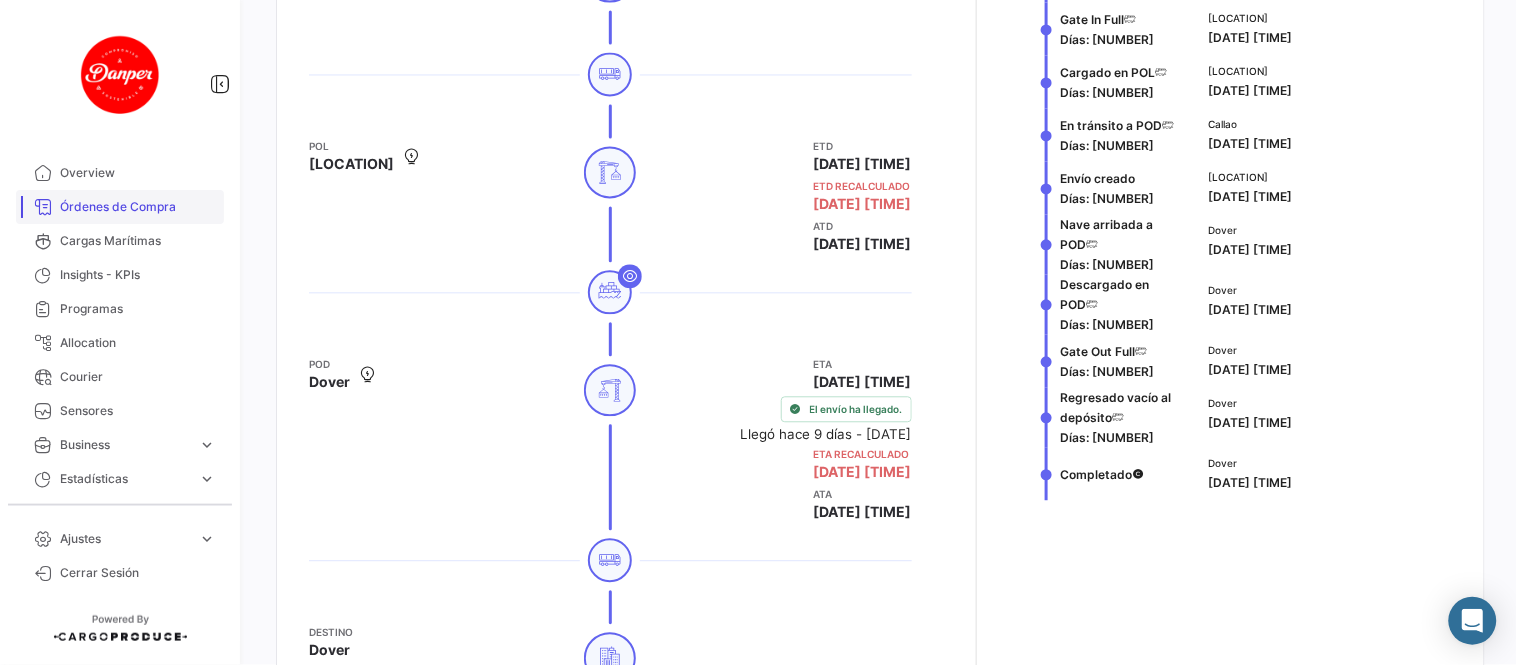 click on "Órdenes de Compra" at bounding box center [138, 207] 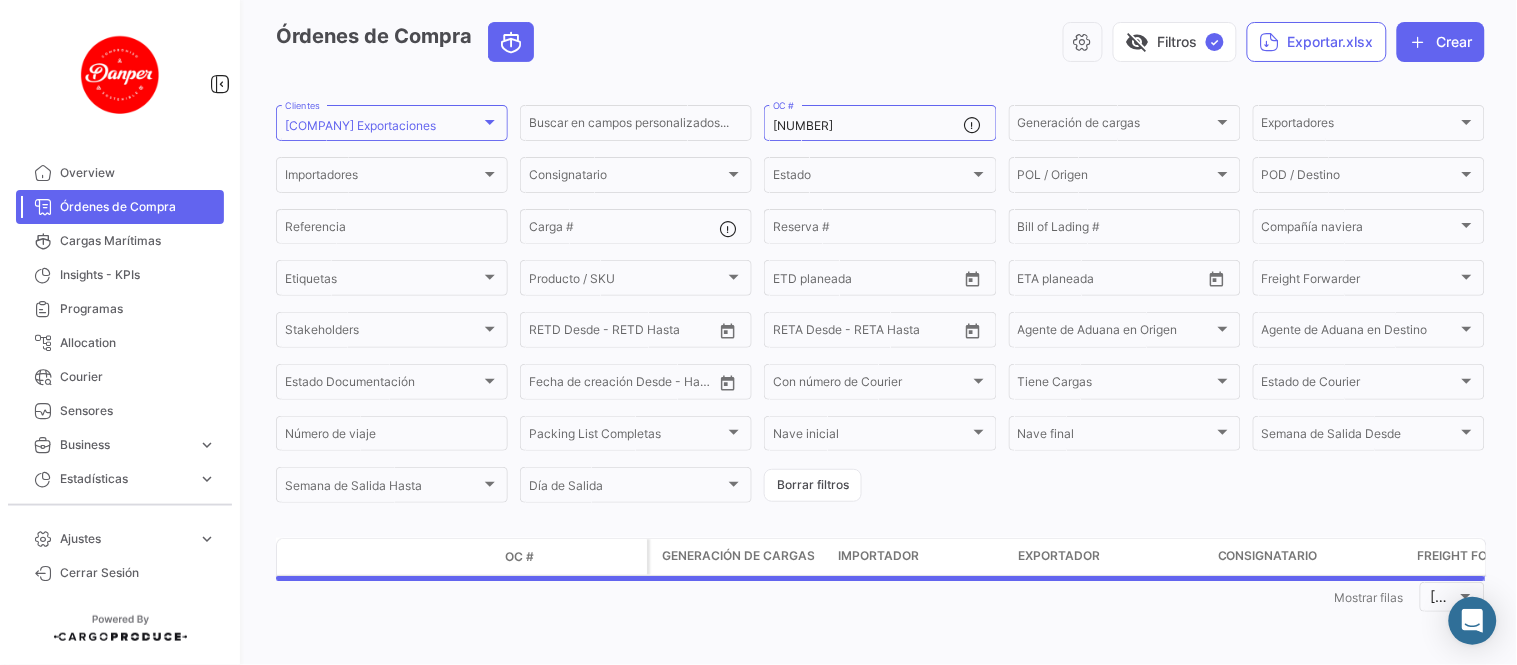 scroll, scrollTop: 0, scrollLeft: 0, axis: both 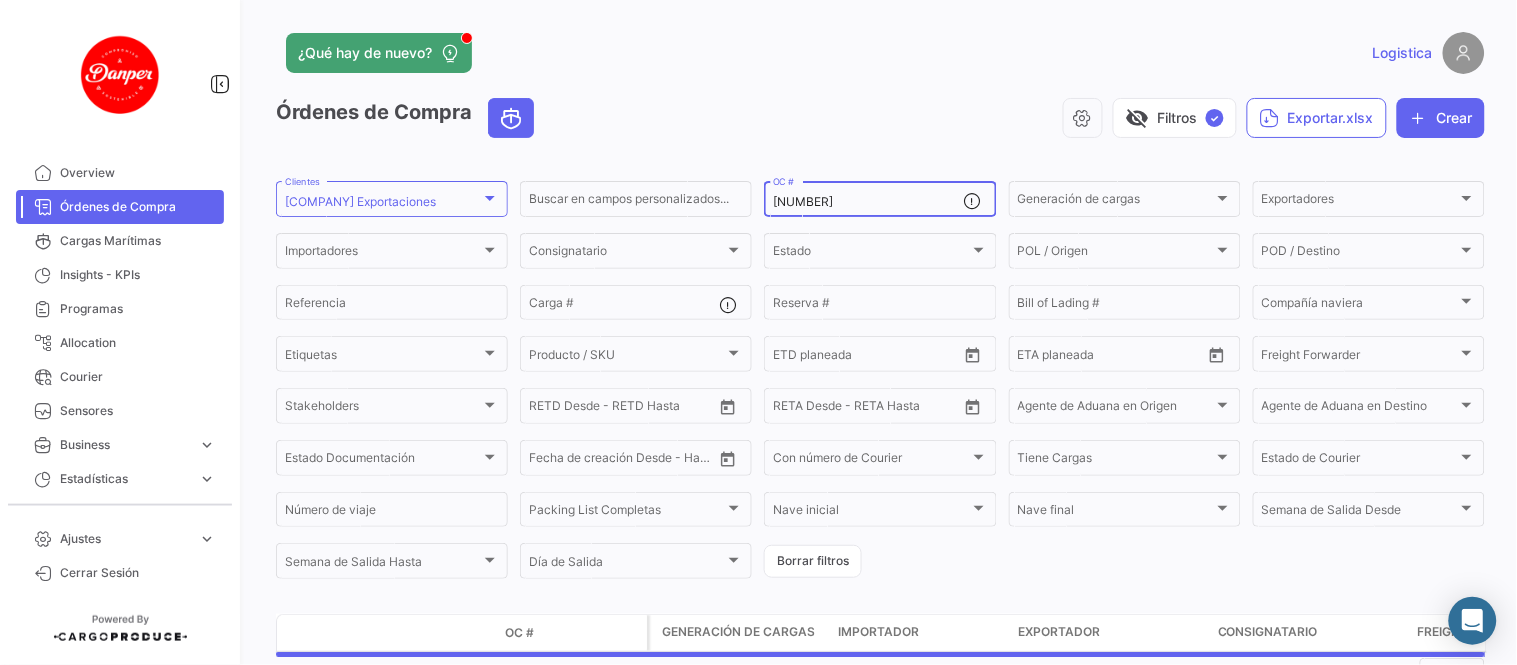 click on "[NUMBER]  OC #" at bounding box center [868, 197] 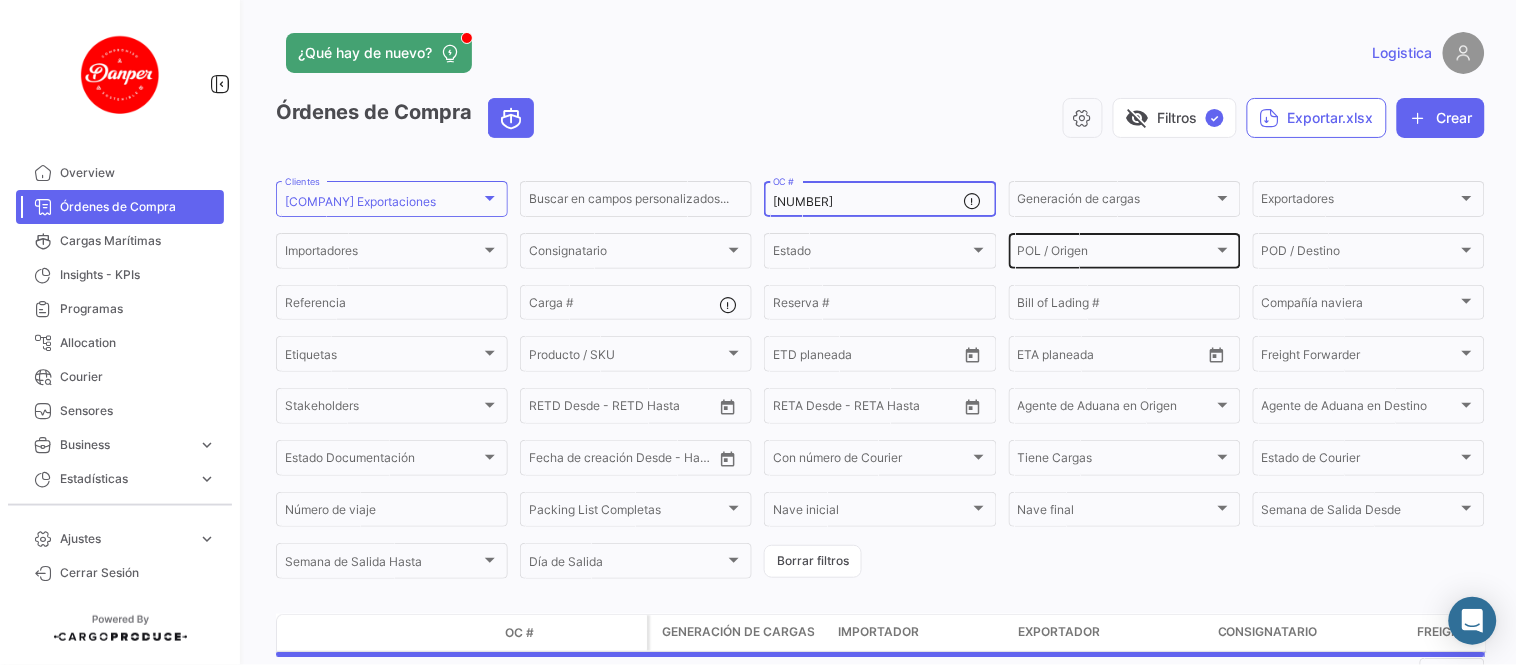 drag, startPoint x: 821, startPoint y: 201, endPoint x: 1084, endPoint y: 256, distance: 268.68942 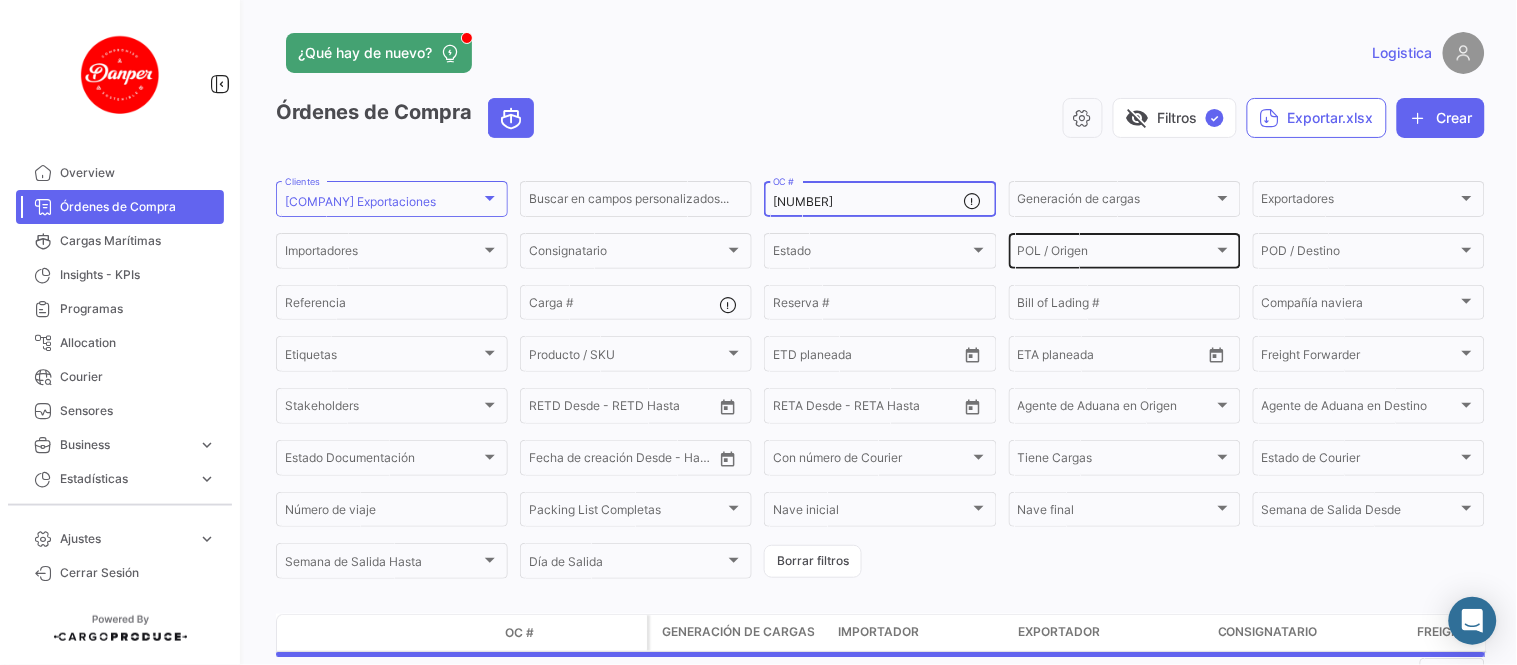 click on "Buscar en campos personalizados... [NUMBER] OC # Generación de cargas Generación de cargas Exportadores Exportadores Importadores Importadores Consignatario Consignatario Estado Estado POL / Origen POL / Origen POD / Destino POD / Destino Referencia Carga # Reserva # Bill of Lading # Compañía naviera Compañía naviera Etiquetas Etiquetas Producto / SKU Producto / SKU Desde – ETD planeada Desde – ETA planeada Freight Forwarder Freight Forwarder Stakeholders Stakeholders Desde – RETD Desde - RETD Hasta Desde – RETA Desde - RETA Hasta Agente de Aduana en Origen Agente de Aduana en Origen Agente de Aduana en Destino Agente de Aduana en Destino Estado Documentación Estado Documentación Desde – Fecha de creación Desde - Hasta Con número de Courier Con número de Courier Tiene Cargas Tiene Cargas Estado de Courier Estado de Courier Número de viaje Packing List Completas Packing List Completas Nave inicial Nave inicial Nave final Nave final Semana de Salida
Desde" at bounding box center [0, 0] 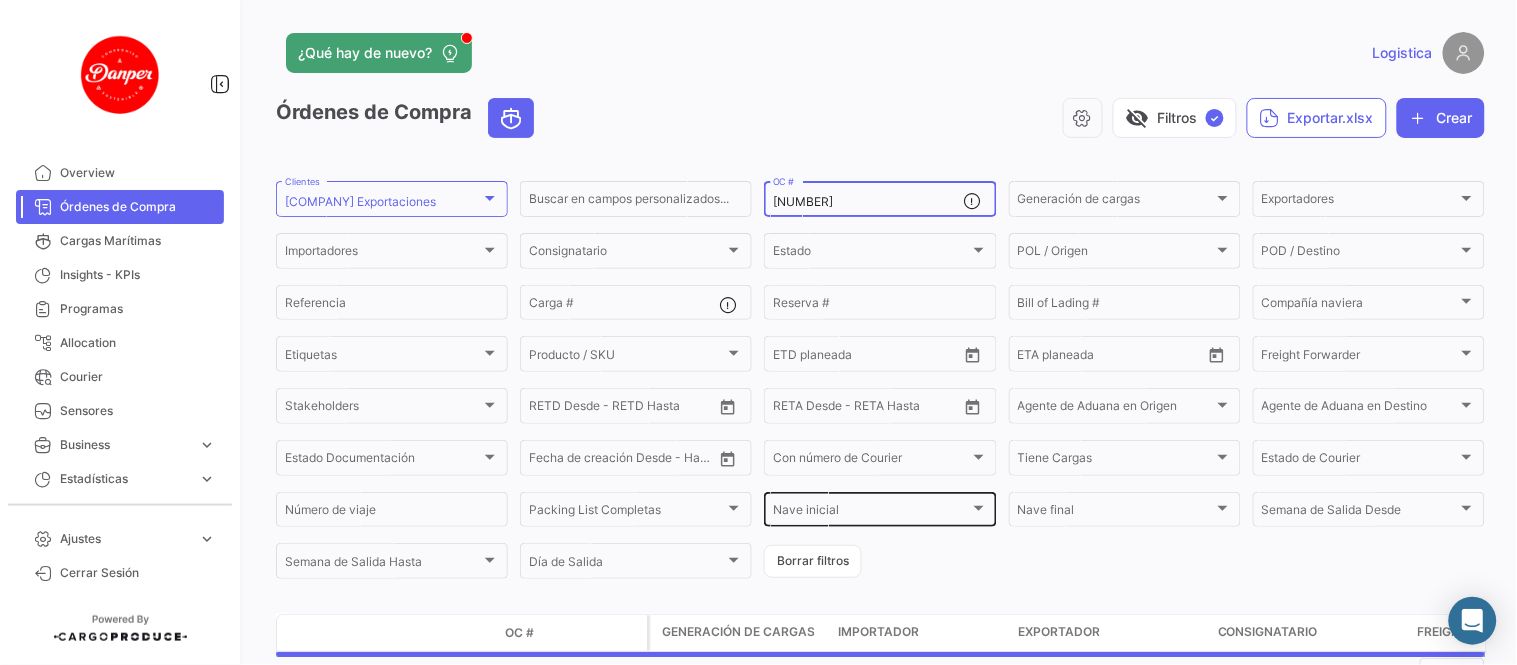 scroll, scrollTop: 75, scrollLeft: 0, axis: vertical 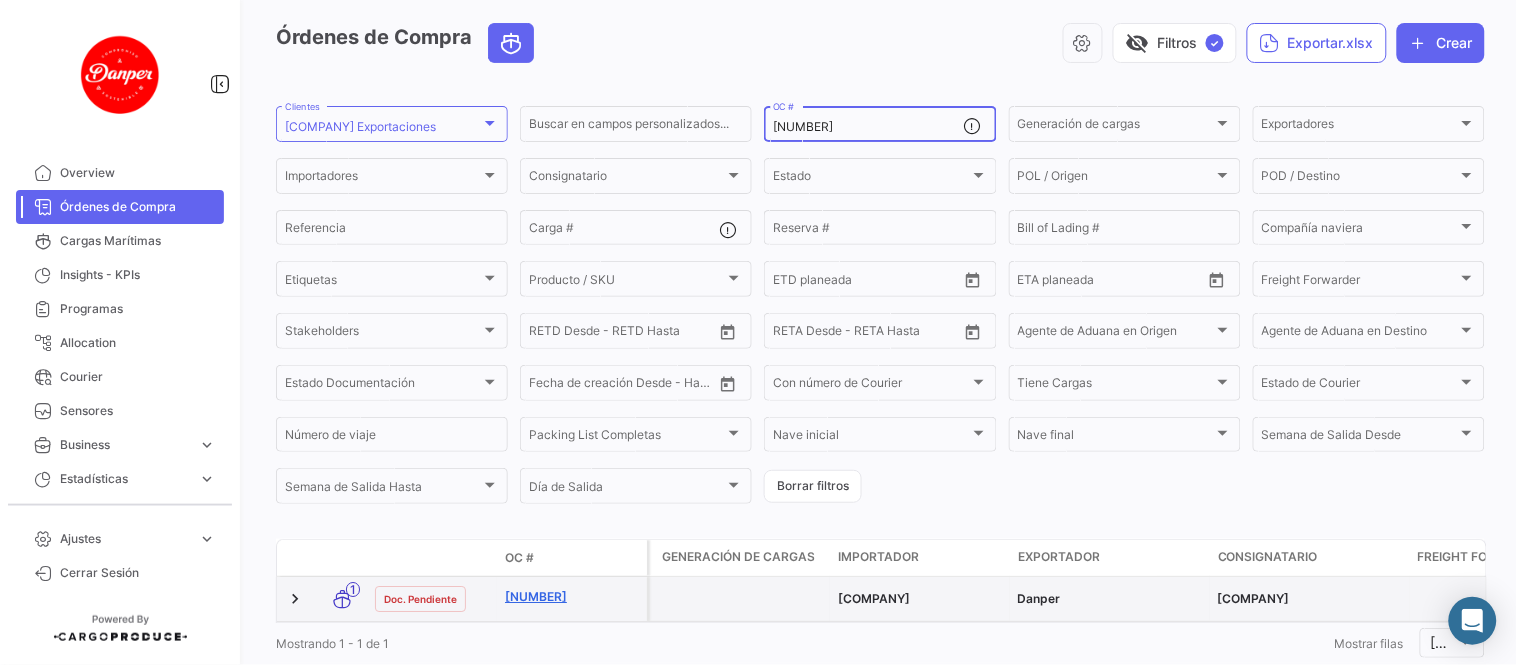 type on "[NUMBER]" 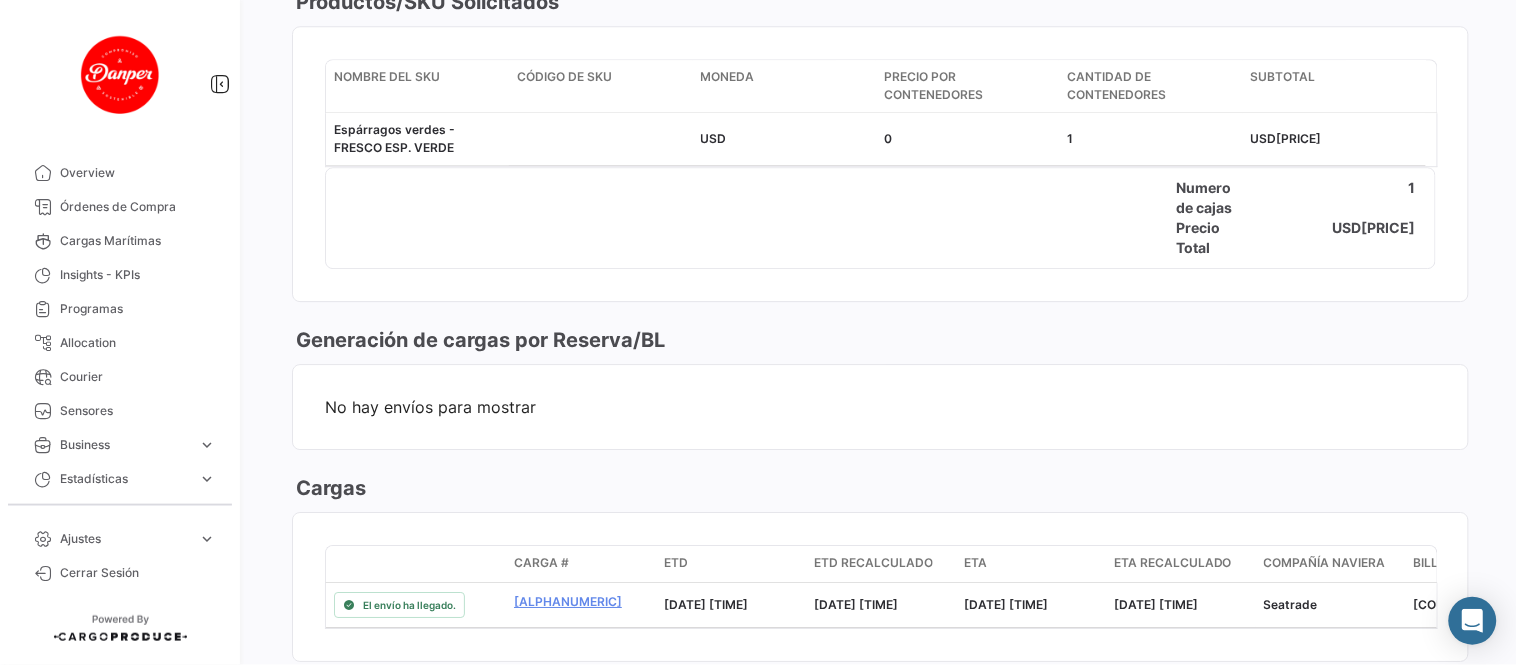scroll, scrollTop: 1666, scrollLeft: 0, axis: vertical 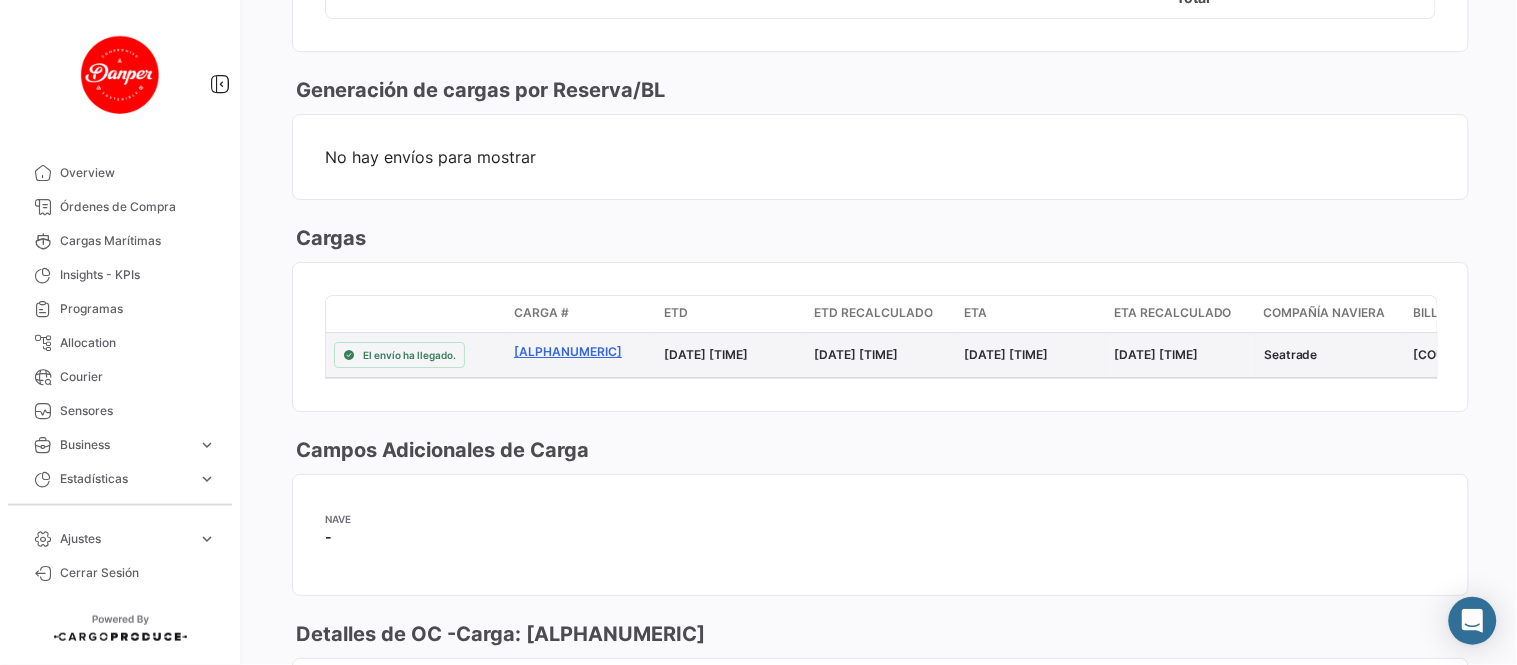 click on "[ALPHANUMERIC]" at bounding box center [581, 352] 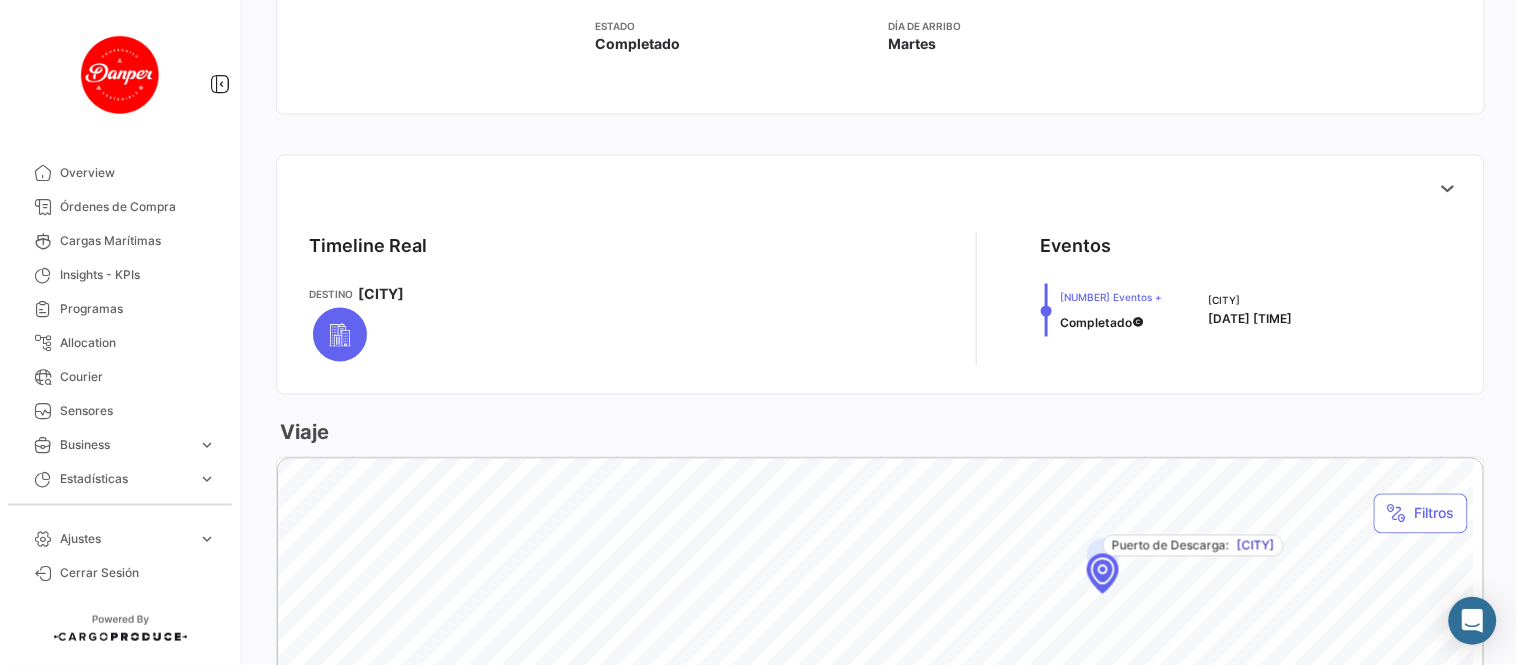 scroll, scrollTop: 666, scrollLeft: 0, axis: vertical 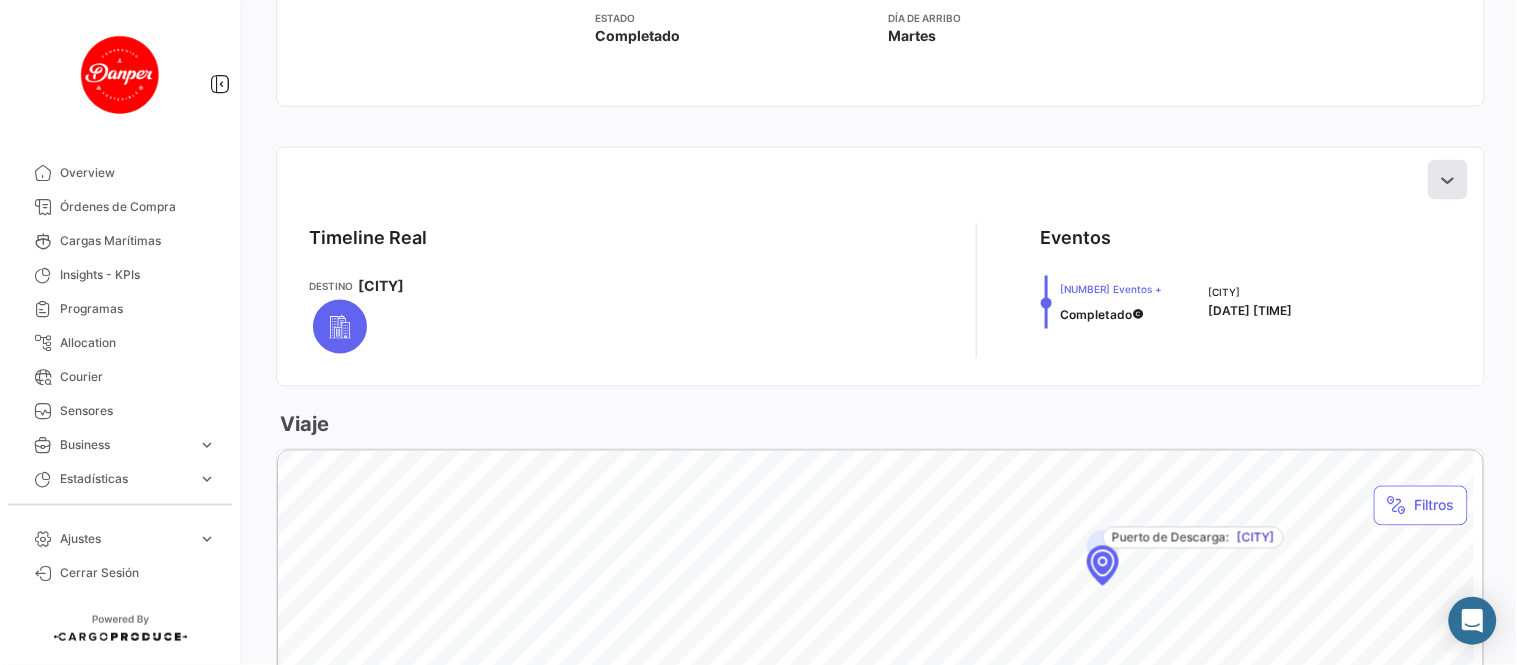 click at bounding box center [1448, 180] 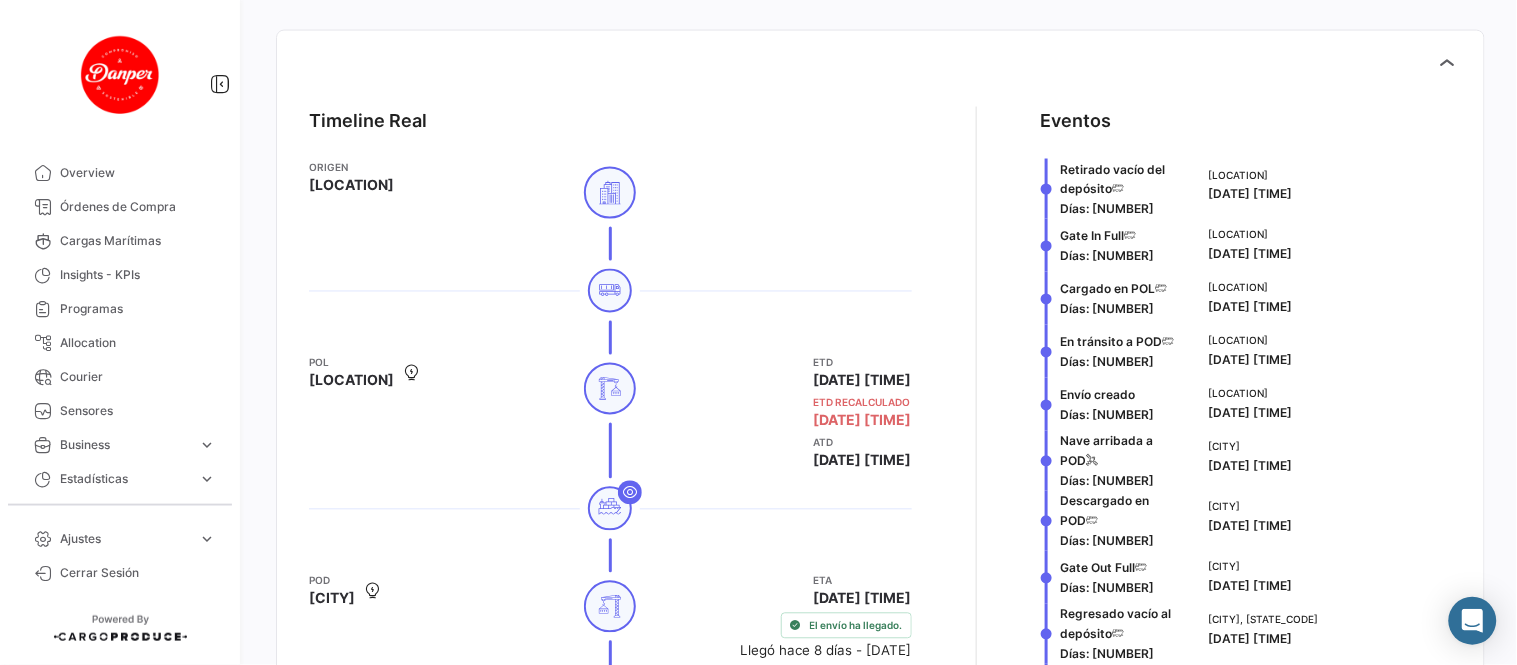 scroll, scrollTop: 1000, scrollLeft: 0, axis: vertical 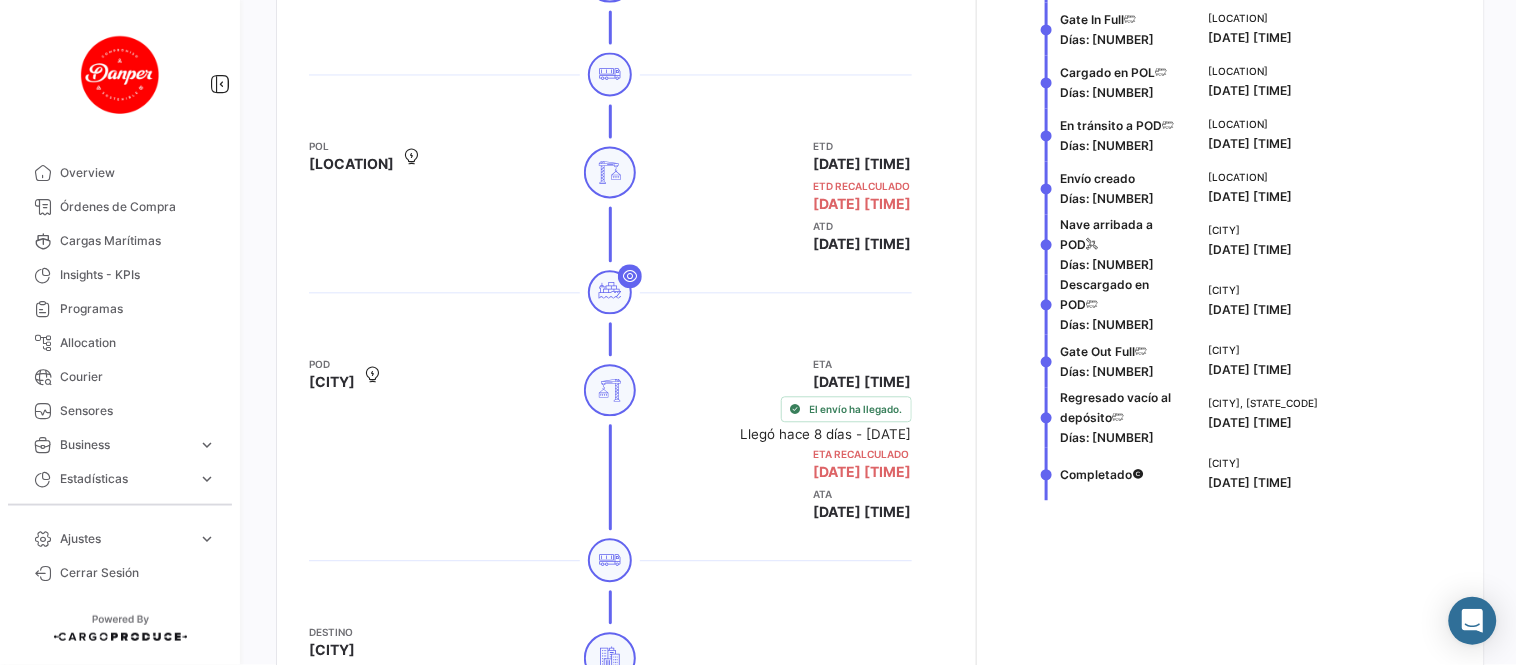 type 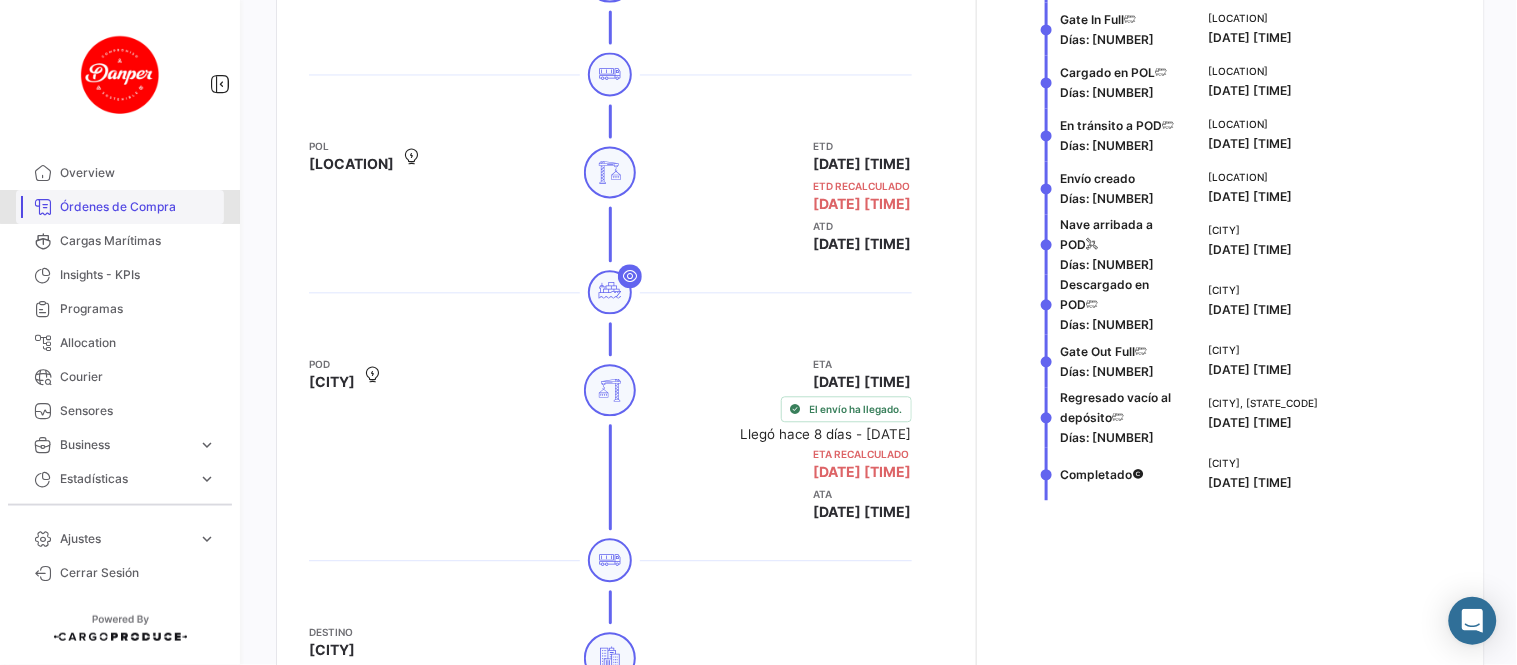 click on "Órdenes de Compra" at bounding box center [138, 207] 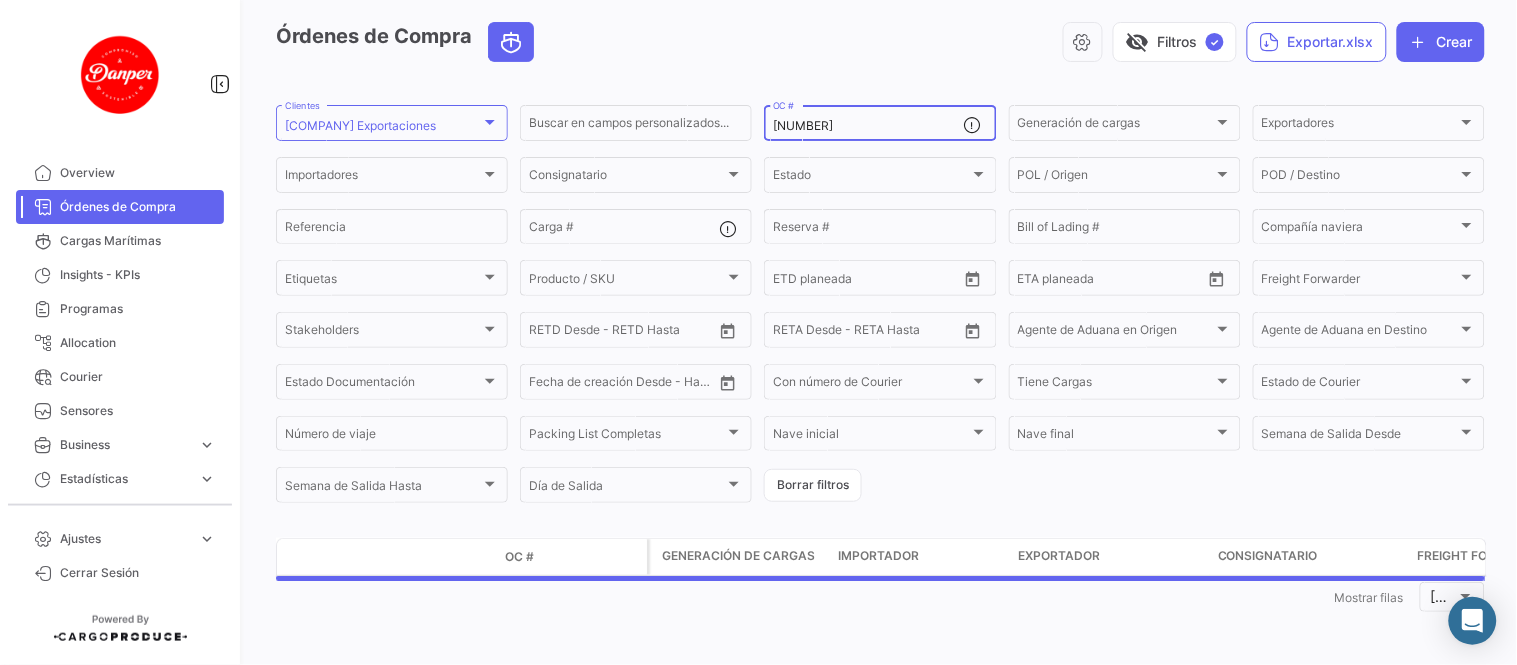 scroll, scrollTop: 0, scrollLeft: 0, axis: both 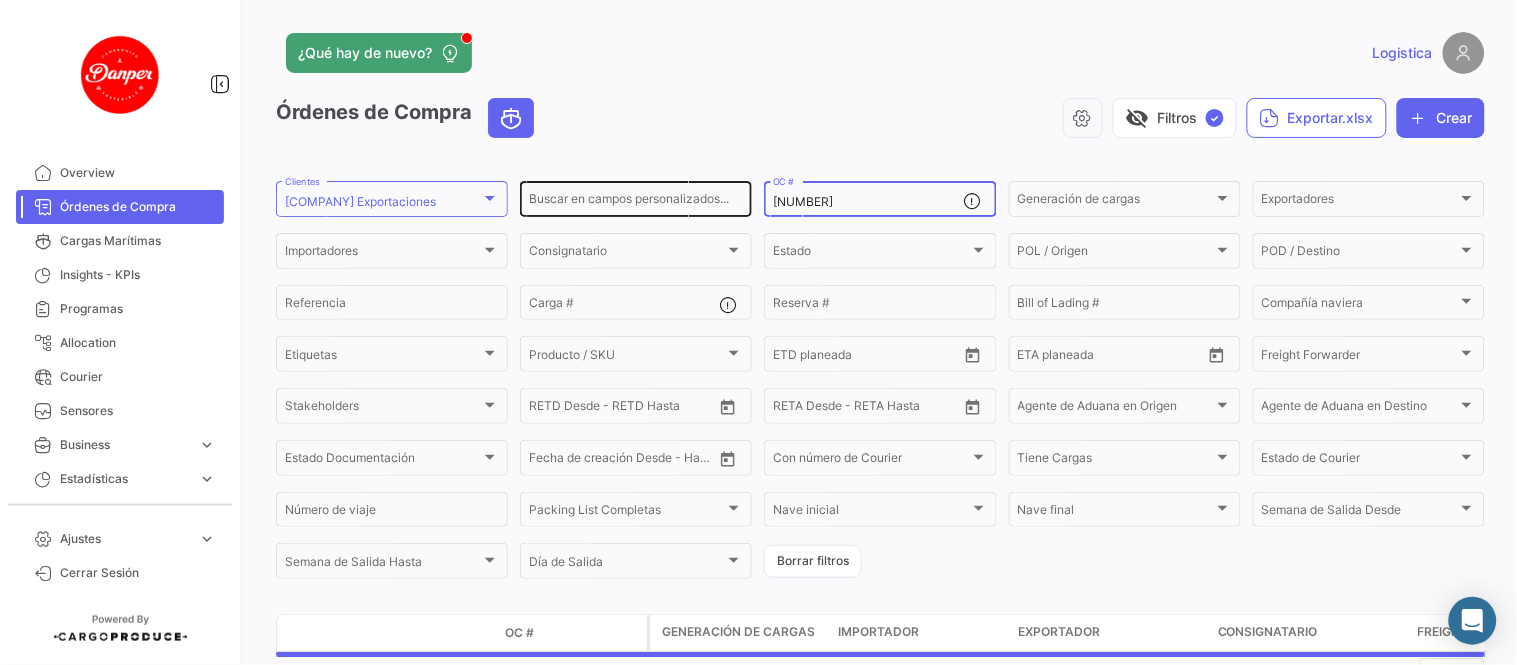 drag, startPoint x: 838, startPoint y: 202, endPoint x: 658, endPoint y: 193, distance: 180.22485 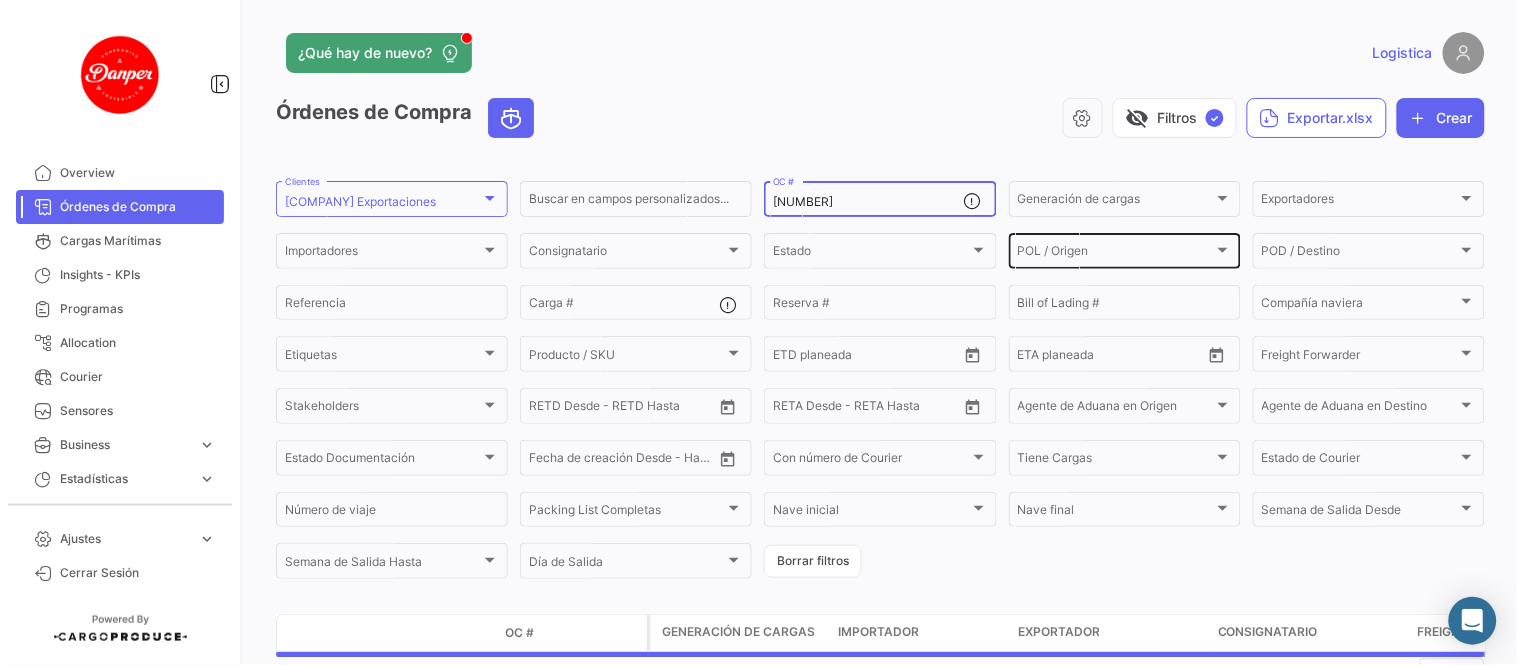 paste on "6" 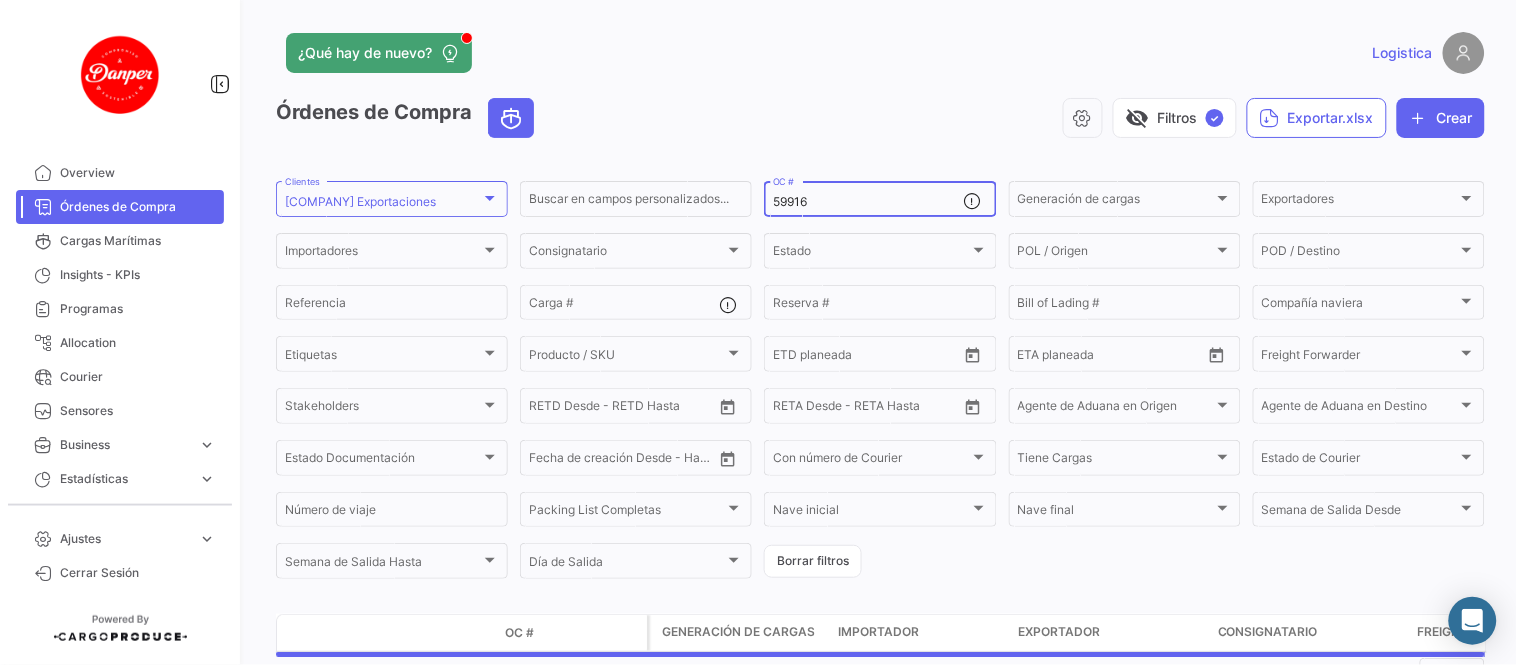 type on "59916" 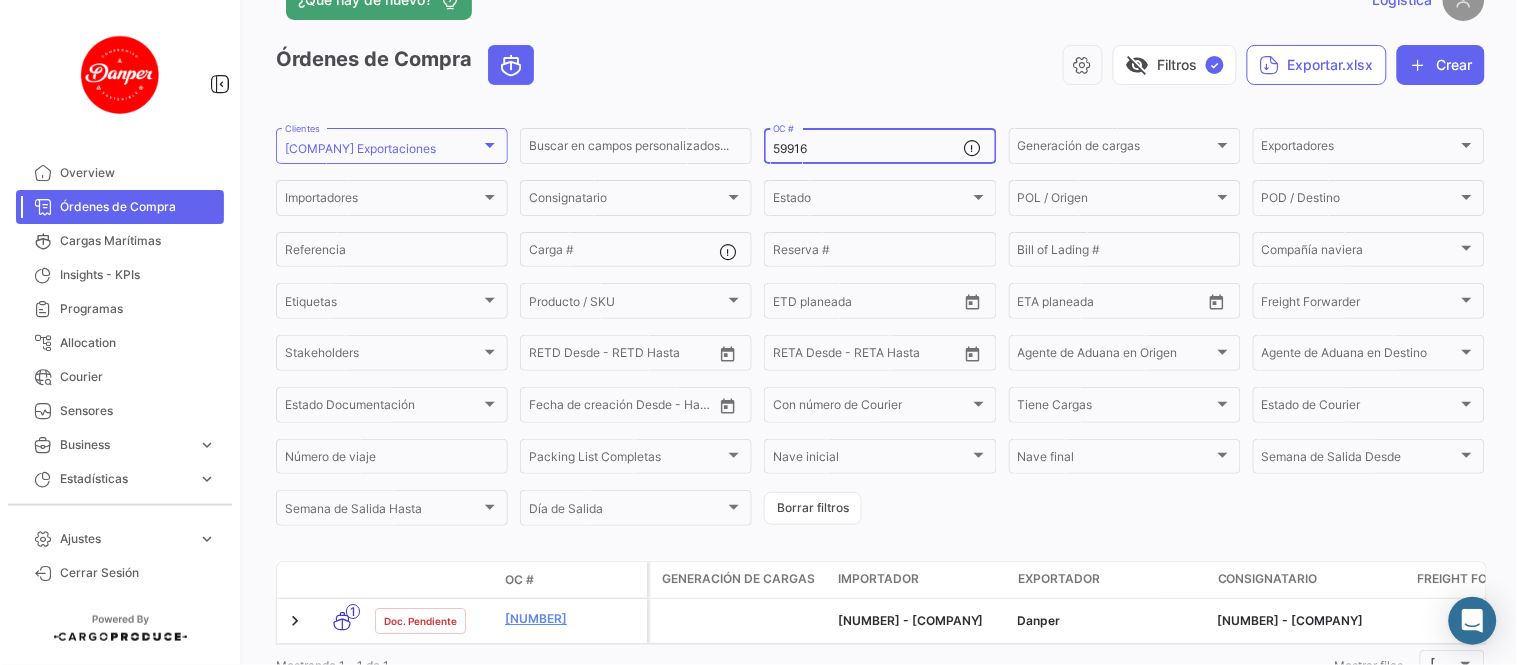 scroll, scrollTop: 137, scrollLeft: 0, axis: vertical 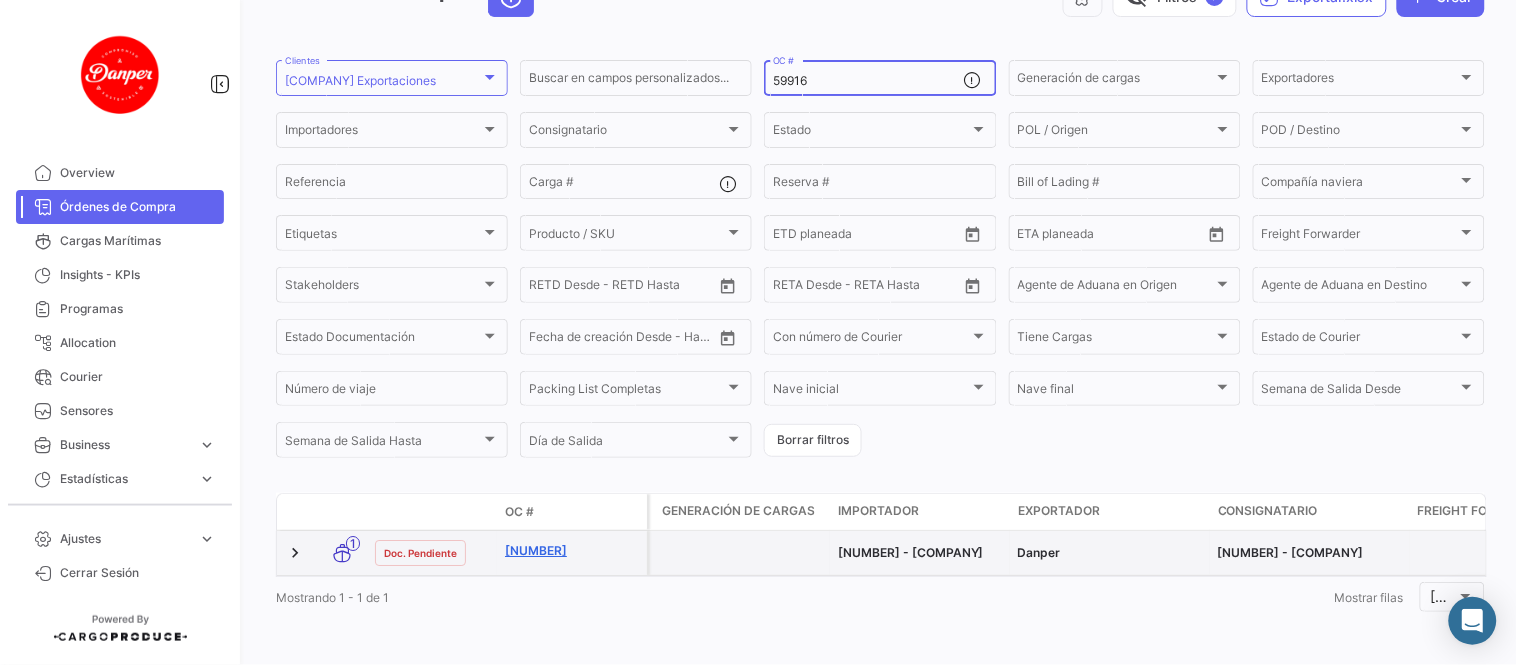 click on "[NUMBER]" at bounding box center (572, 551) 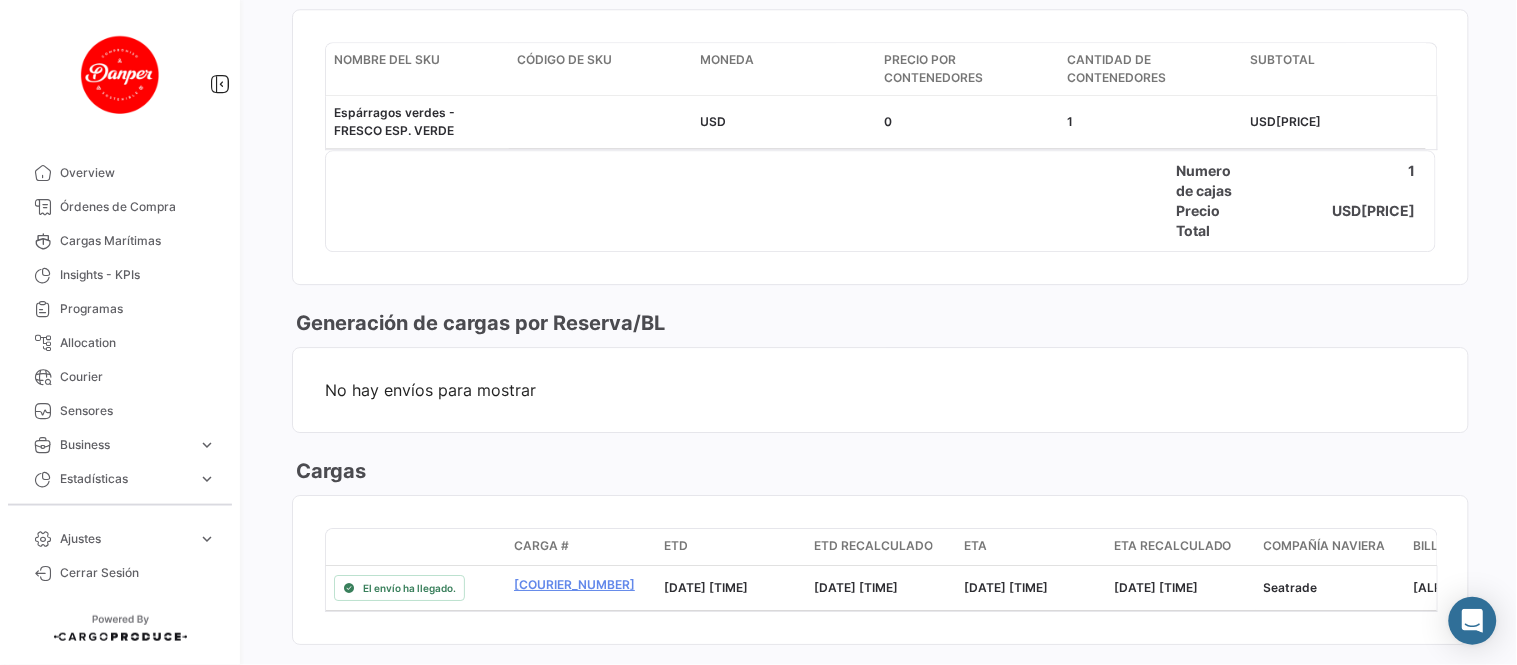 scroll, scrollTop: 1555, scrollLeft: 0, axis: vertical 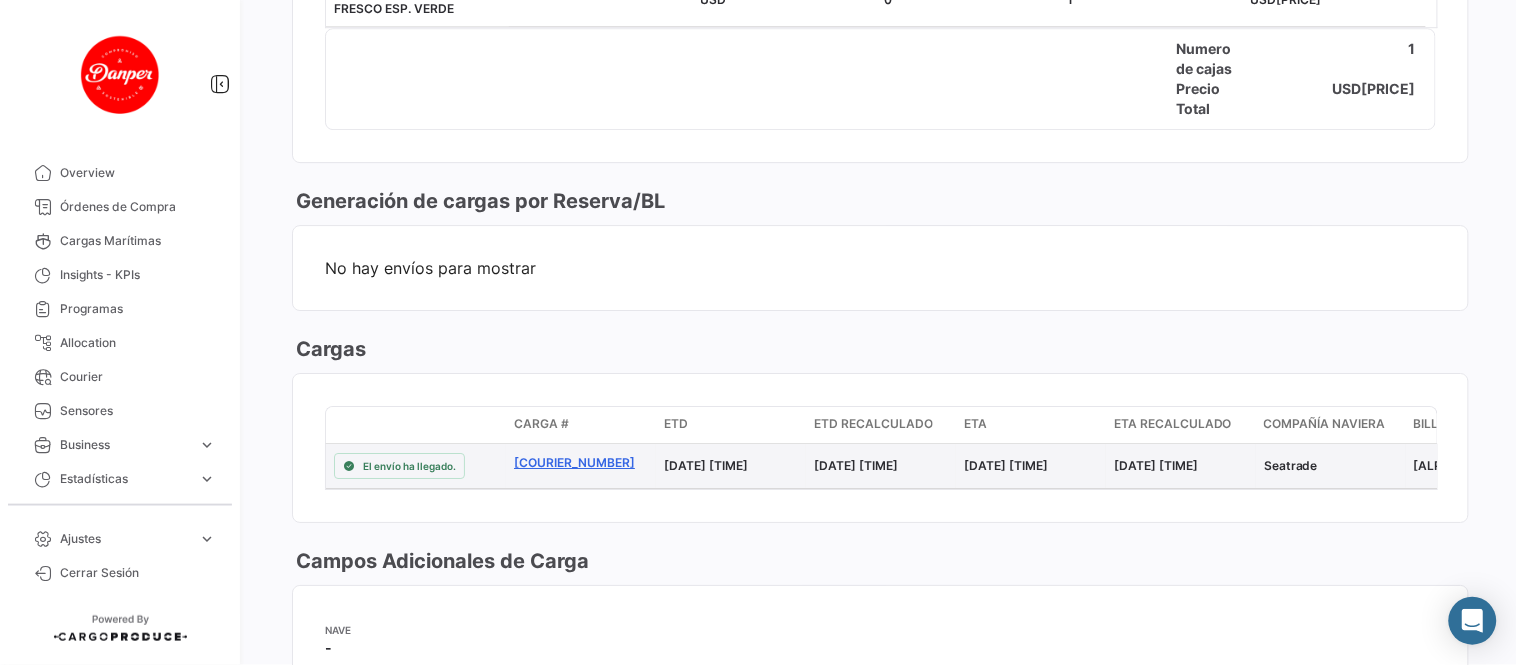 click on "[COURIER_NUMBER]" at bounding box center [581, 463] 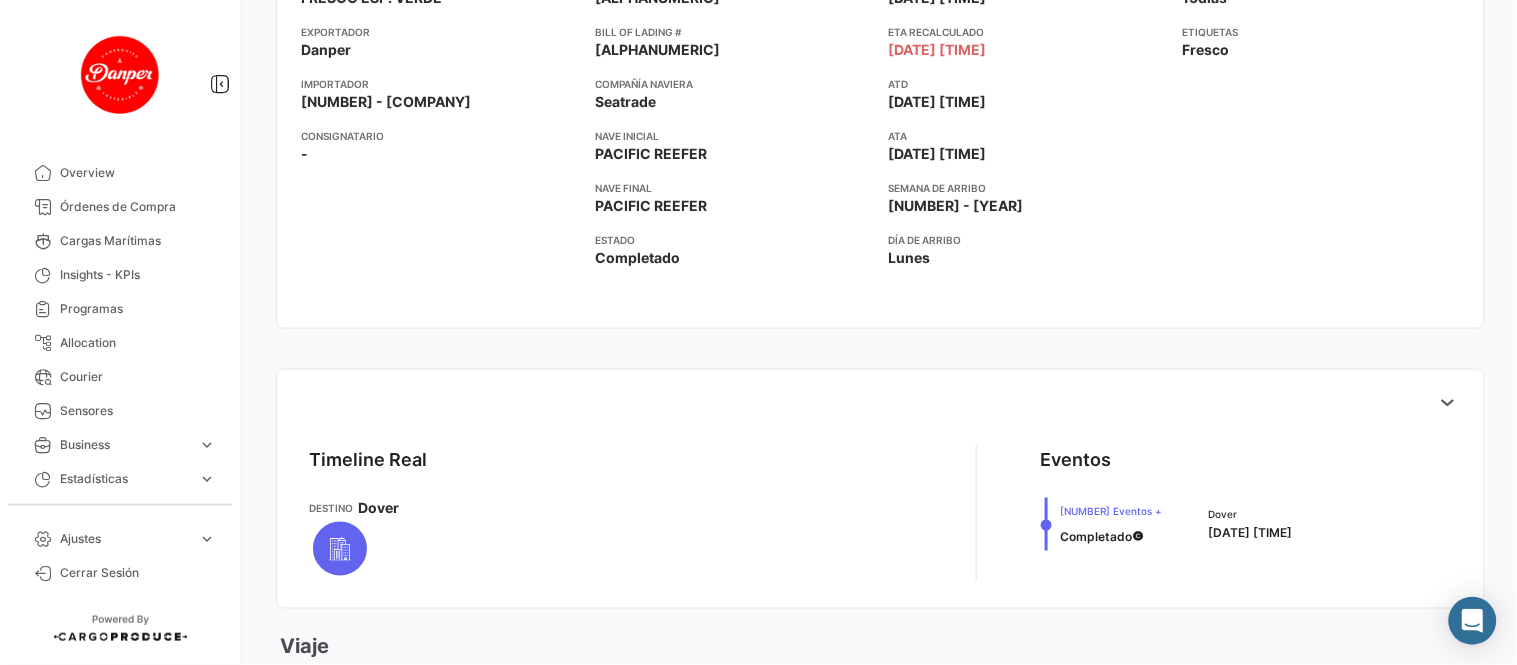 scroll, scrollTop: 777, scrollLeft: 0, axis: vertical 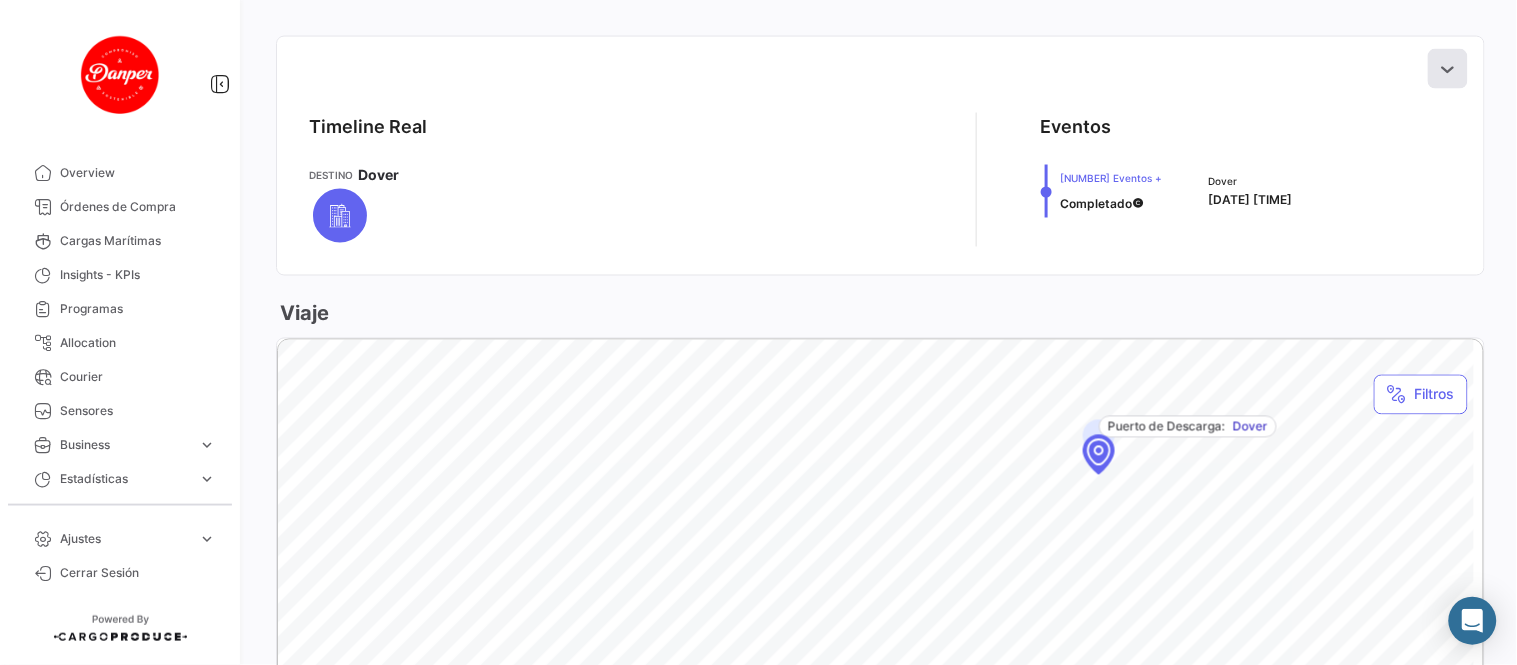 click at bounding box center [1448, 69] 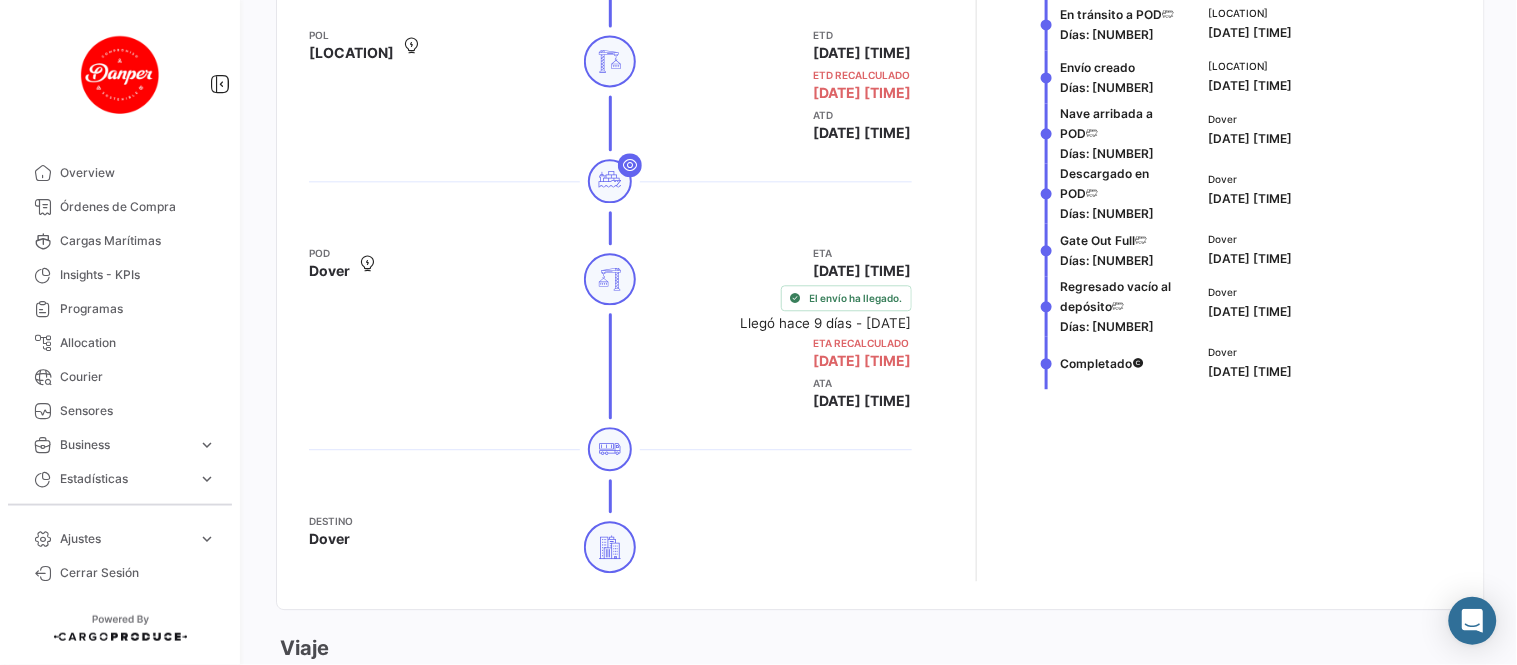 scroll, scrollTop: 1000, scrollLeft: 0, axis: vertical 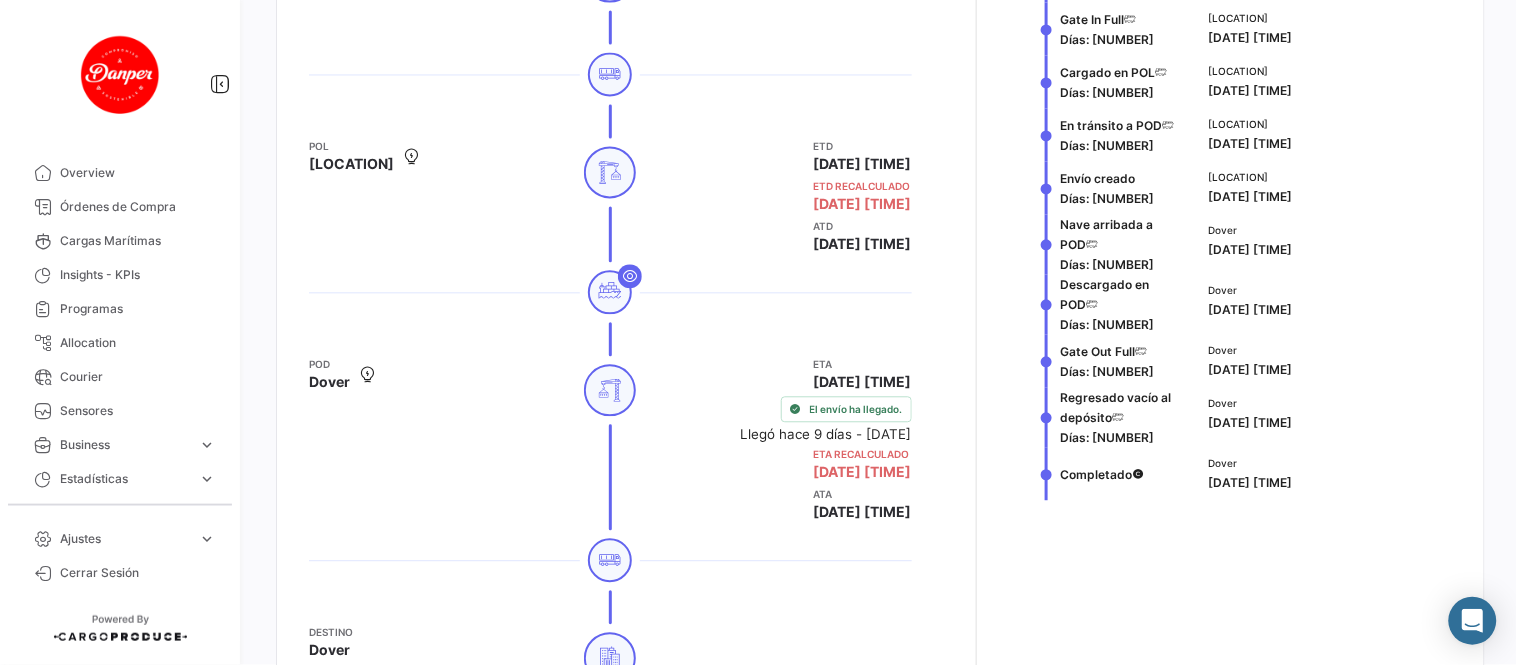 type 